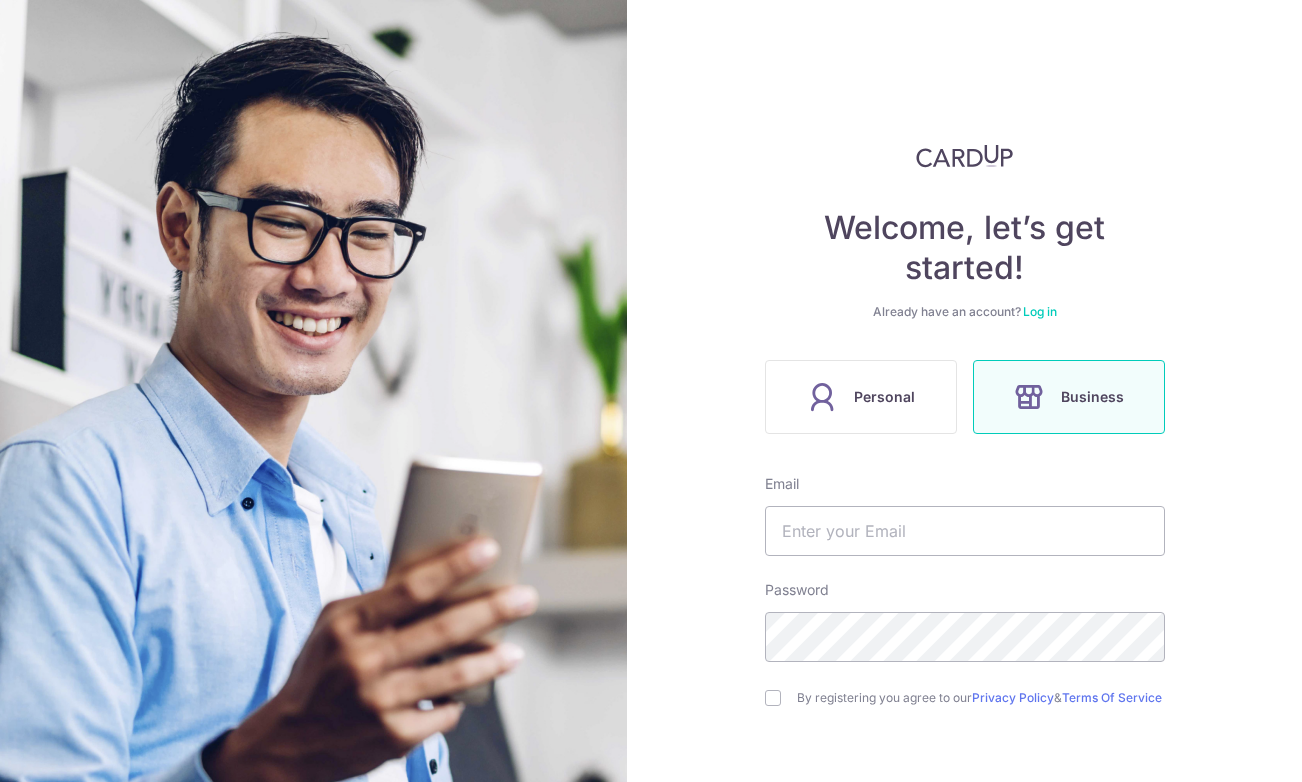scroll, scrollTop: 0, scrollLeft: 0, axis: both 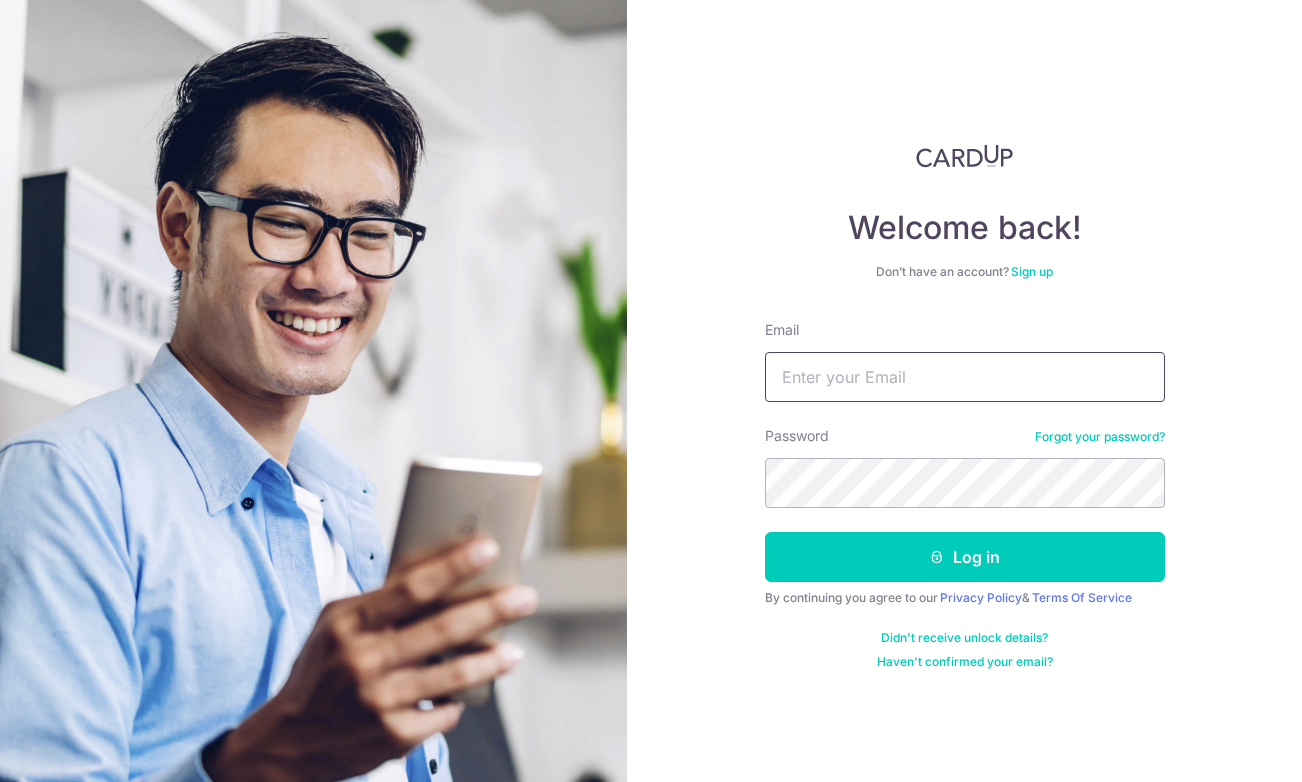 type on "view_weiv@hotmail.com" 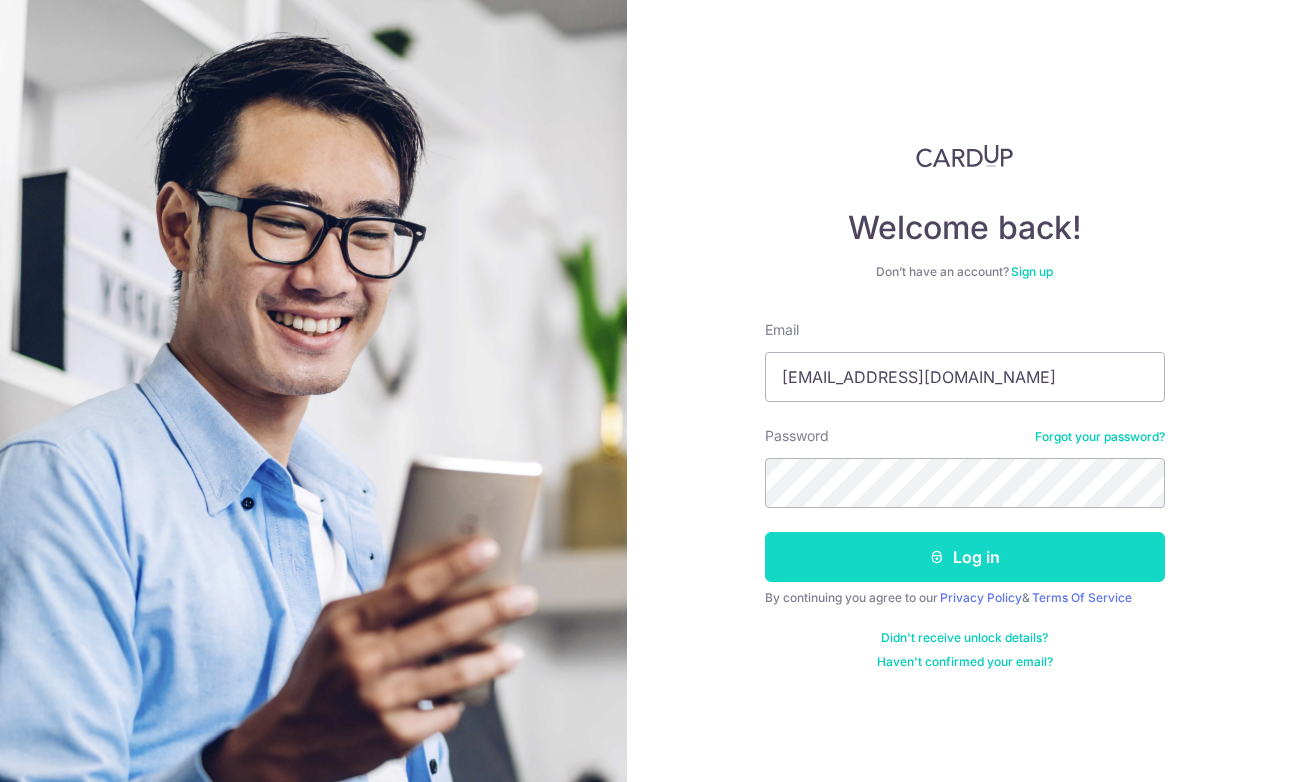 click on "Log in" at bounding box center (965, 557) 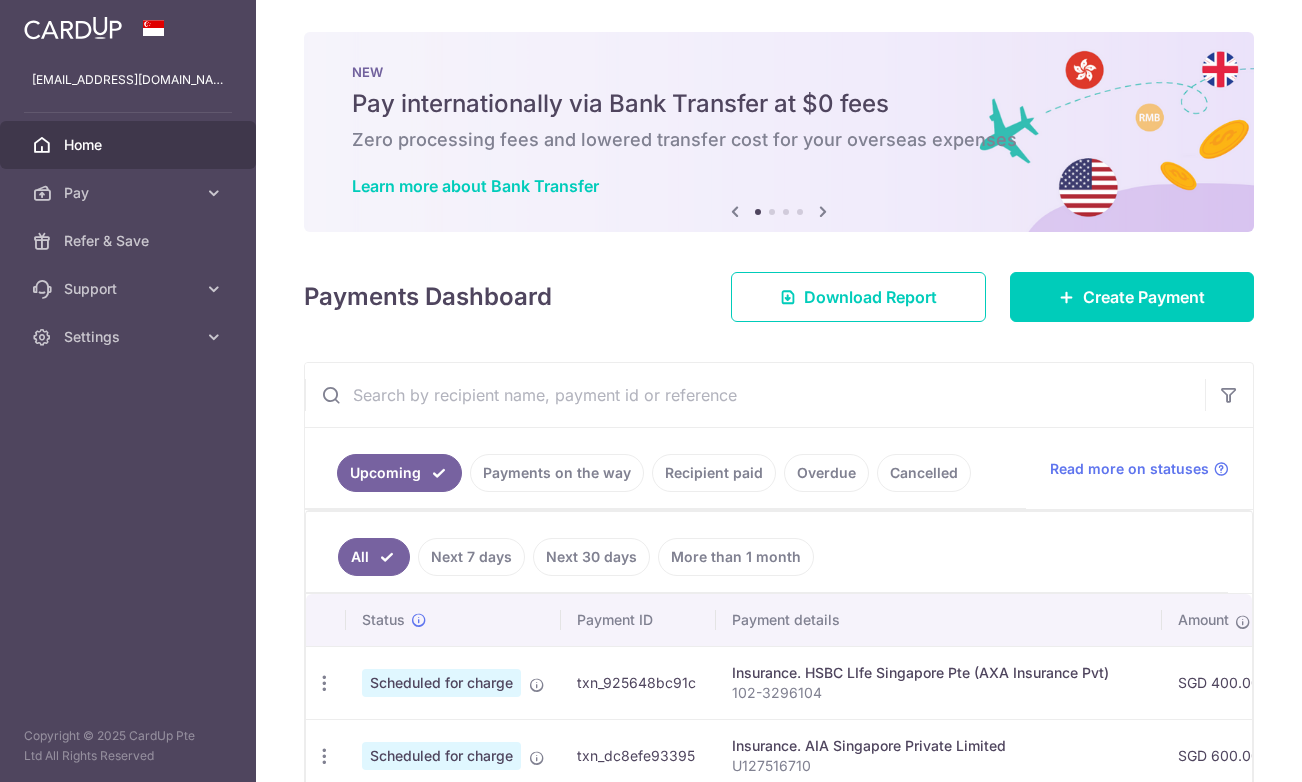 scroll, scrollTop: 0, scrollLeft: 0, axis: both 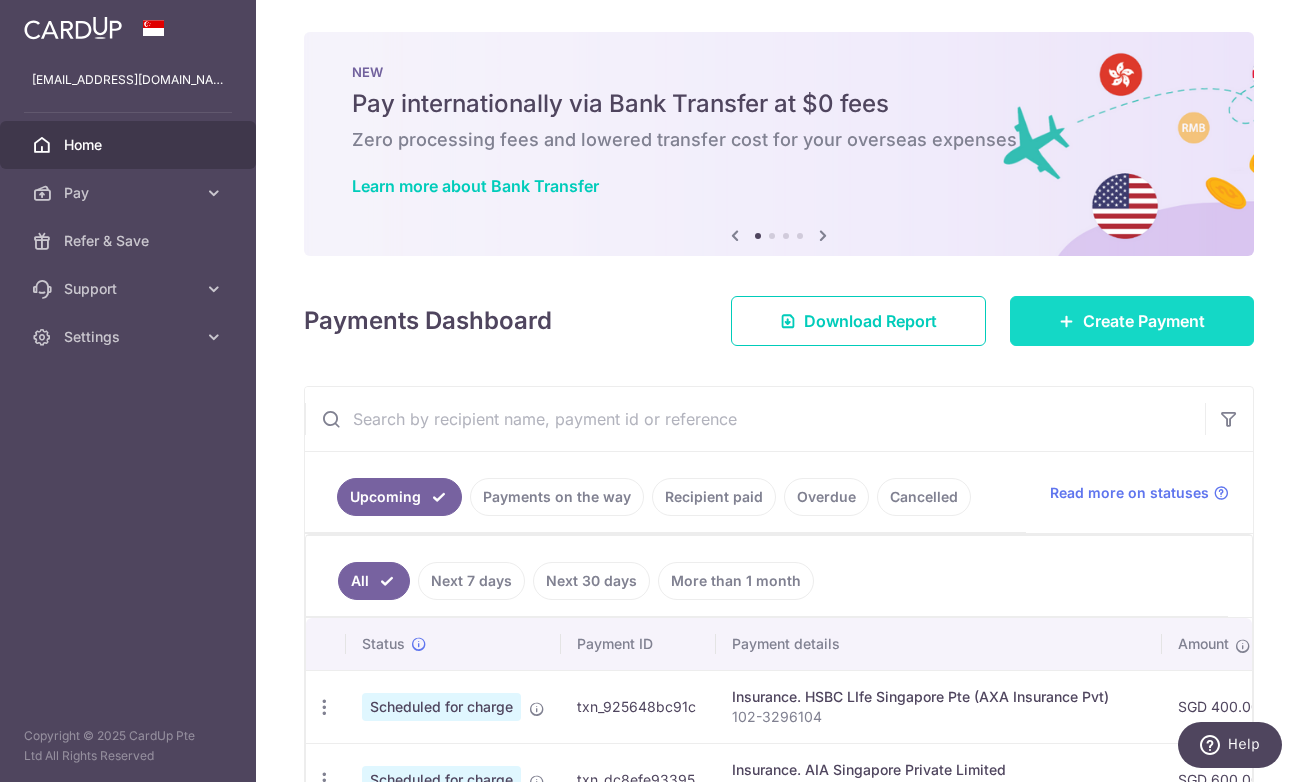 click on "Create Payment" at bounding box center (1144, 321) 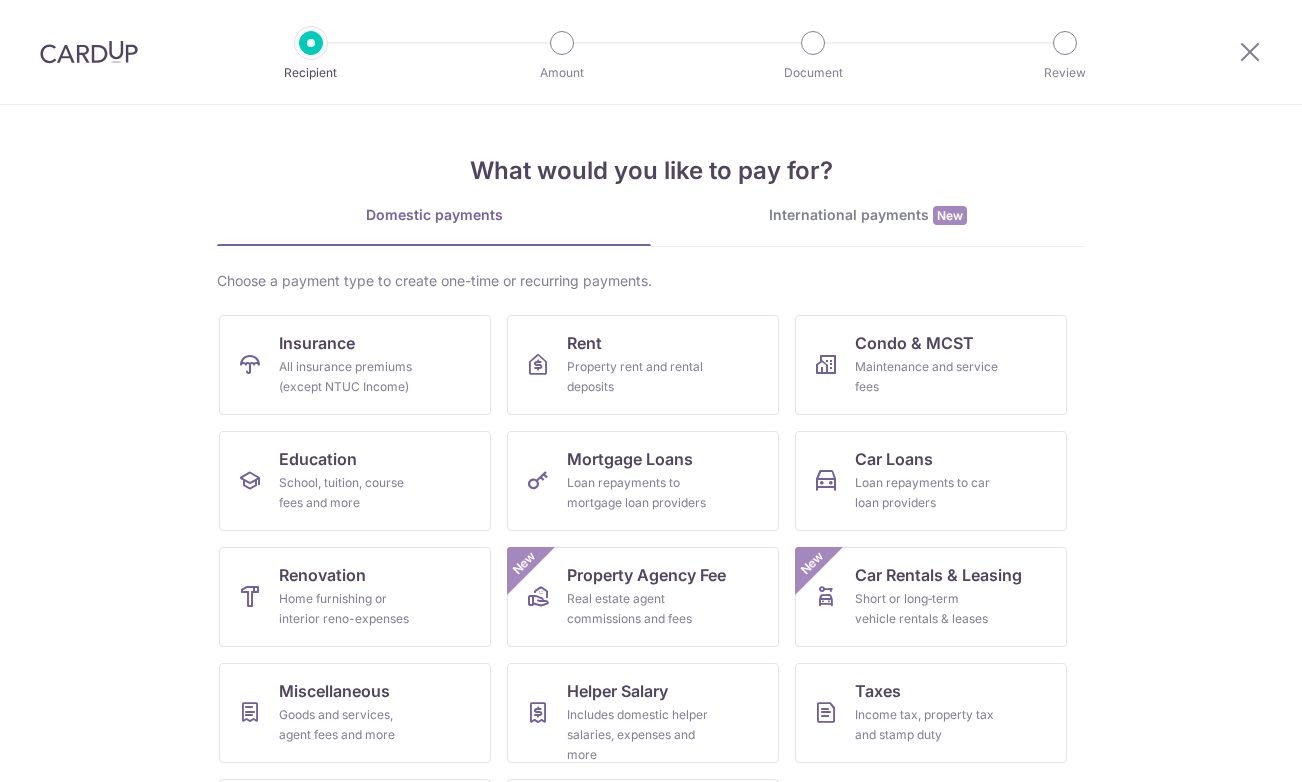 scroll, scrollTop: 0, scrollLeft: 0, axis: both 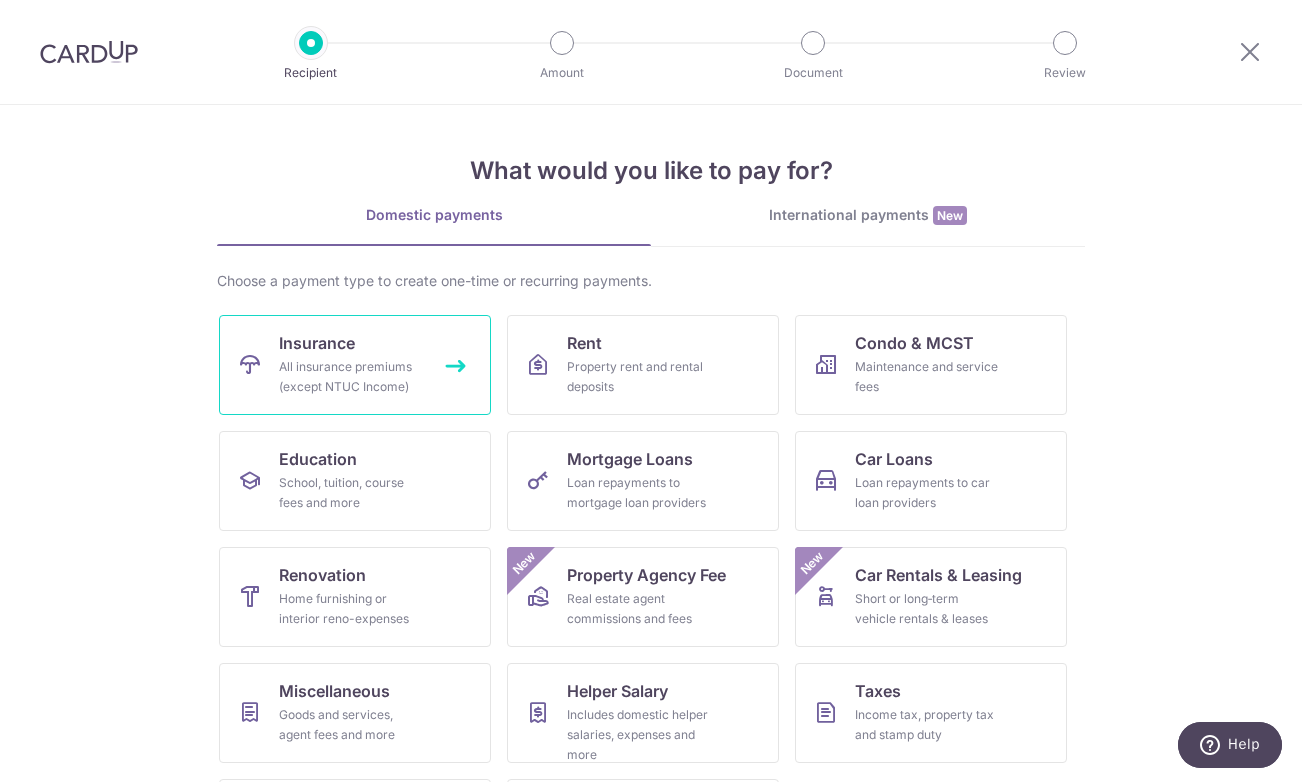 click on "Insurance All insurance premiums (except NTUC Income)" at bounding box center (355, 365) 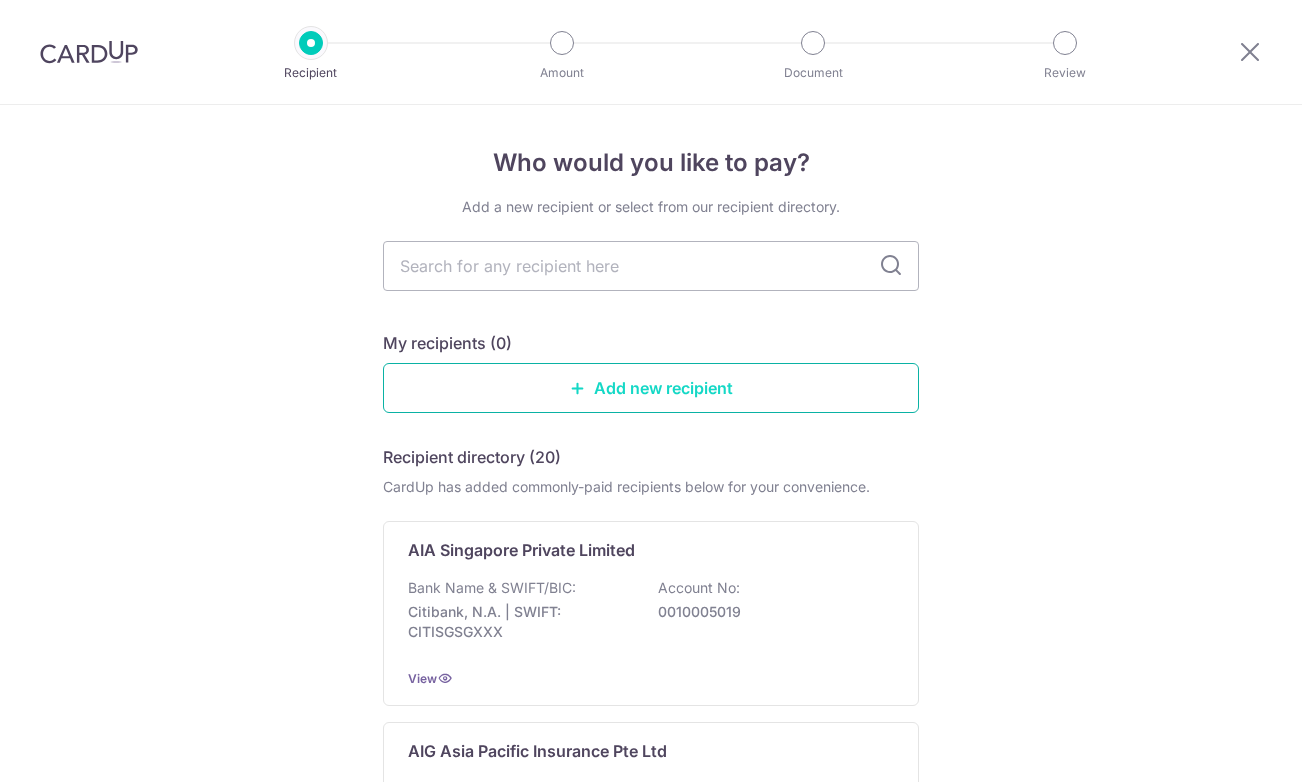 scroll, scrollTop: 0, scrollLeft: 0, axis: both 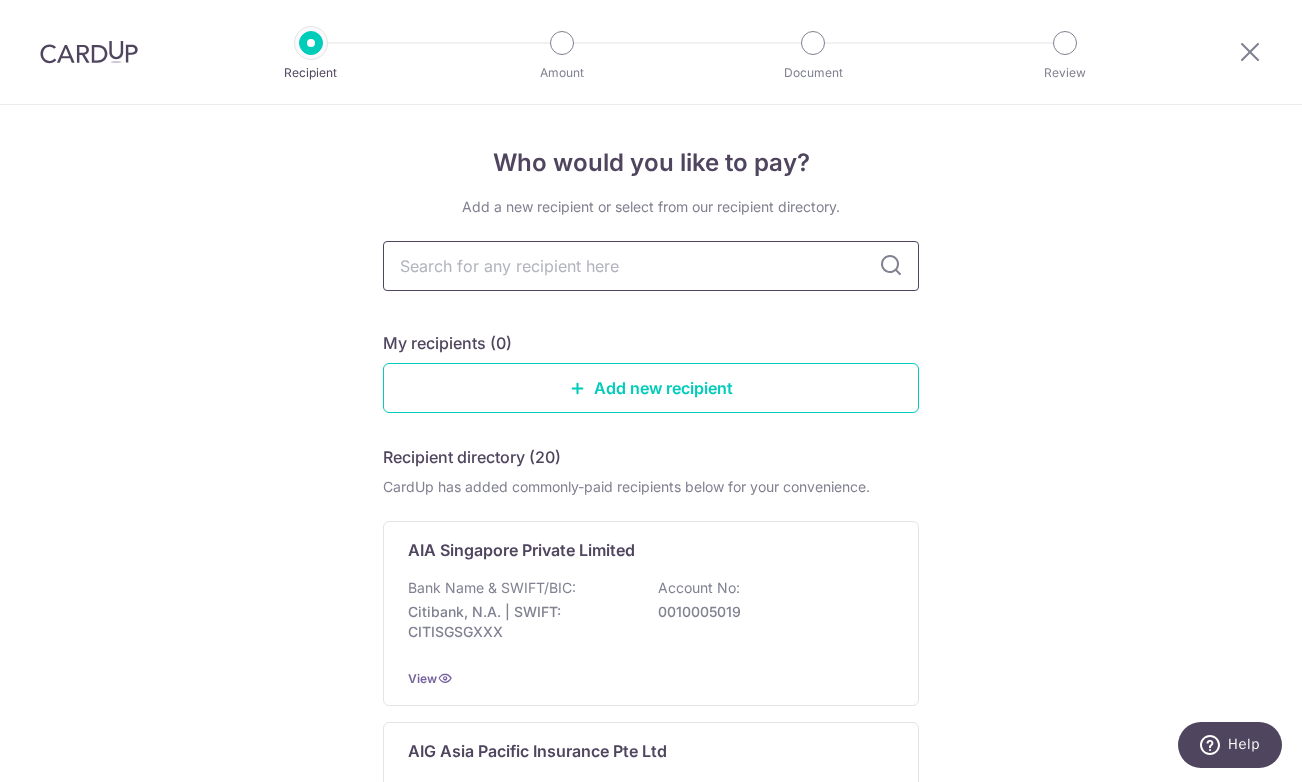 click at bounding box center [651, 266] 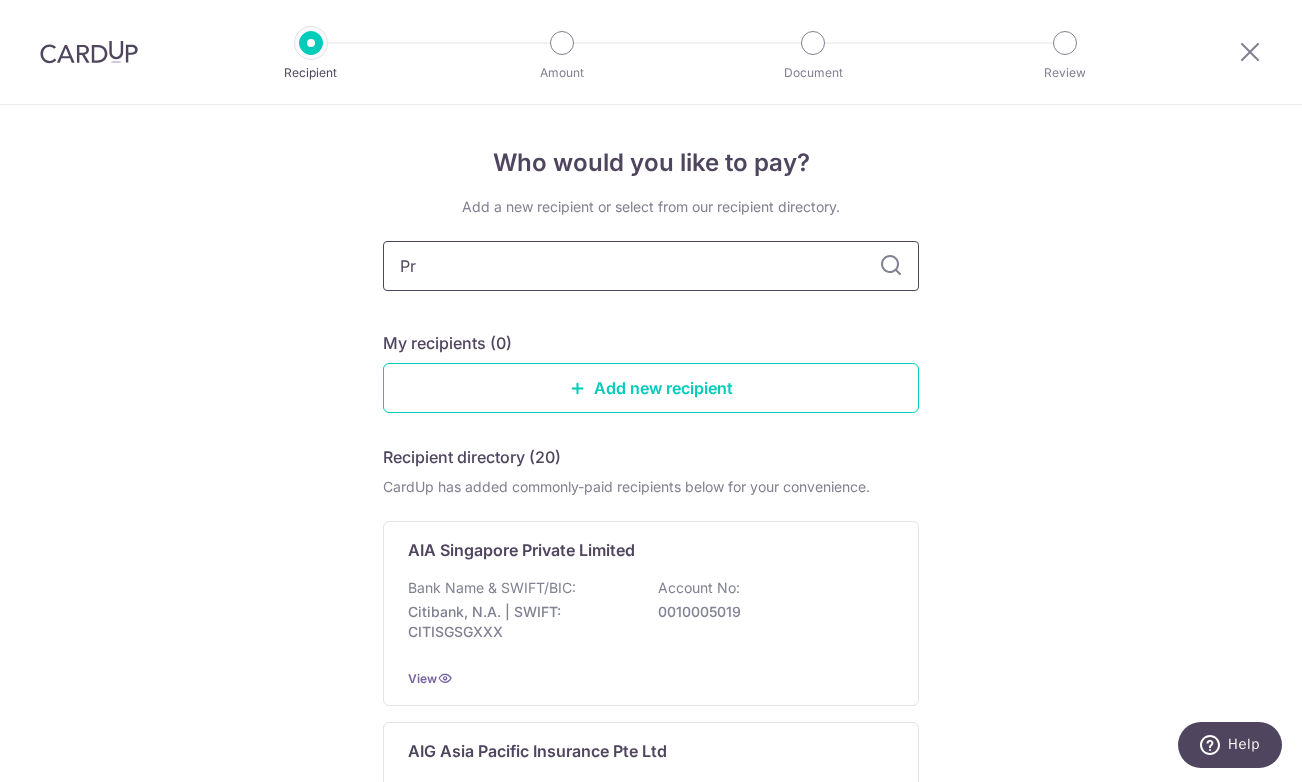 type on "Pru" 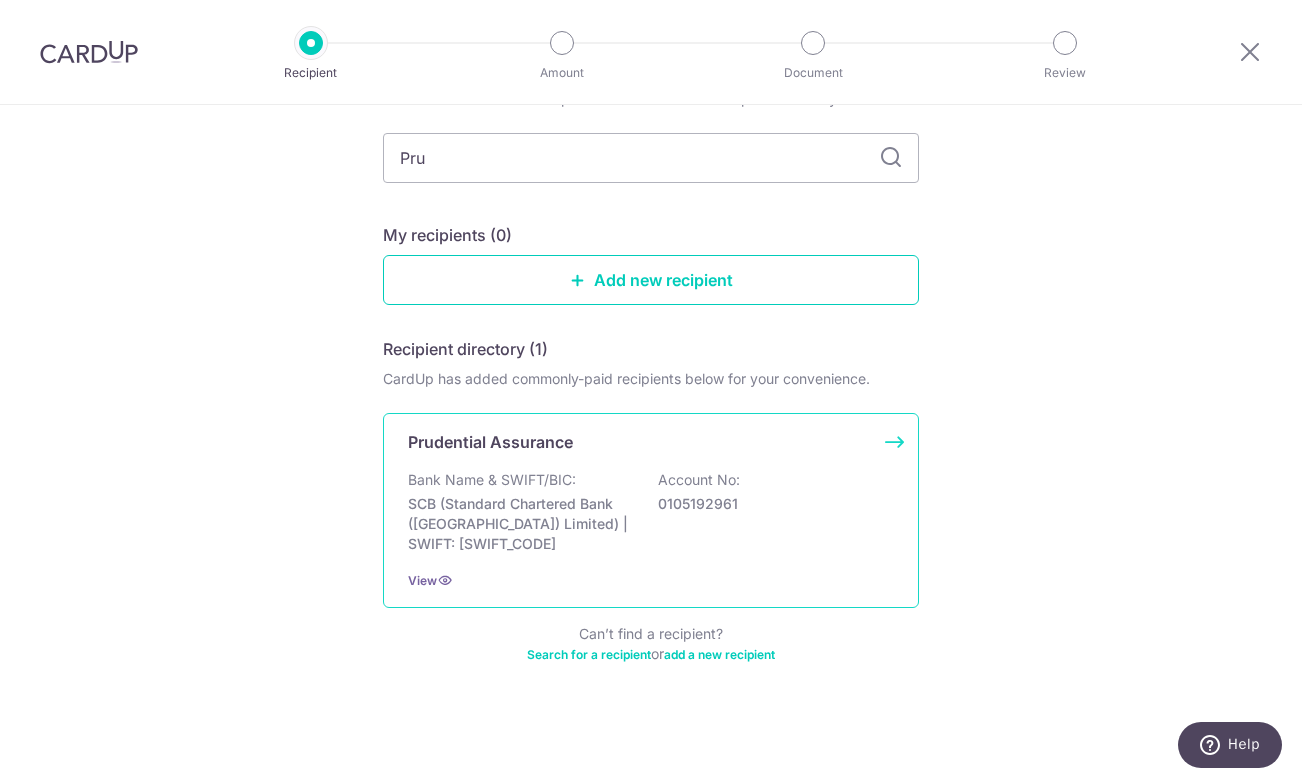 scroll, scrollTop: 108, scrollLeft: 0, axis: vertical 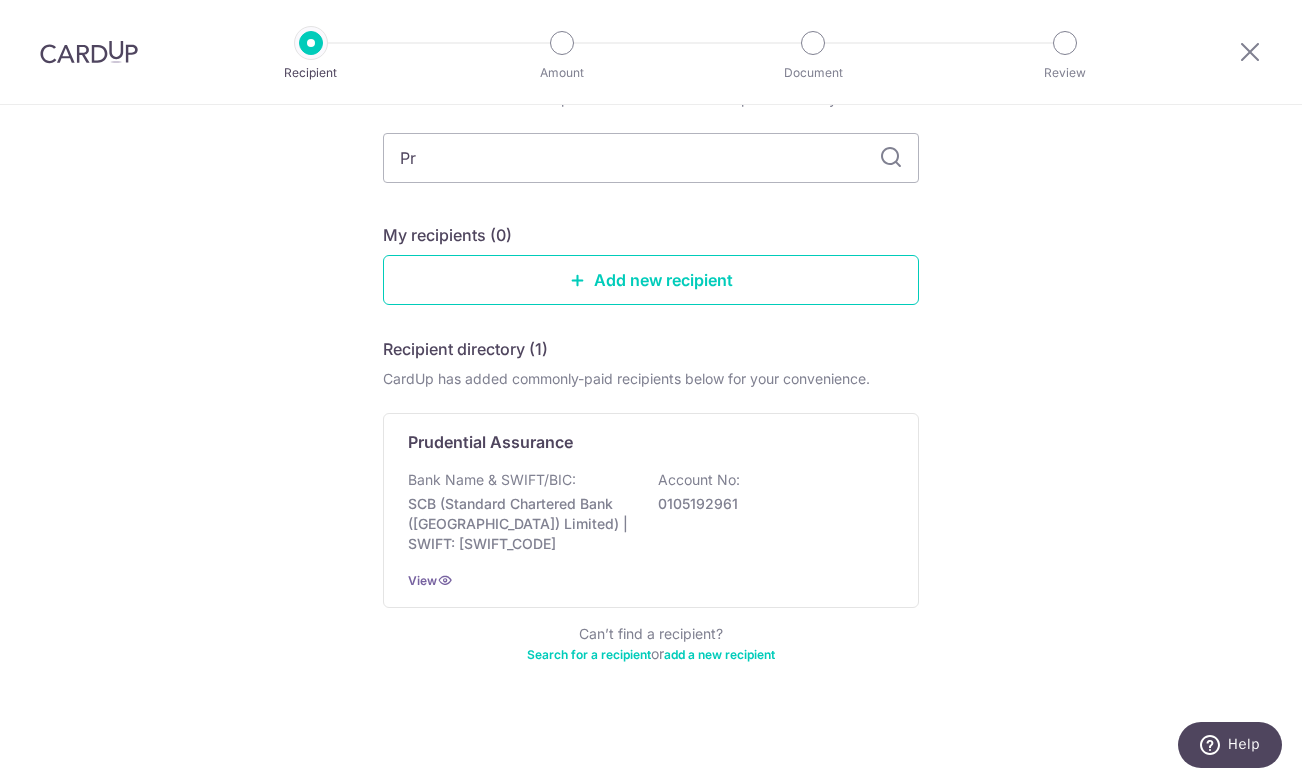 type on "P" 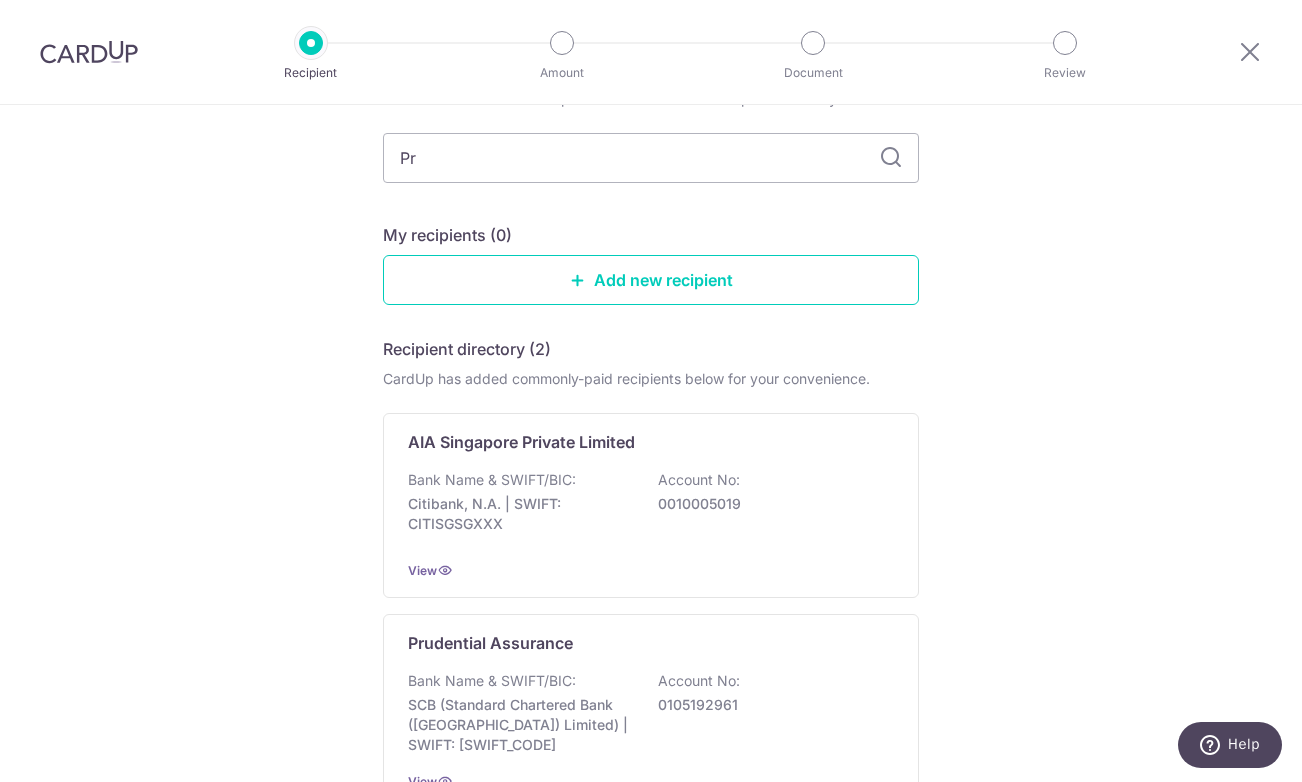 type on "P" 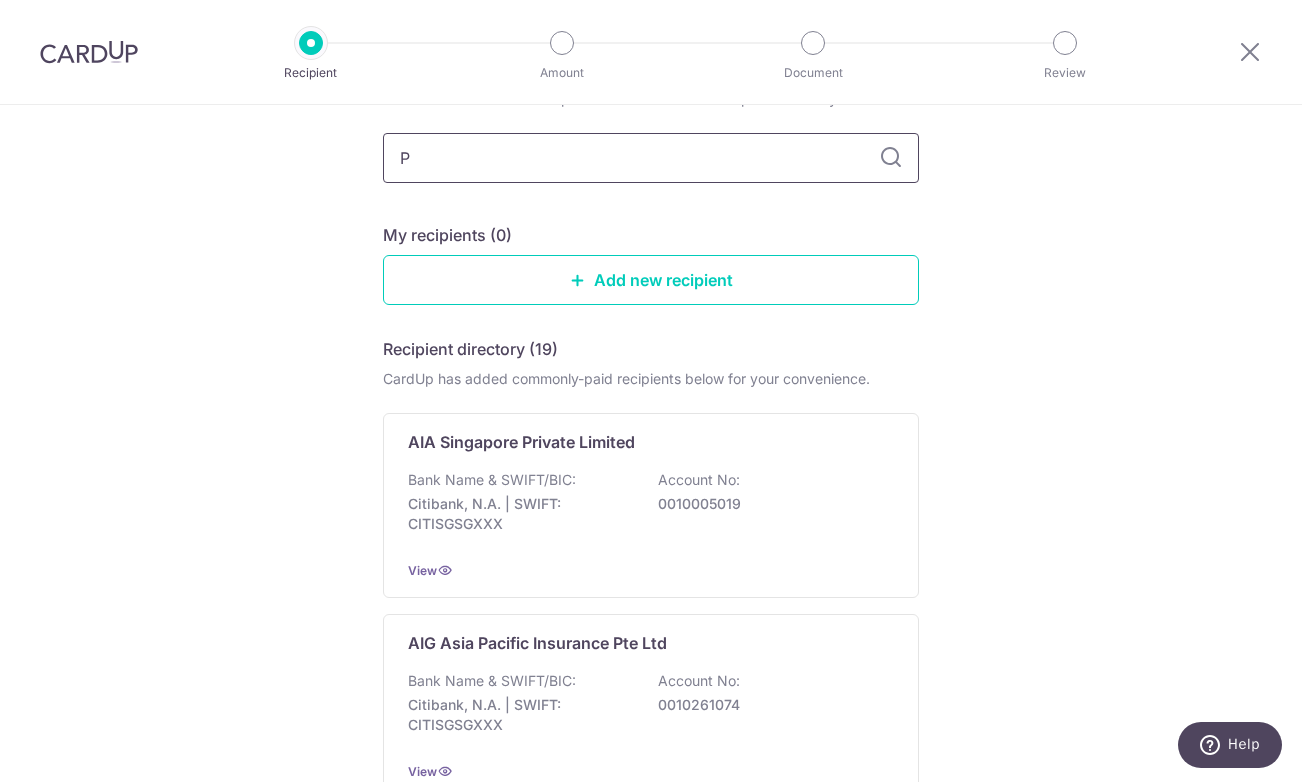 type 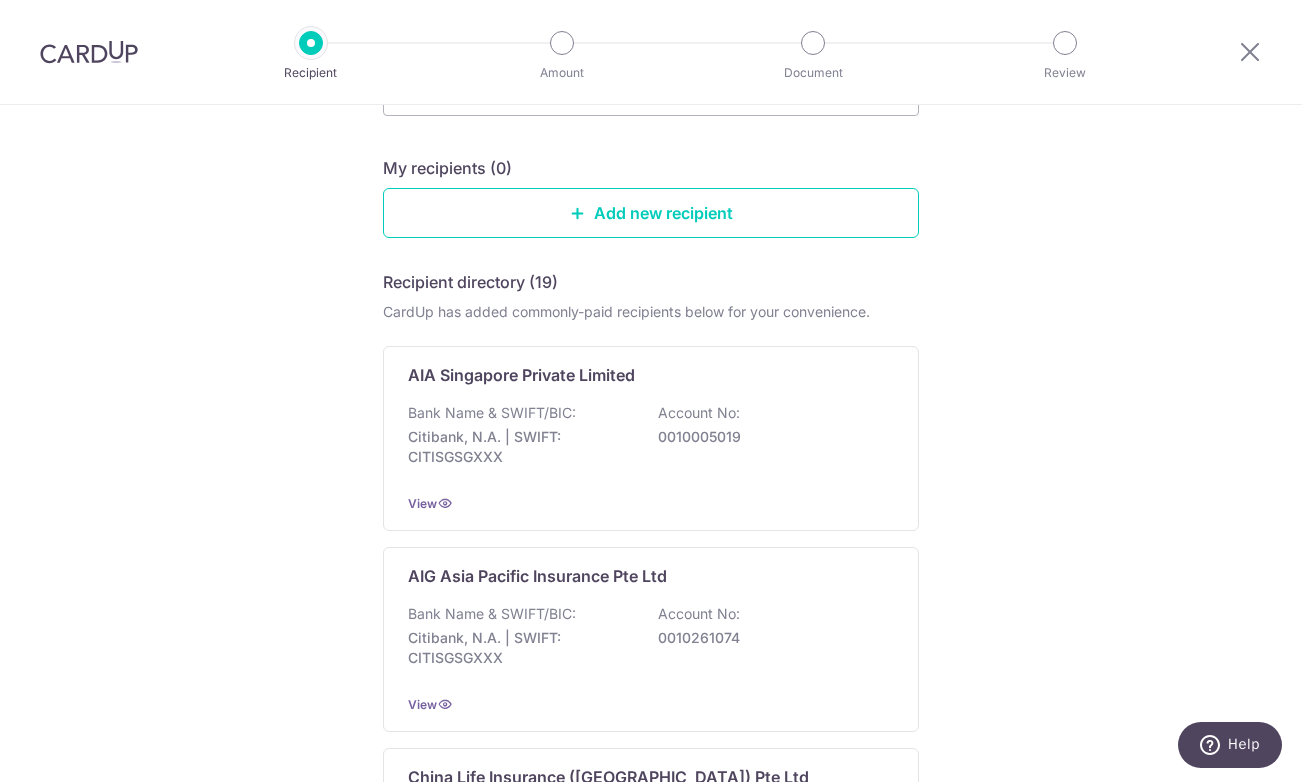 scroll, scrollTop: 173, scrollLeft: 0, axis: vertical 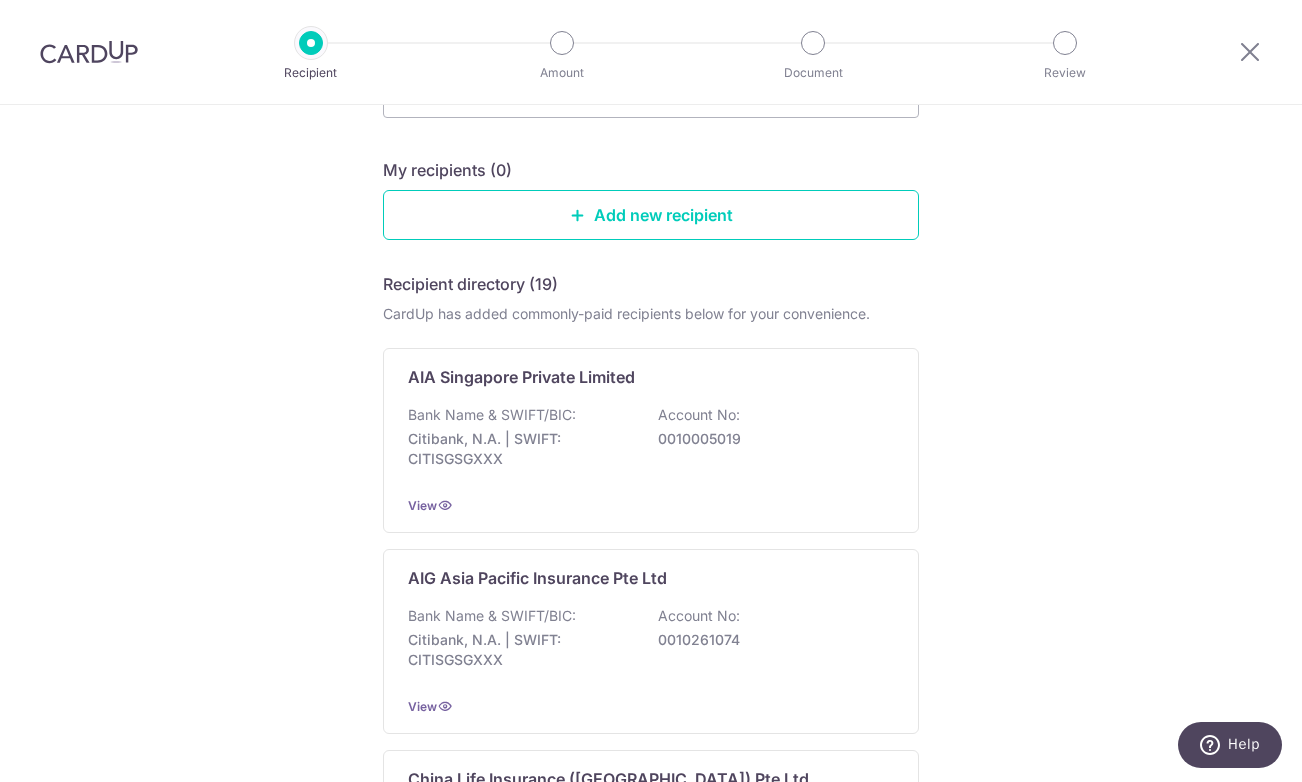 type on "pr" 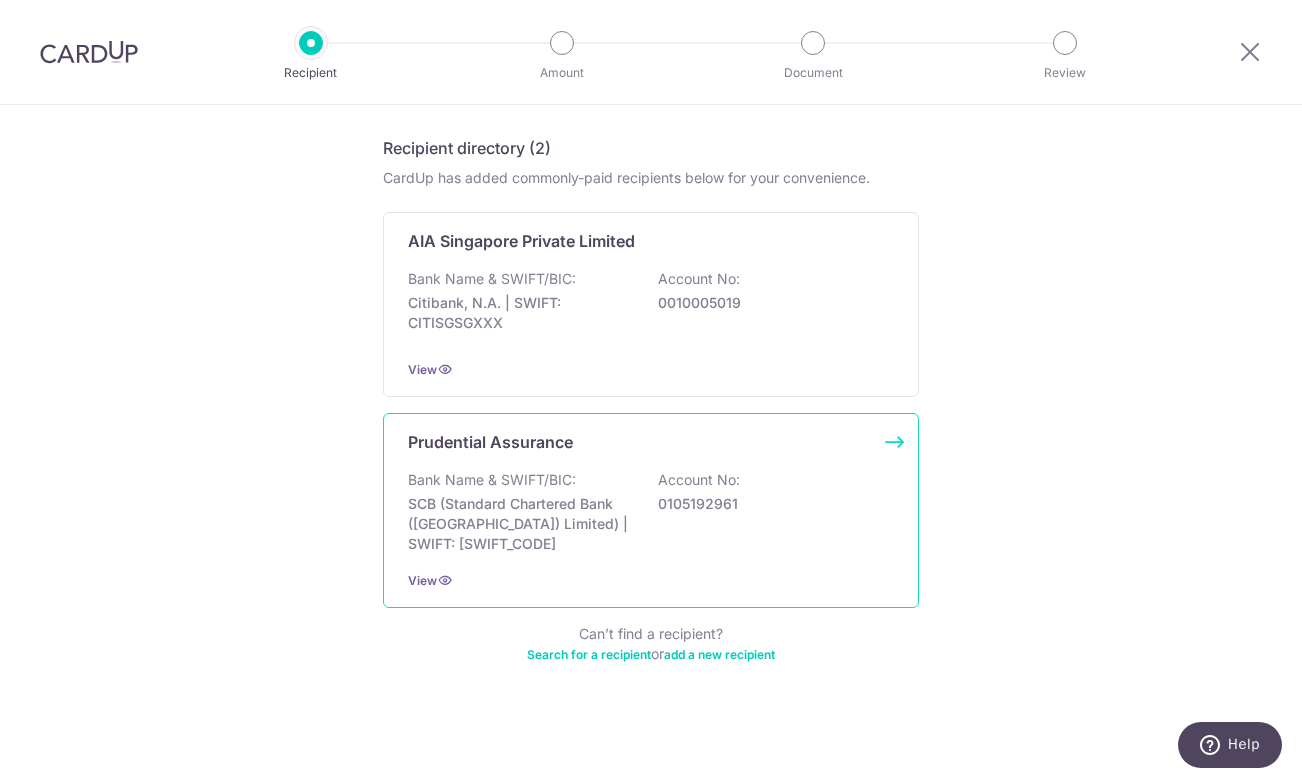 scroll, scrollTop: 309, scrollLeft: 0, axis: vertical 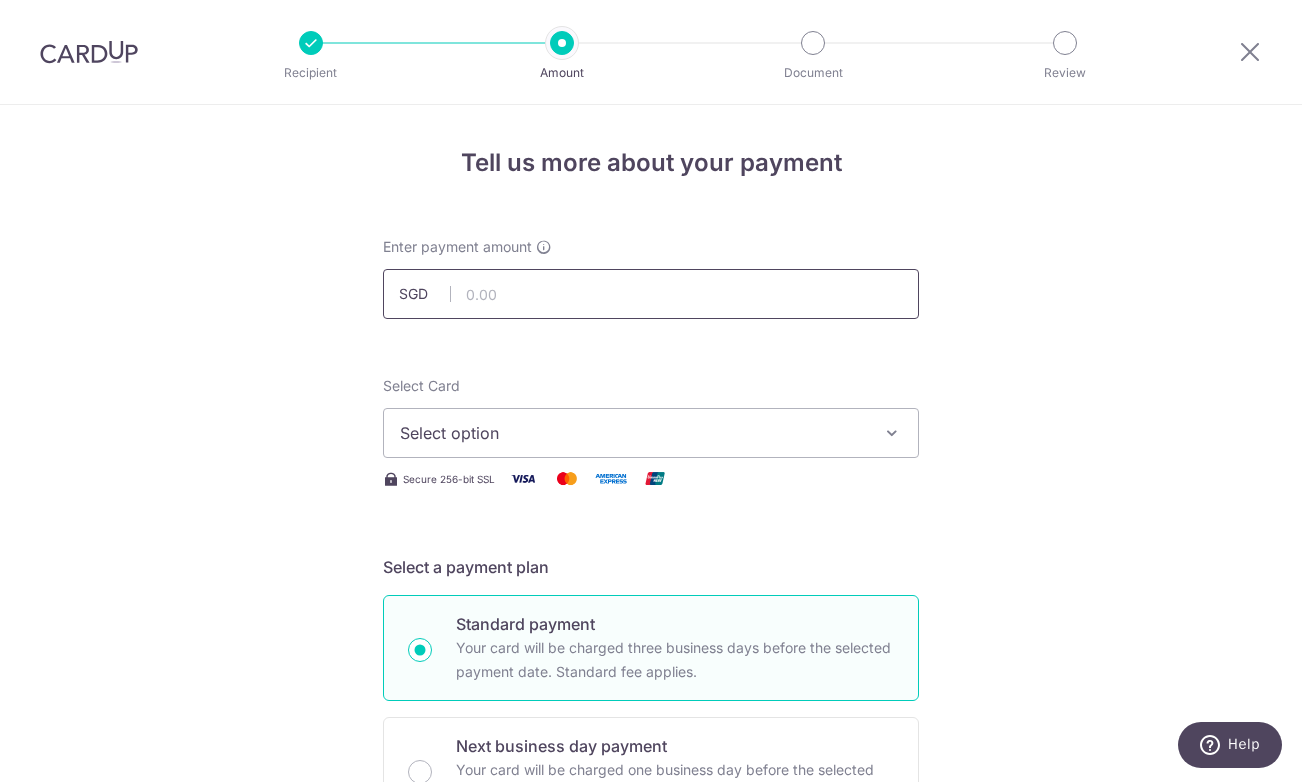 click at bounding box center [651, 294] 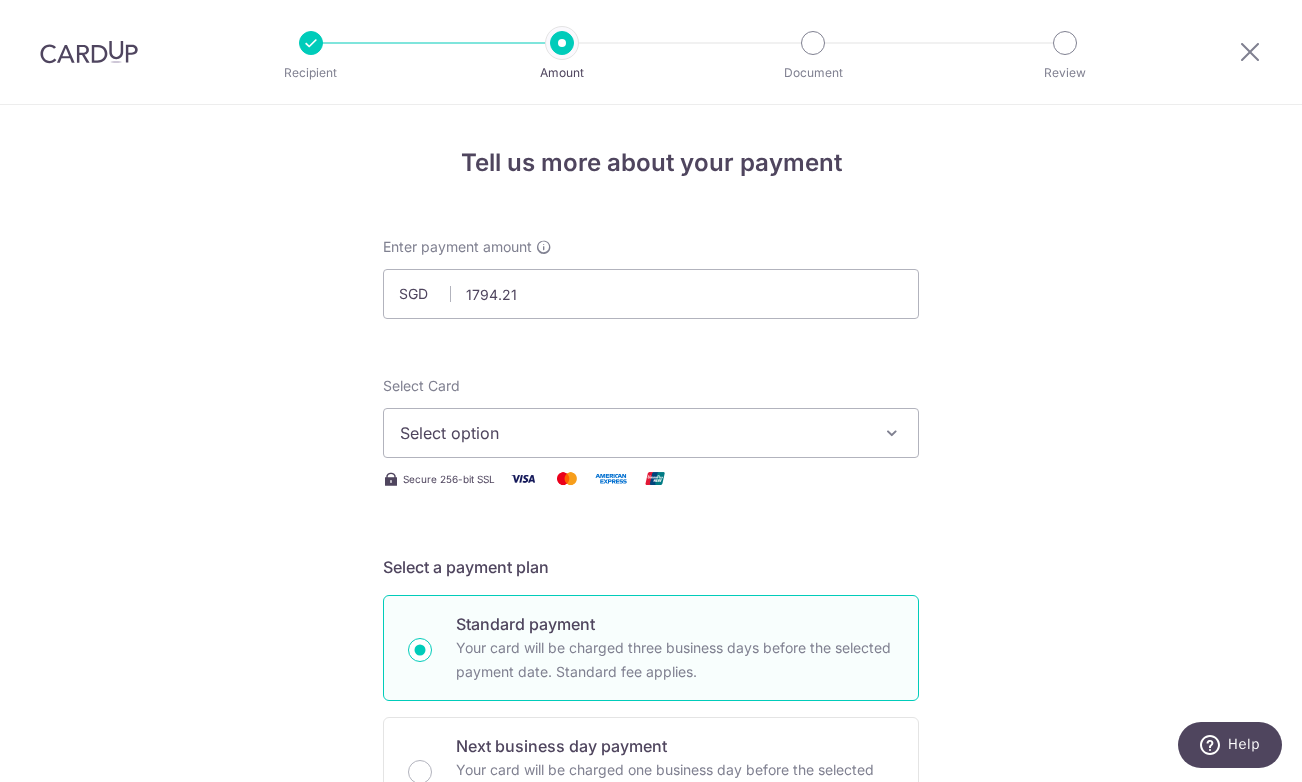 type on "1,794.21" 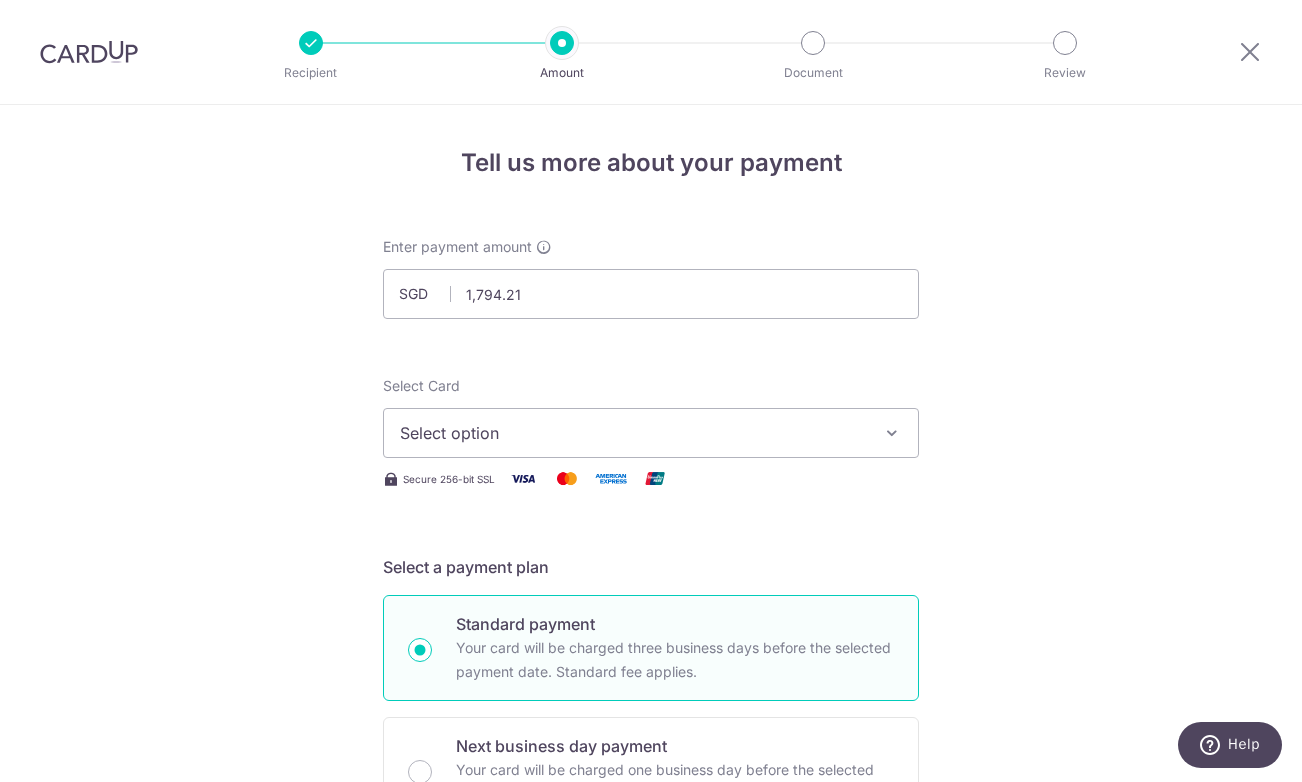 click on "Select option" at bounding box center (633, 433) 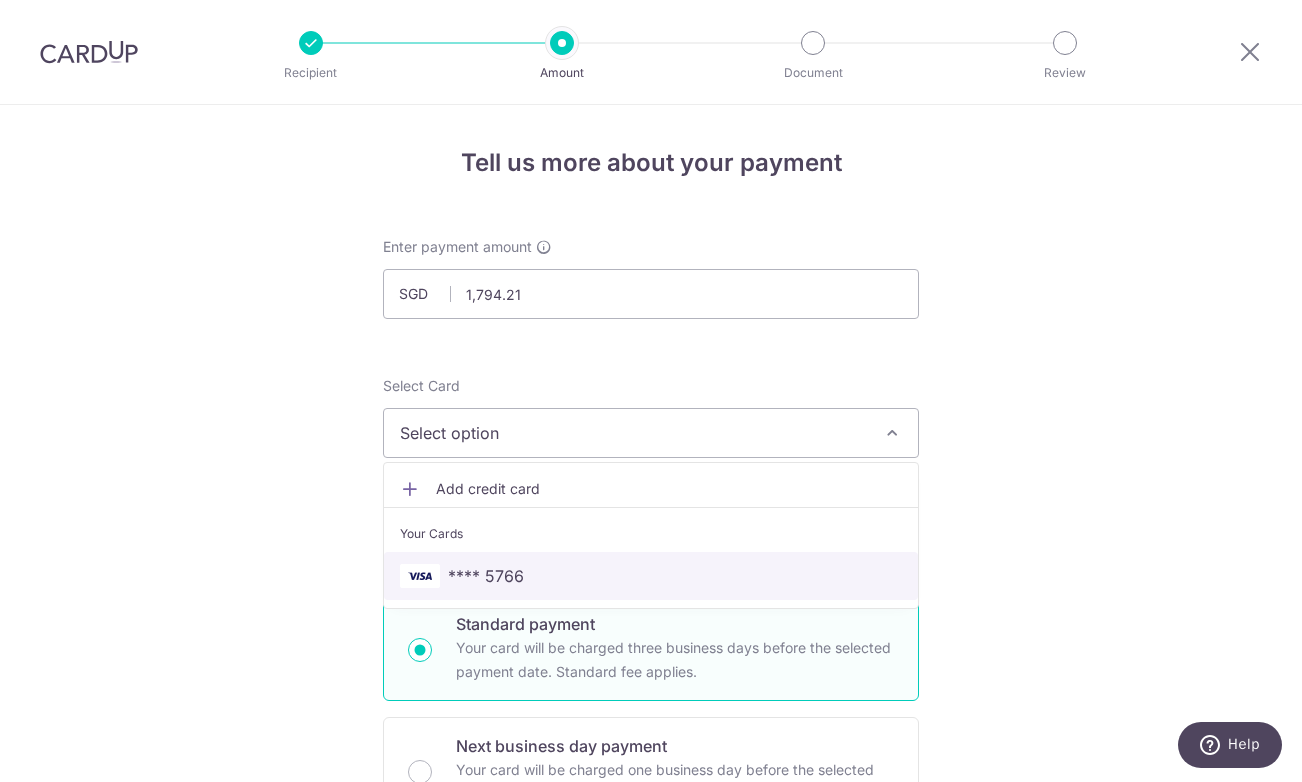 click on "**** 5766" at bounding box center (486, 576) 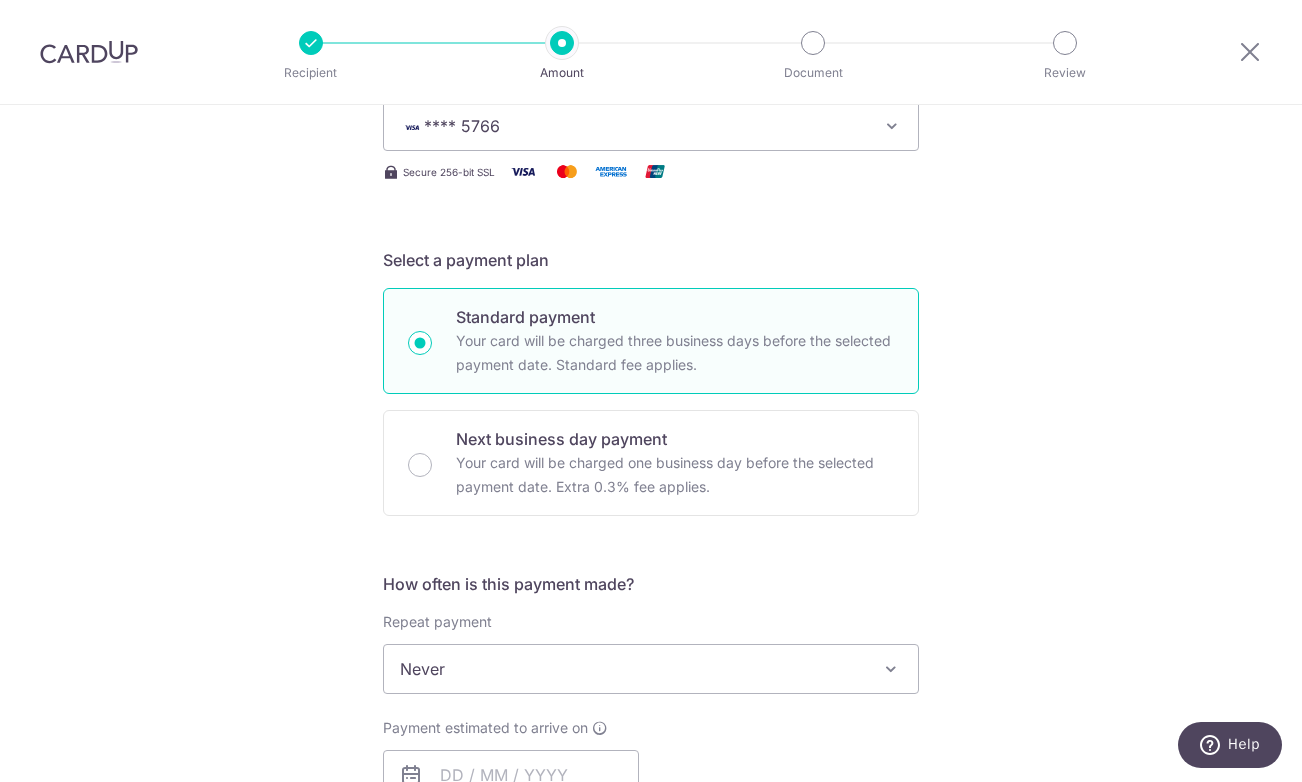 scroll, scrollTop: 444, scrollLeft: 0, axis: vertical 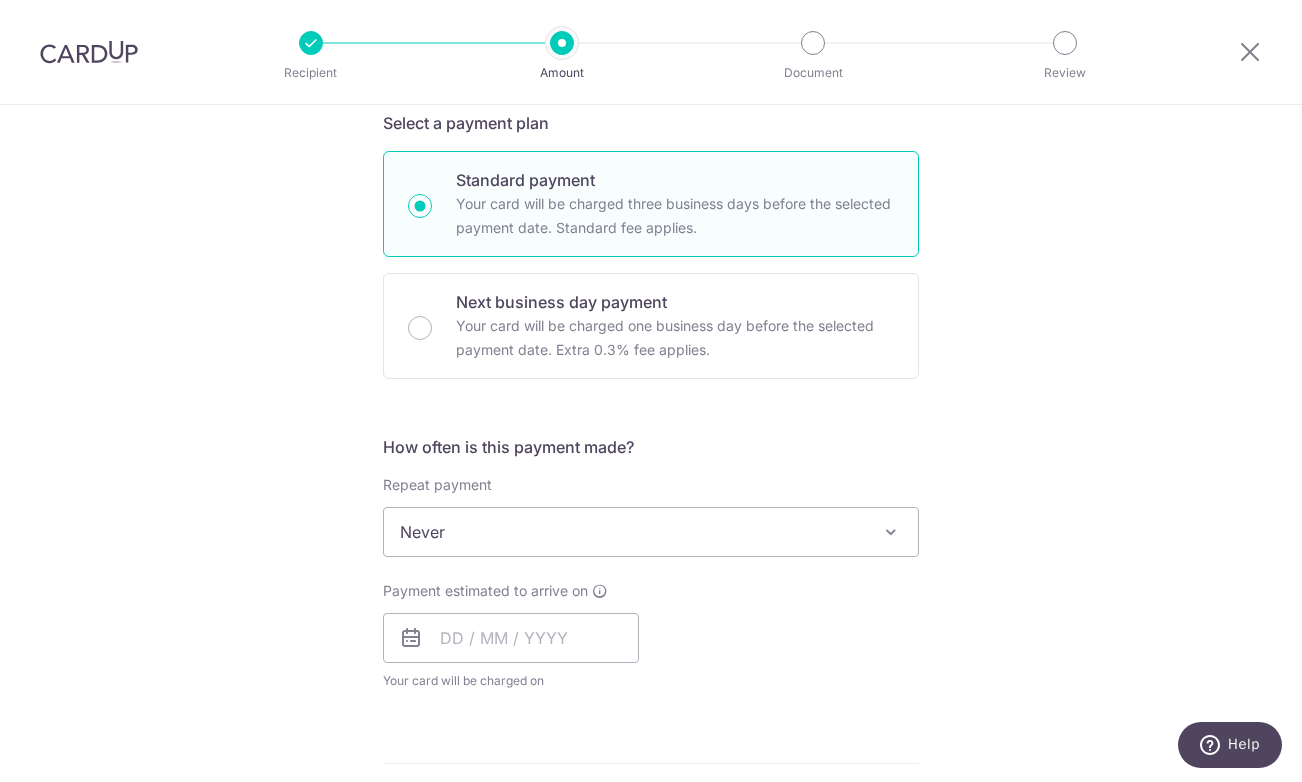 click on "Never" at bounding box center [651, 532] 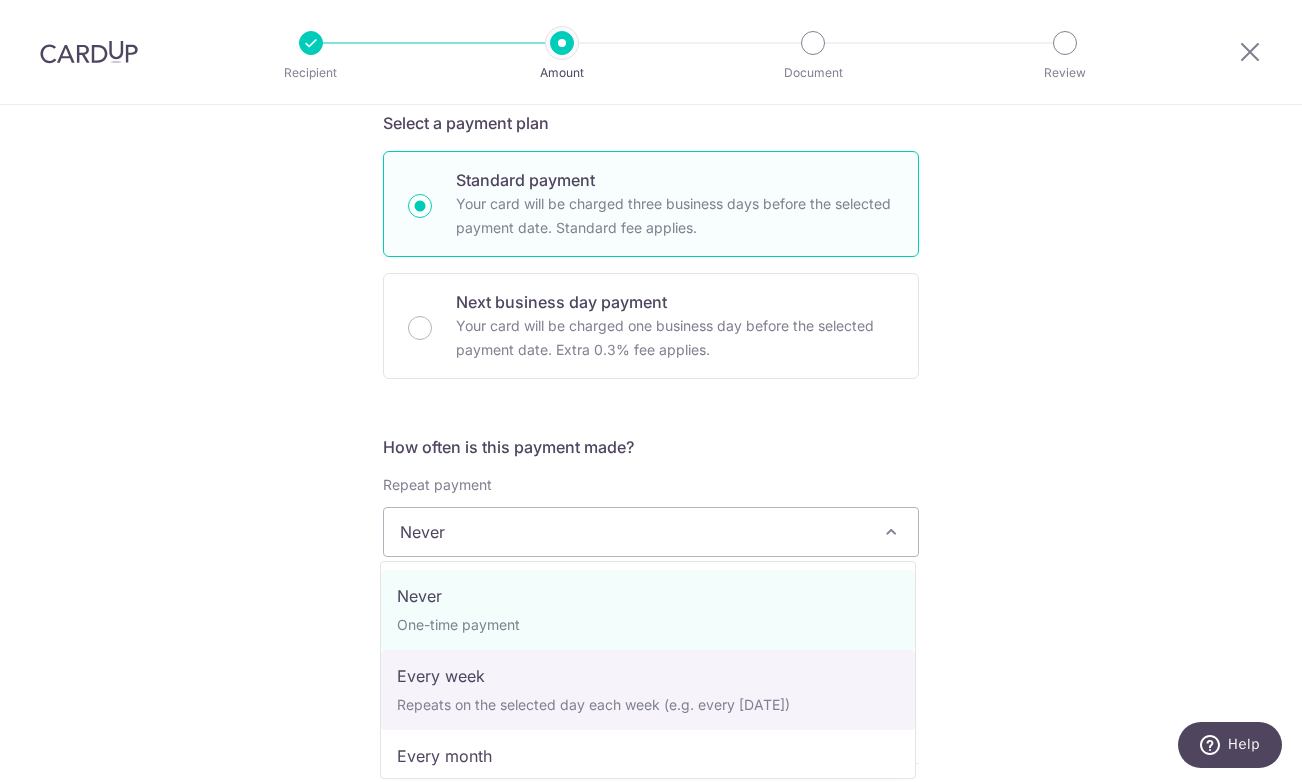 scroll, scrollTop: 444, scrollLeft: 0, axis: vertical 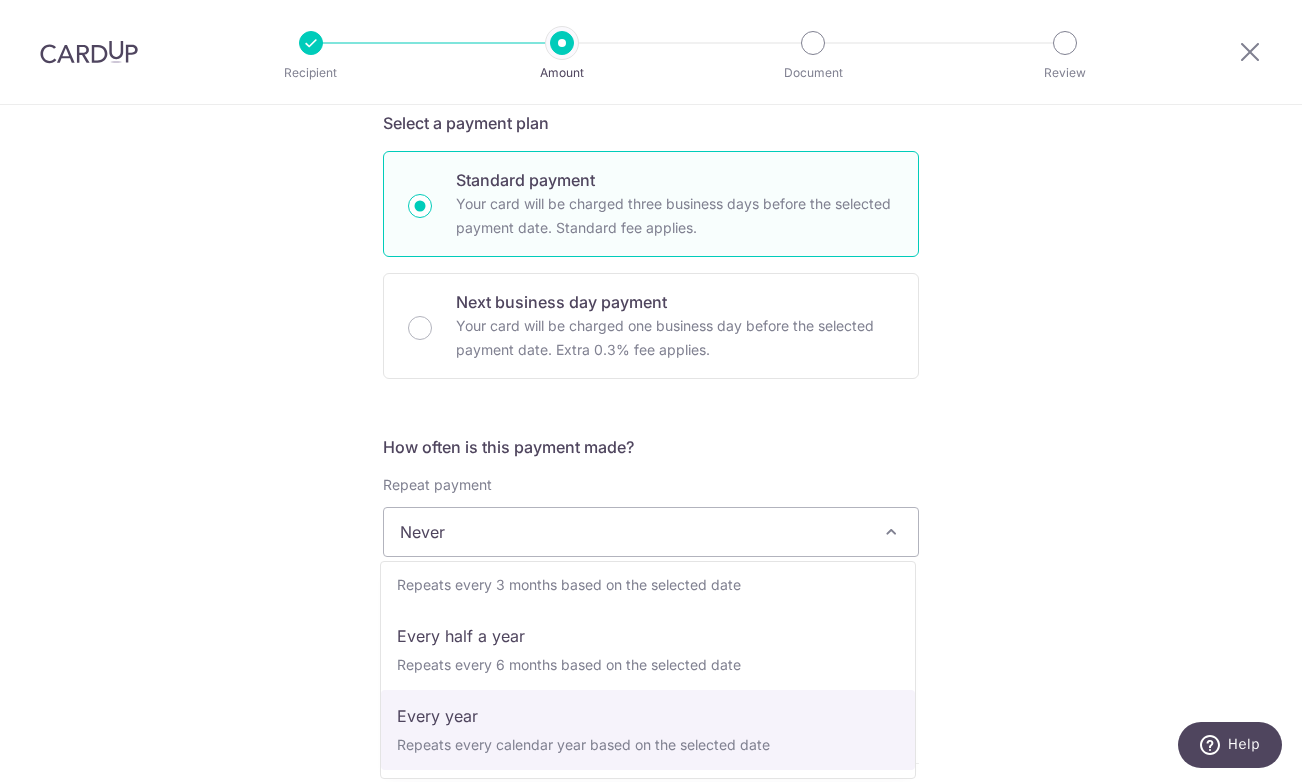 select on "6" 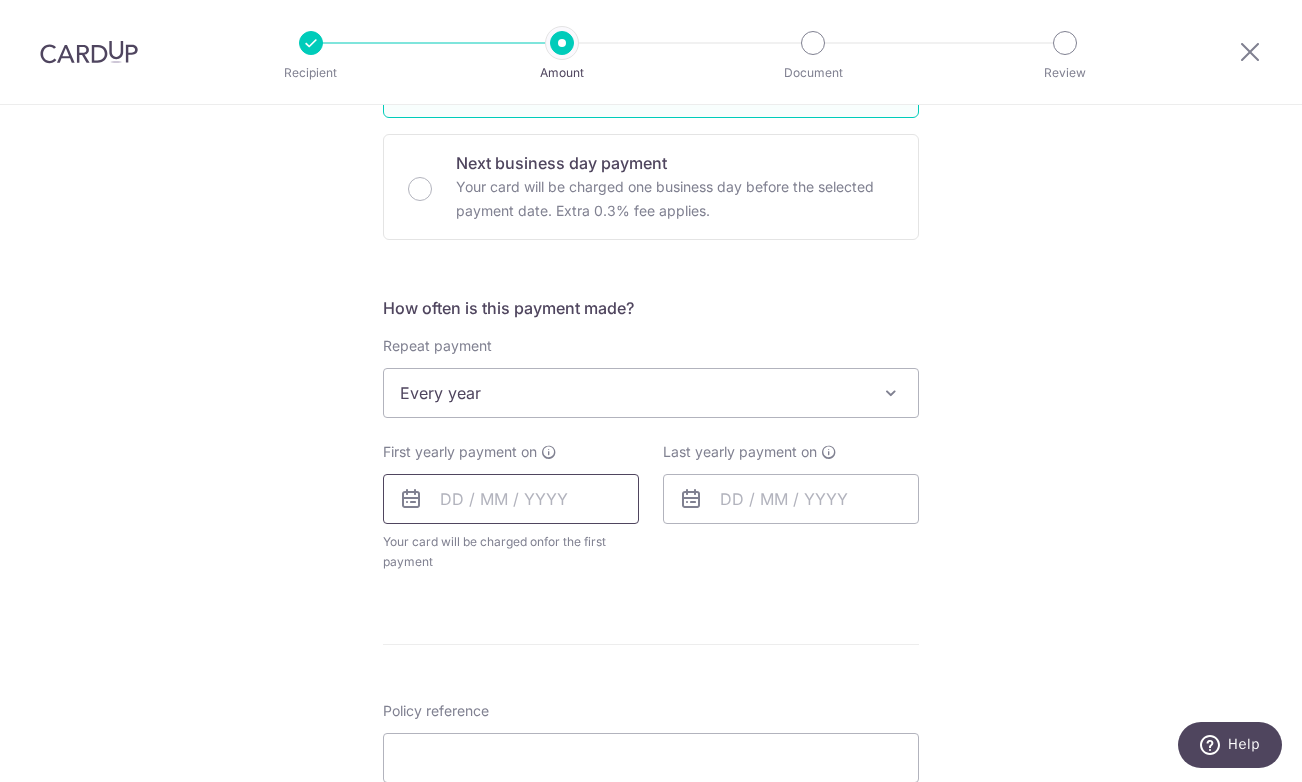 scroll, scrollTop: 616, scrollLeft: 0, axis: vertical 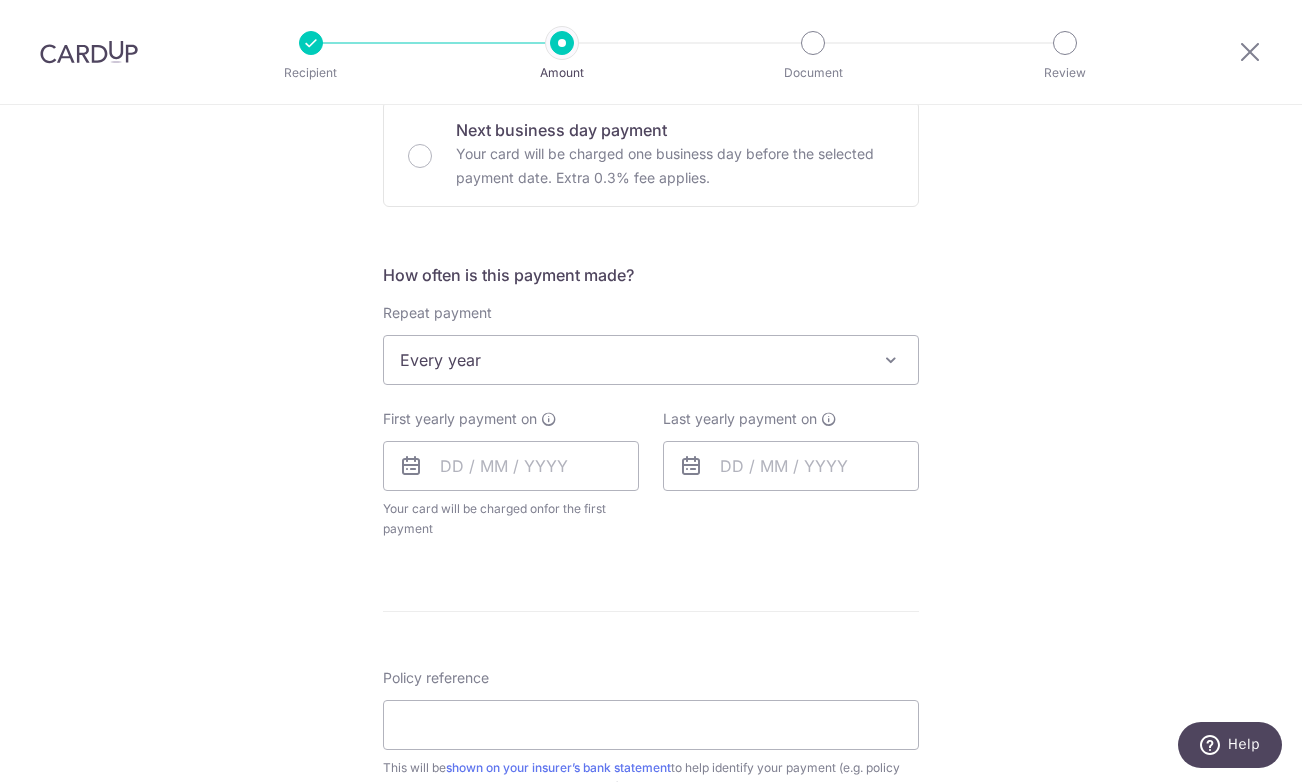 click at bounding box center (411, 466) 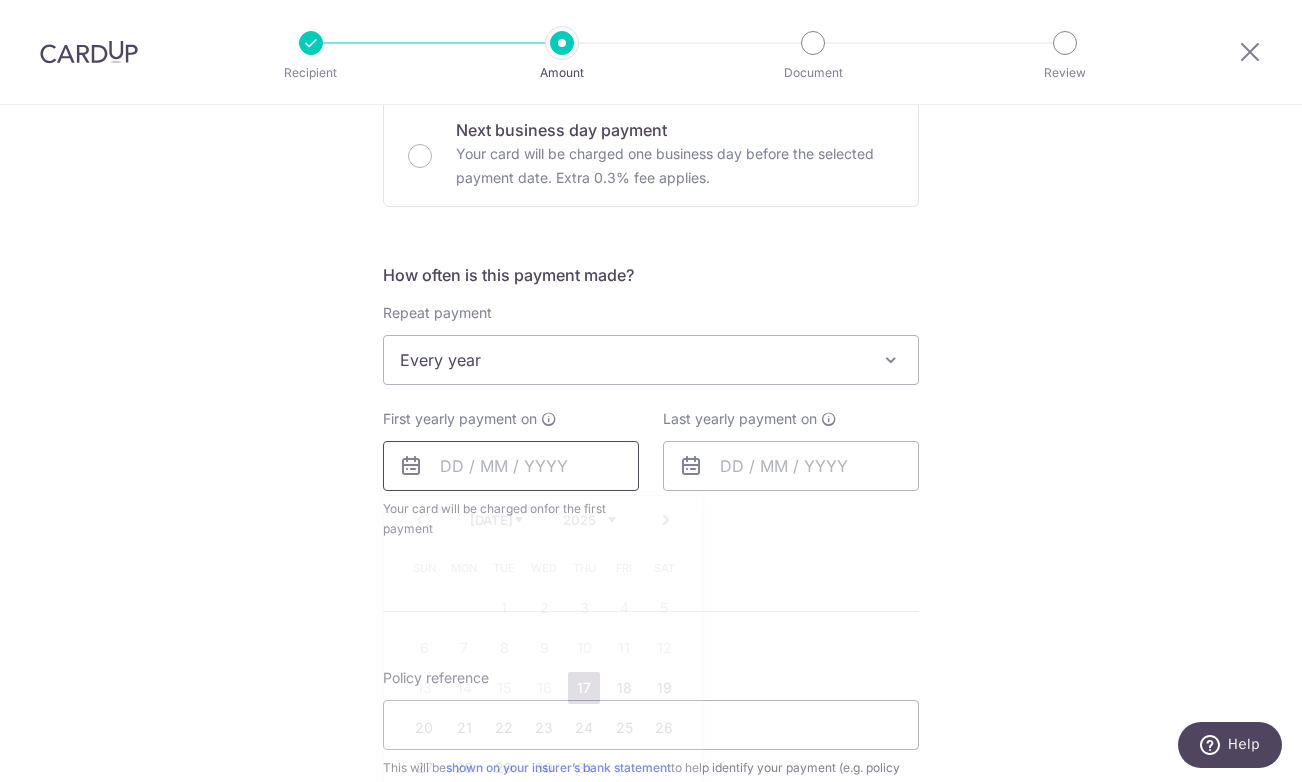 click at bounding box center (511, 466) 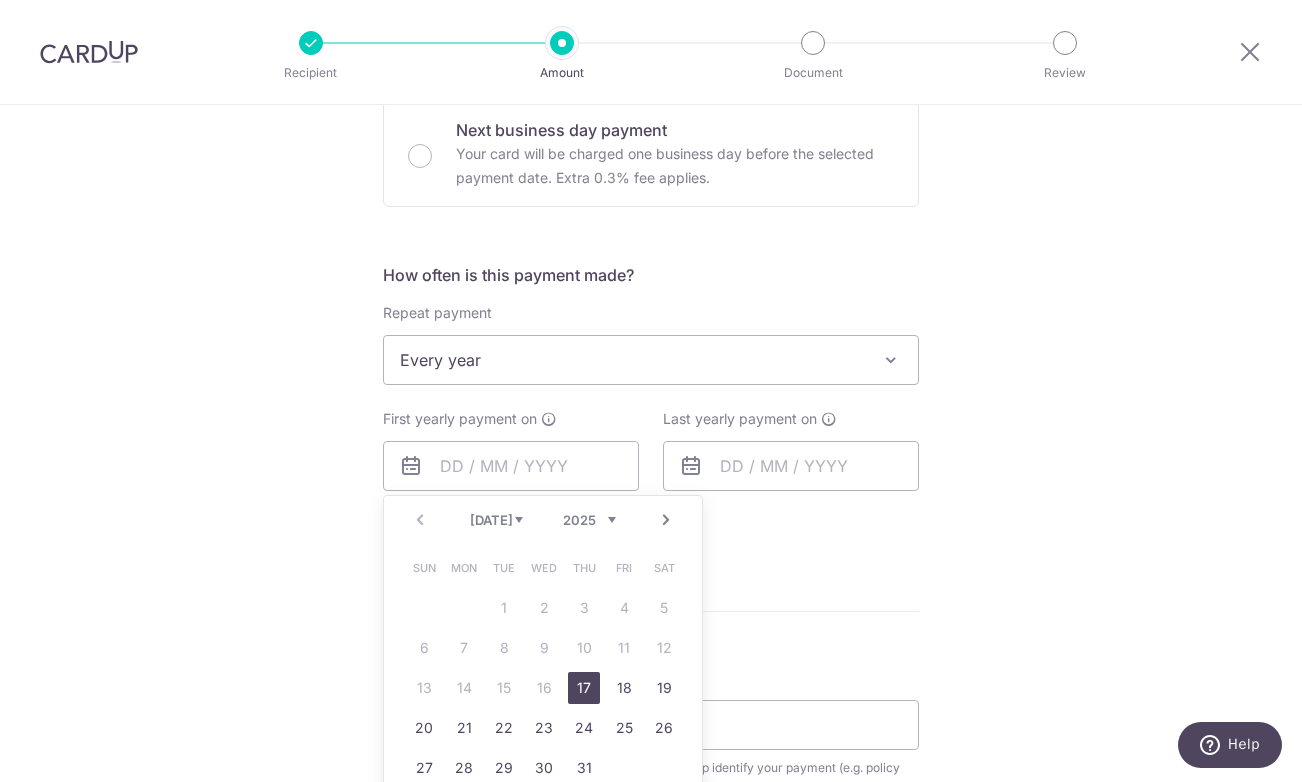 click on "Next" at bounding box center [666, 520] 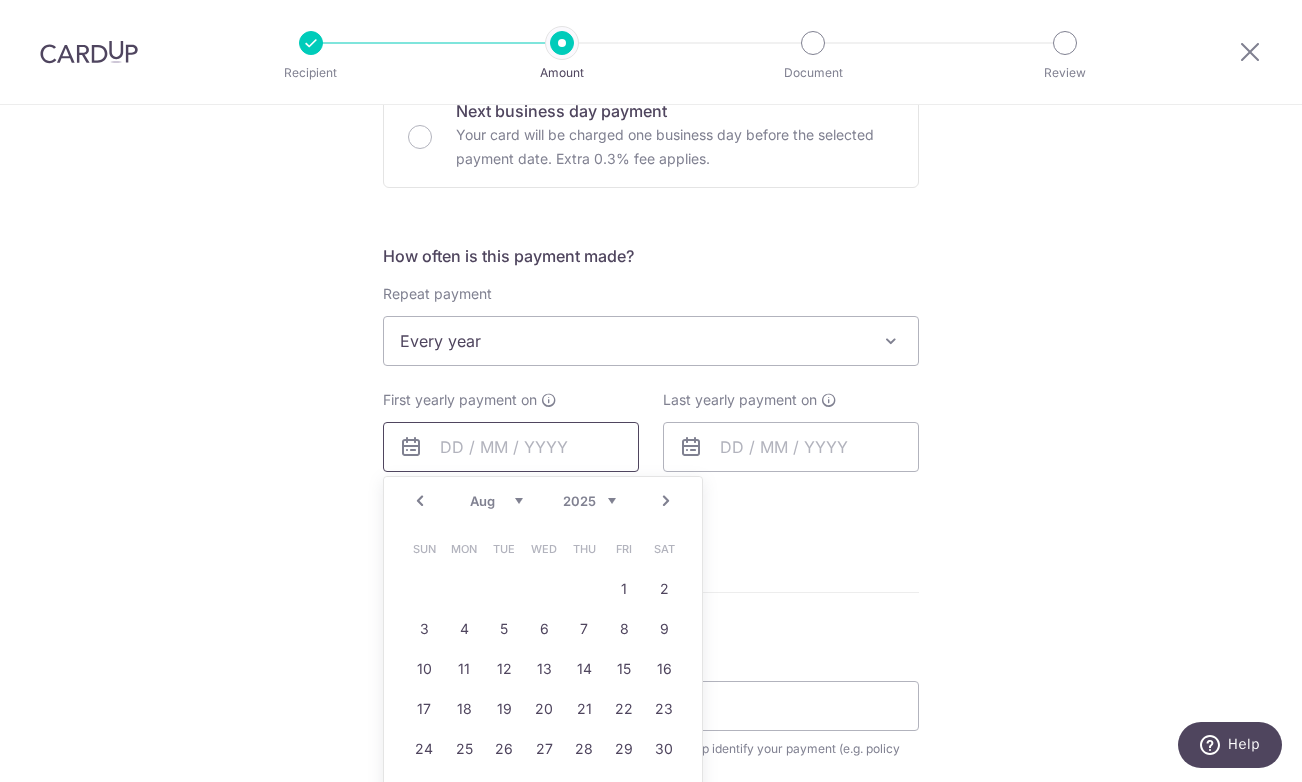 scroll, scrollTop: 641, scrollLeft: 0, axis: vertical 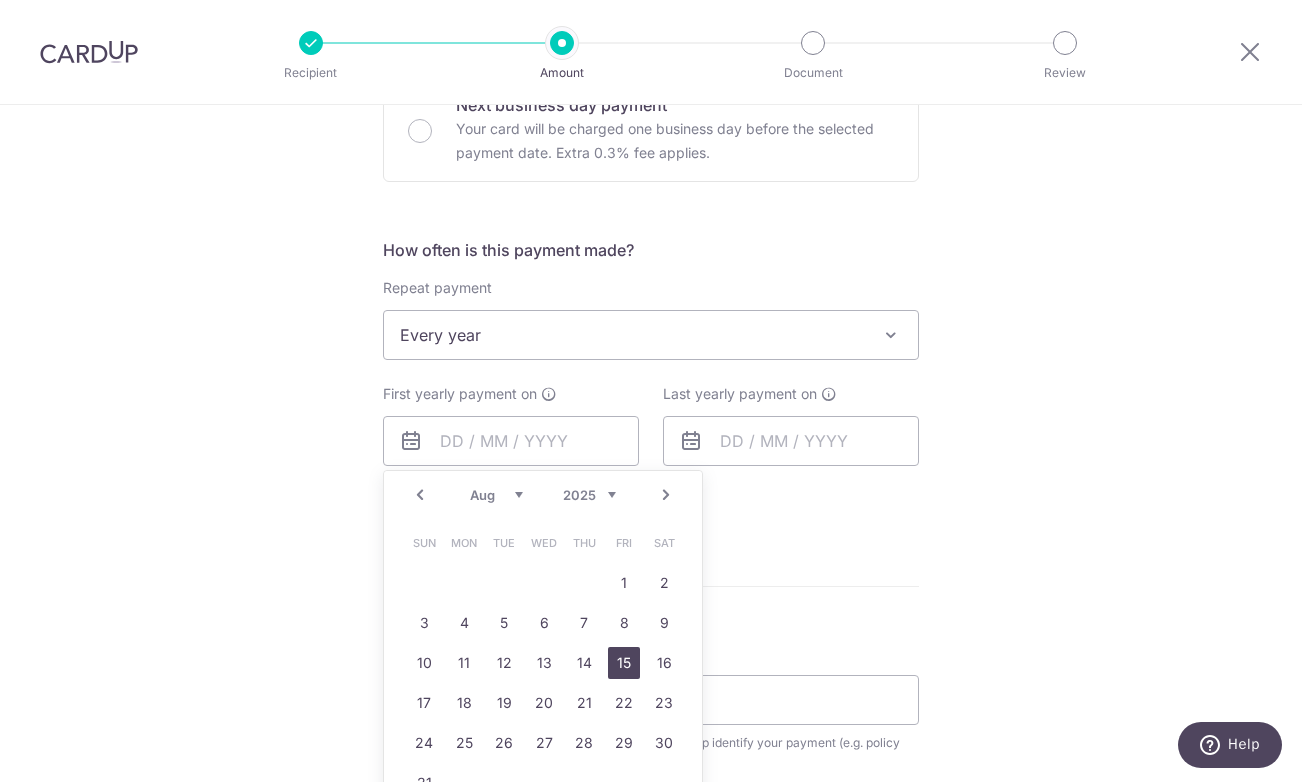 click on "15" at bounding box center [624, 663] 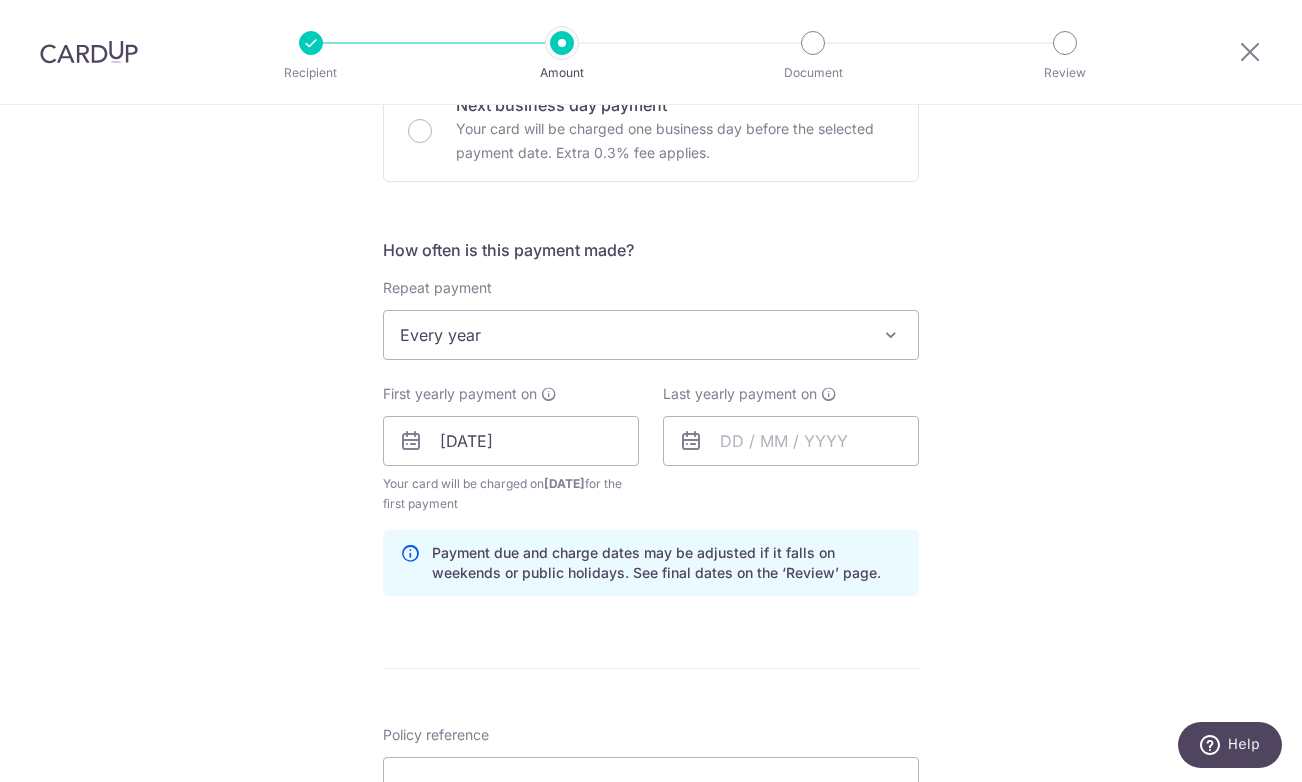click at bounding box center [691, 441] 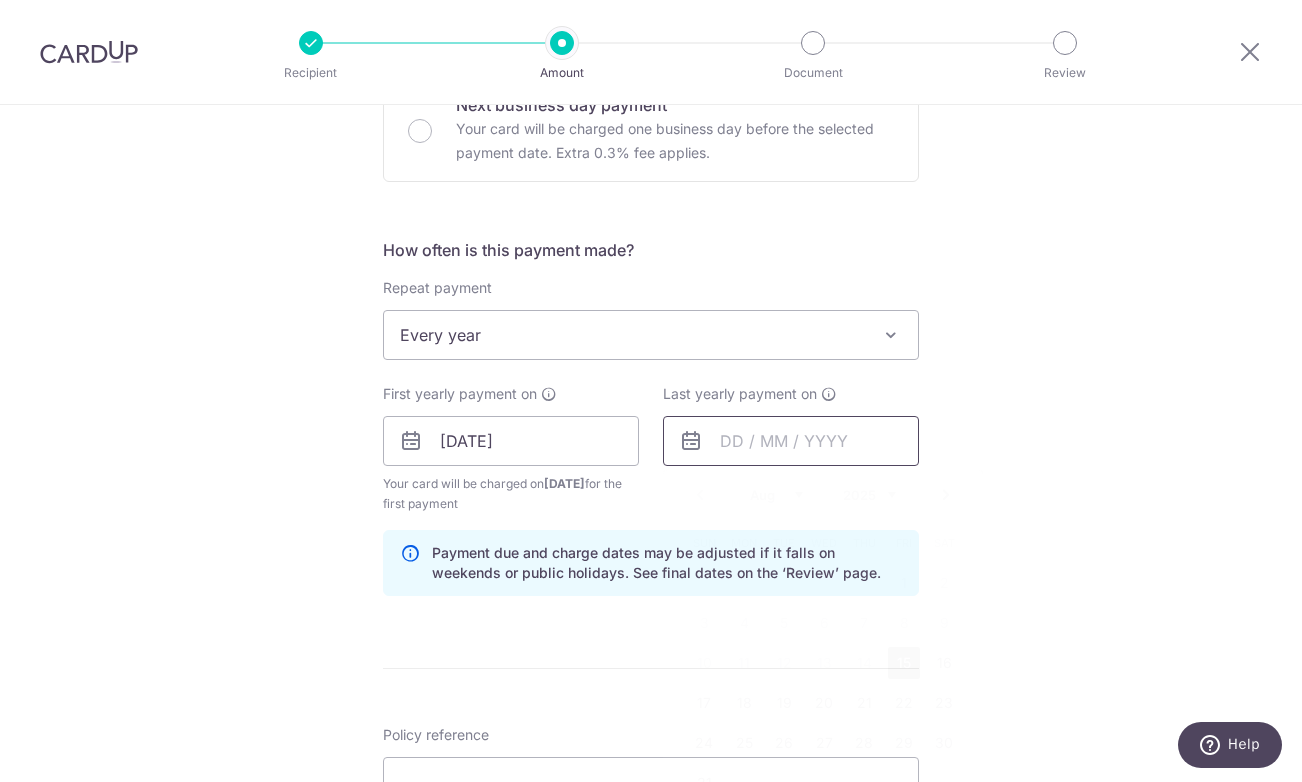 click at bounding box center (791, 441) 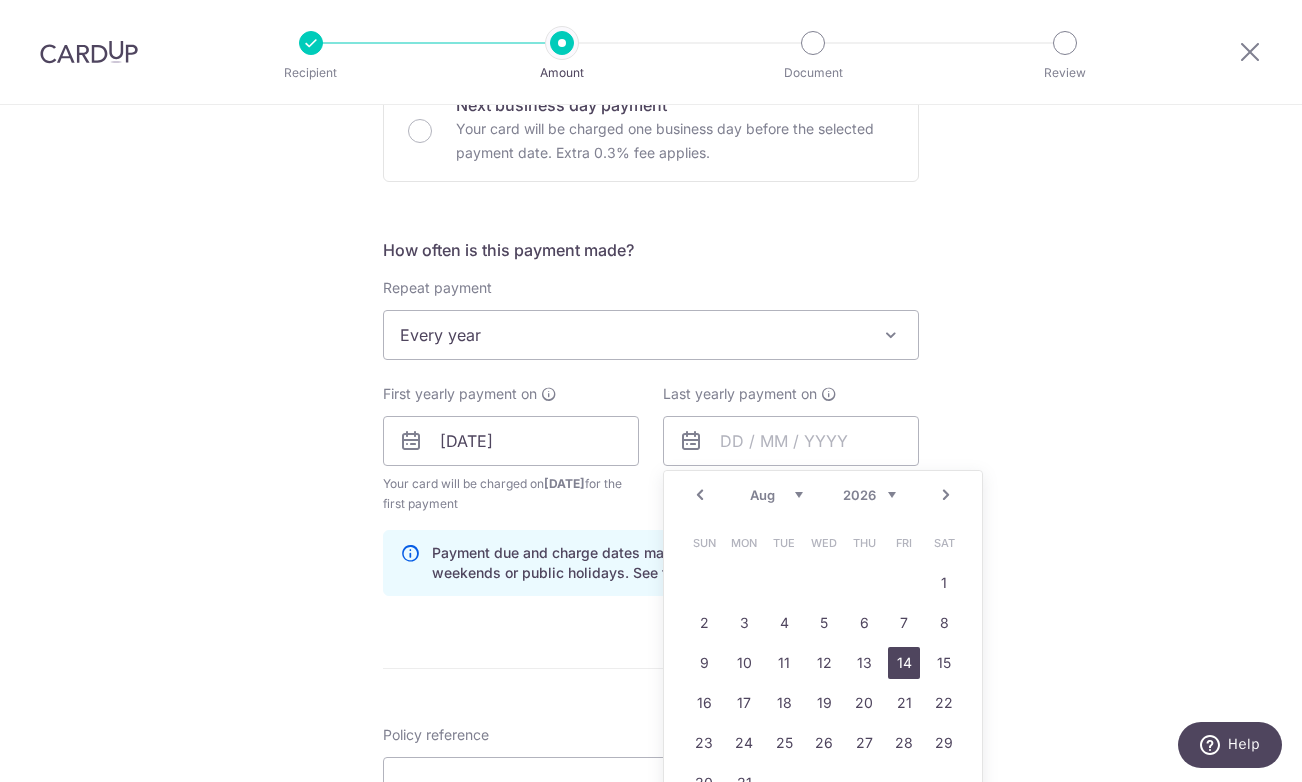 click on "14" at bounding box center [904, 663] 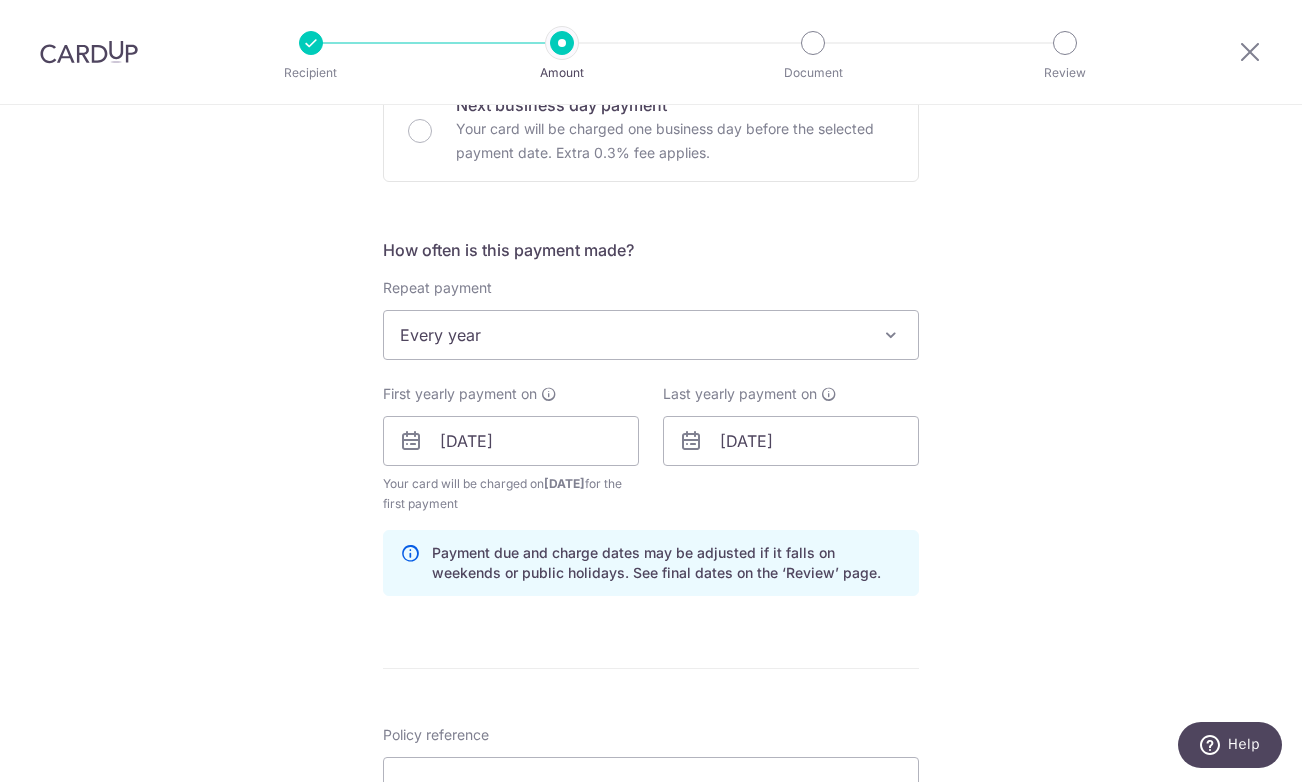 click on "Tell us more about your payment
Enter payment amount
SGD
1,794.21
1794.21
Select Card
**** 5766
Add credit card
Your Cards
**** 5766
Secure 256-bit SSL
Text
New card details
Card
Secure 256-bit SSL" at bounding box center [651, 419] 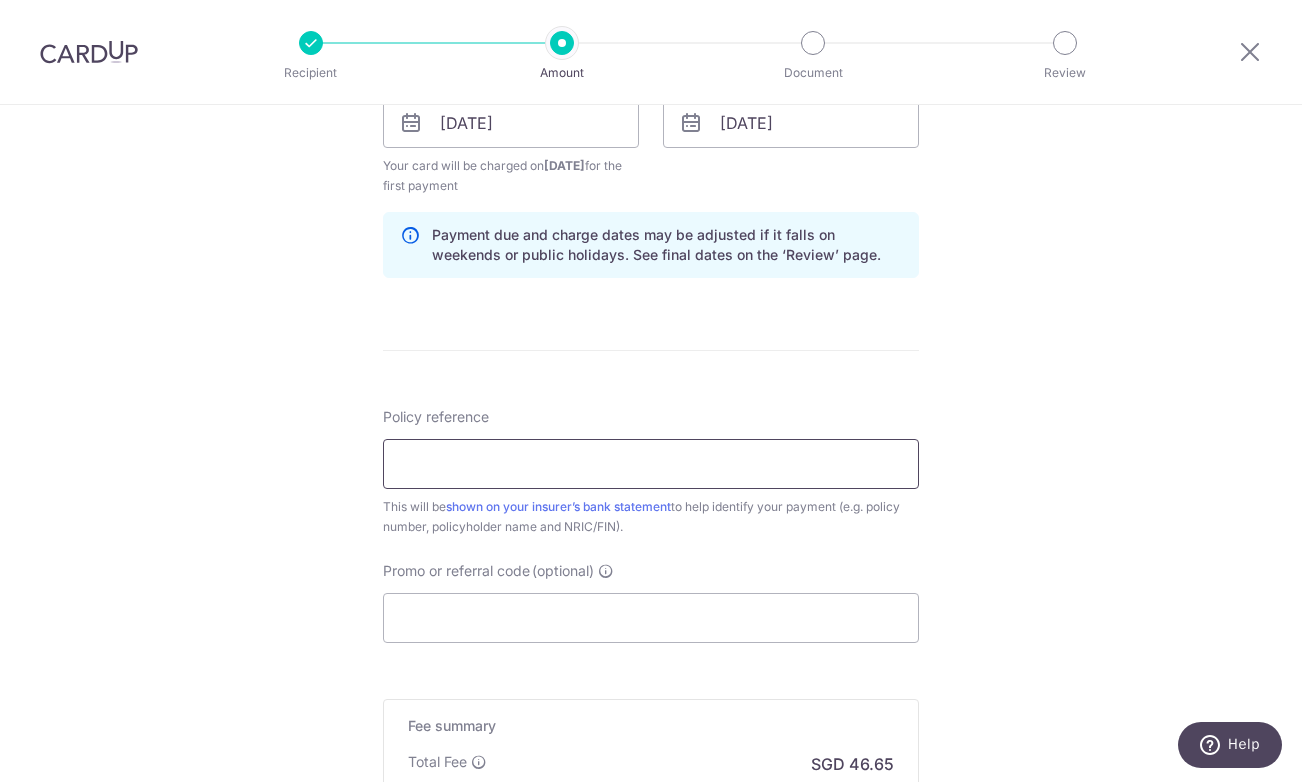 scroll, scrollTop: 1137, scrollLeft: 0, axis: vertical 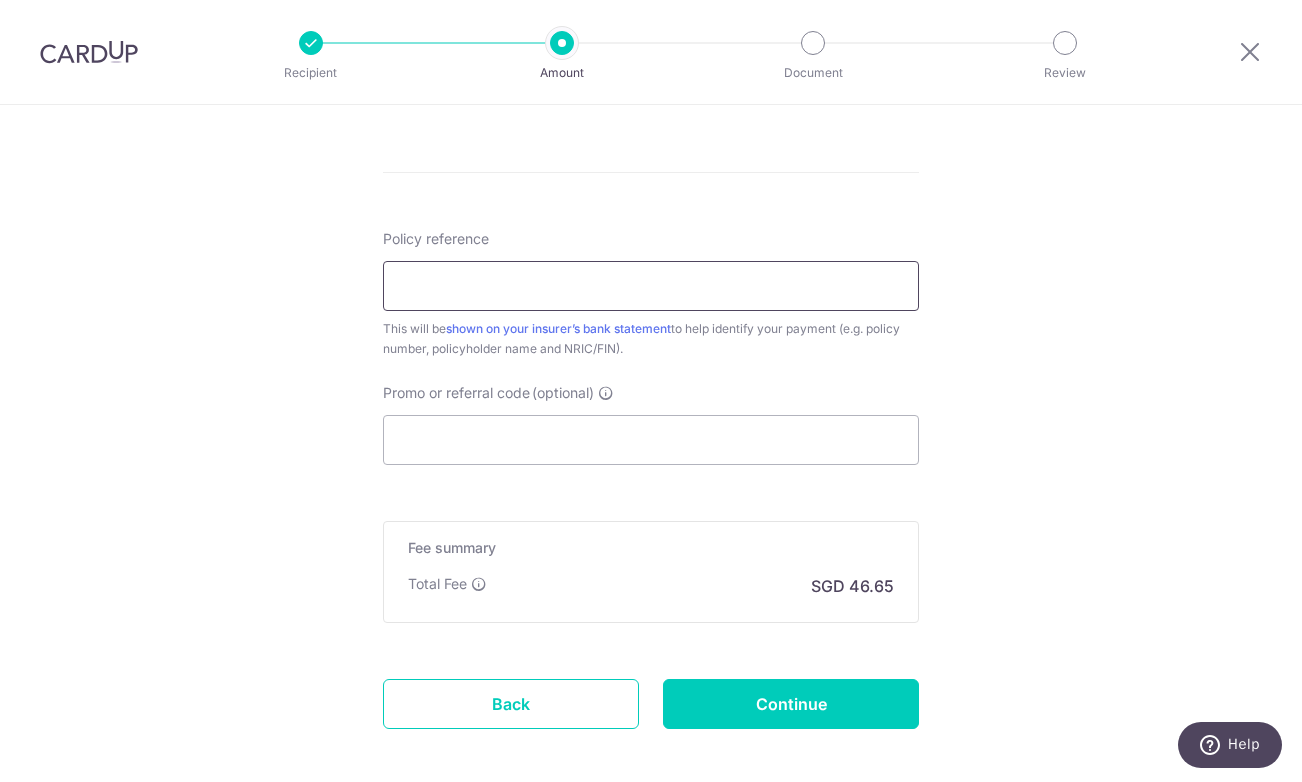 click on "Policy reference" at bounding box center [651, 286] 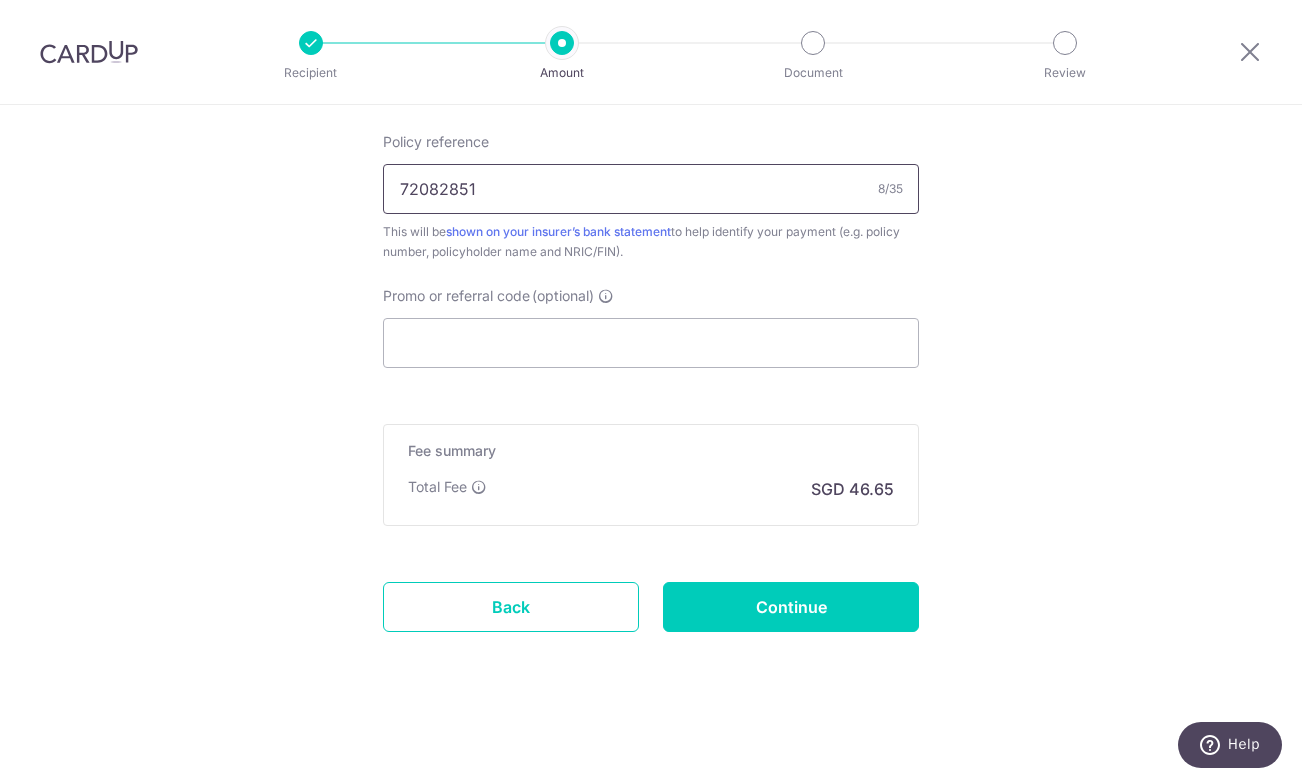 scroll, scrollTop: 1234, scrollLeft: 0, axis: vertical 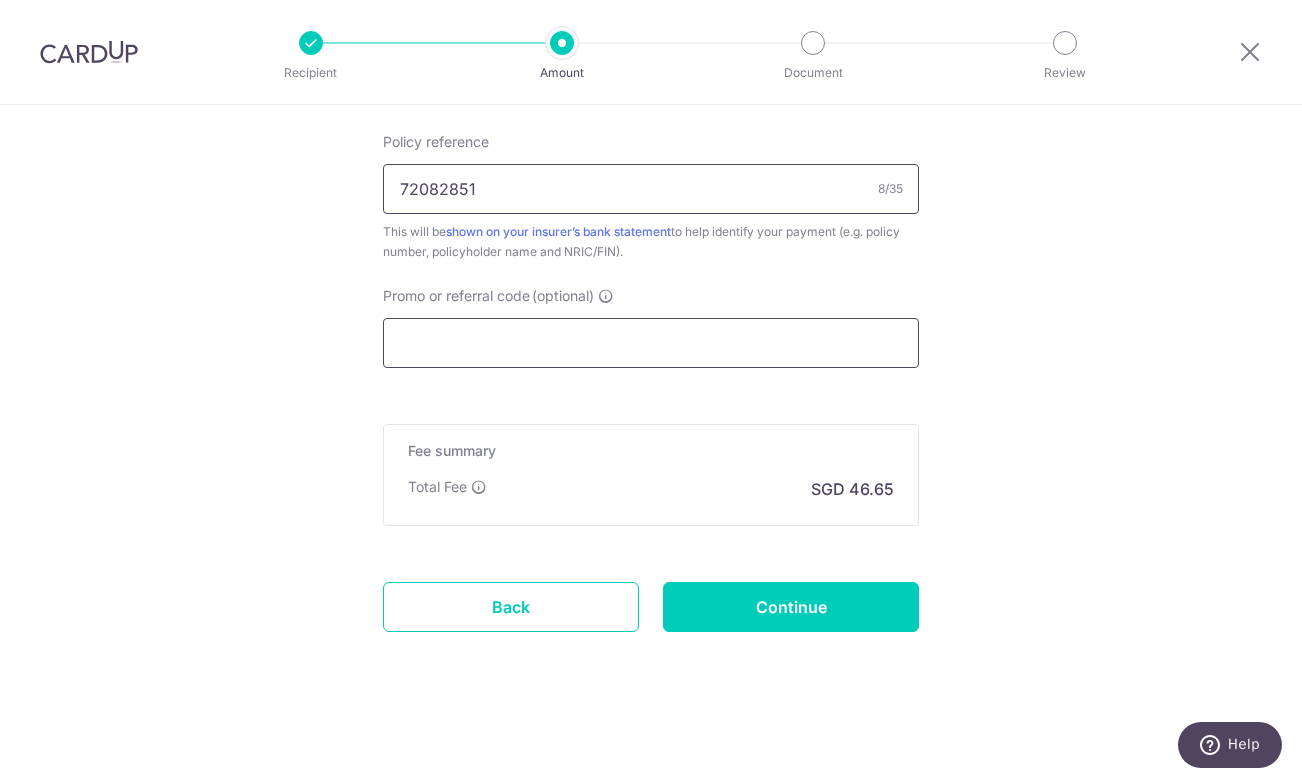 type on "72082851" 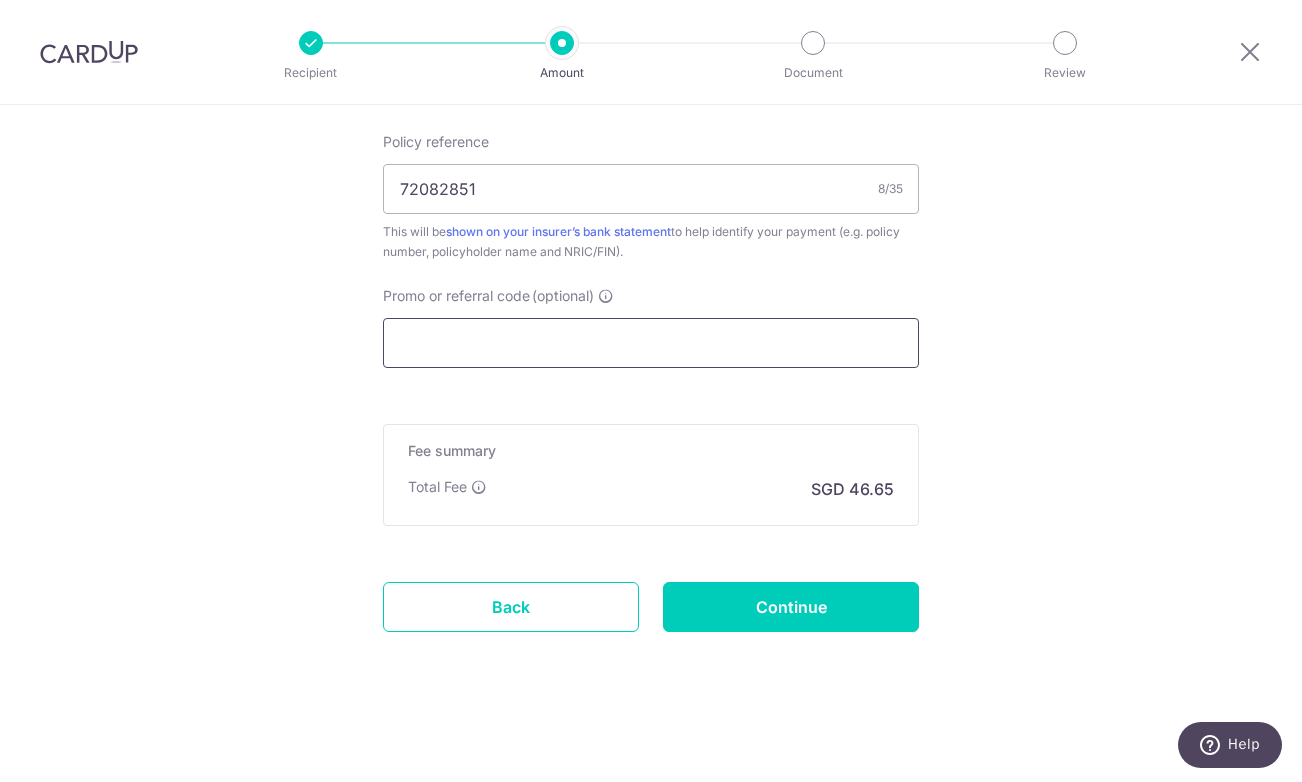 click on "Promo or referral code
(optional)" at bounding box center [651, 343] 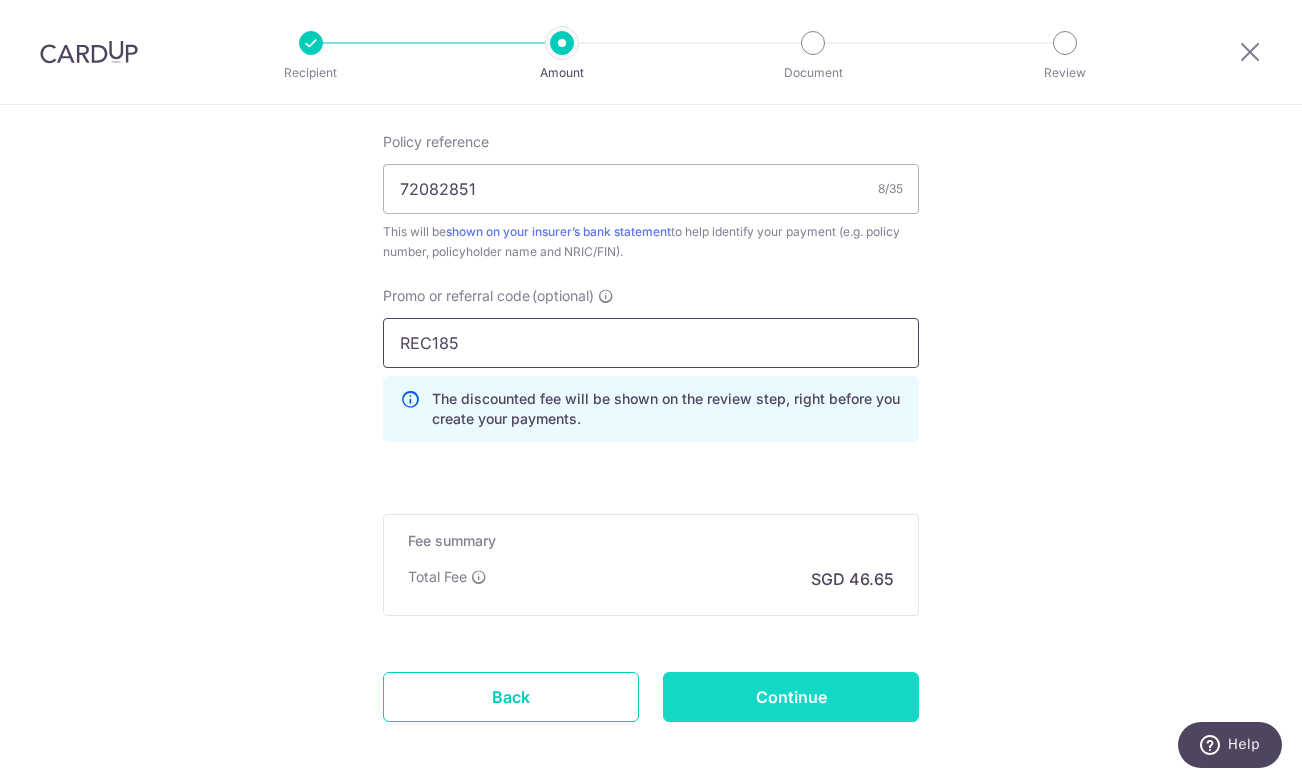 type on "REC185" 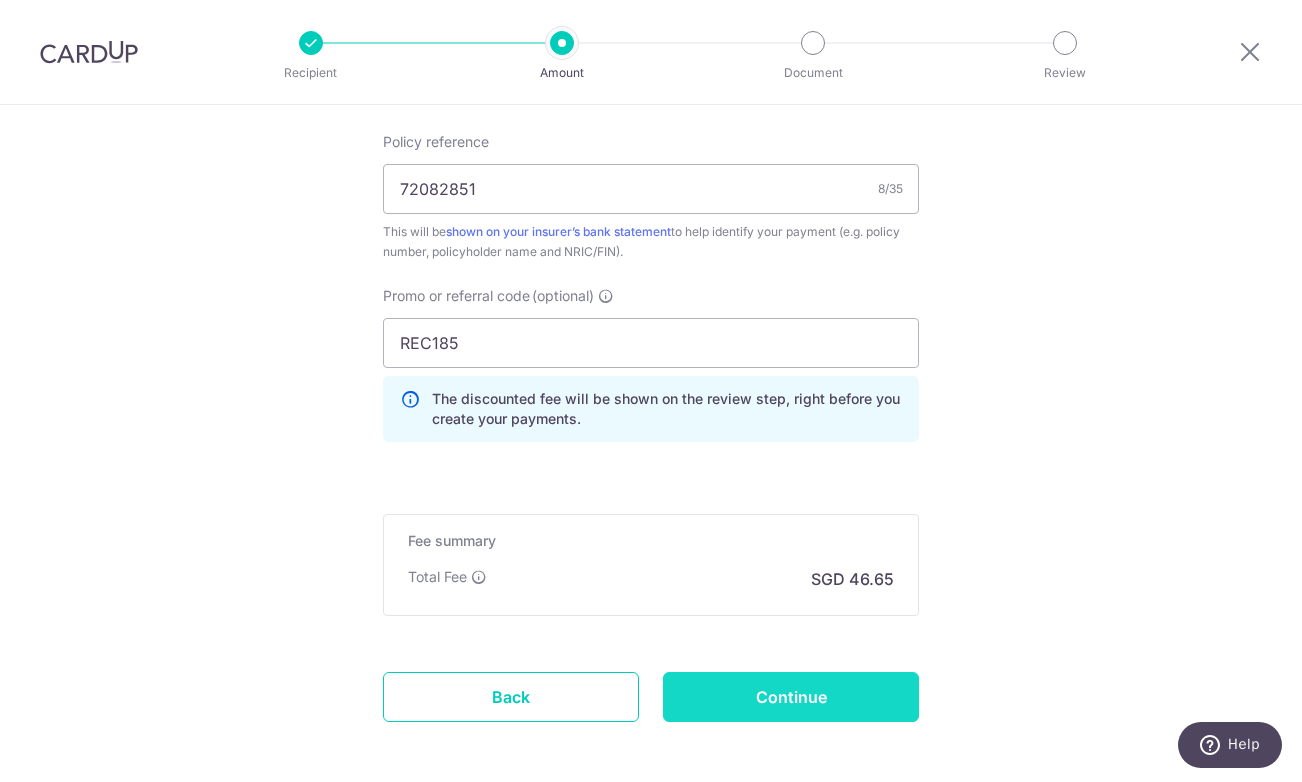 click on "Continue" at bounding box center (791, 697) 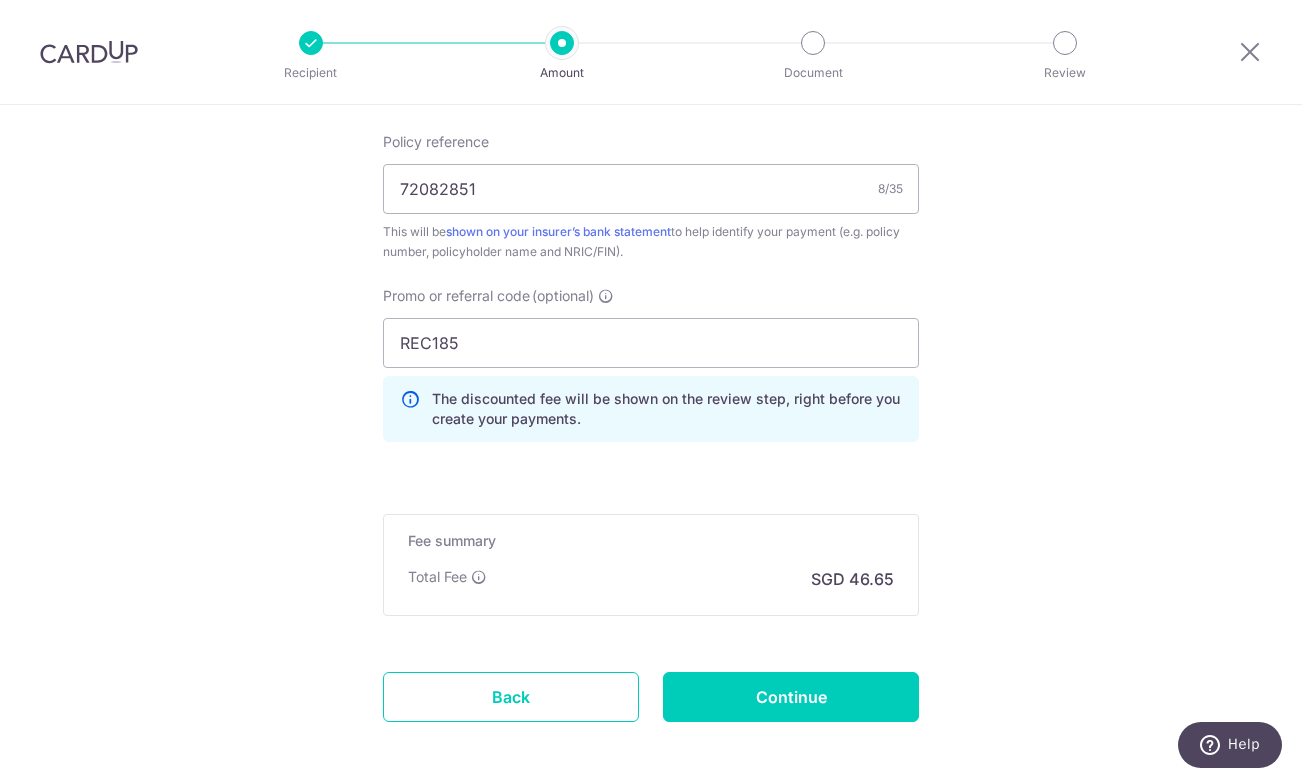 type on "Create Schedule" 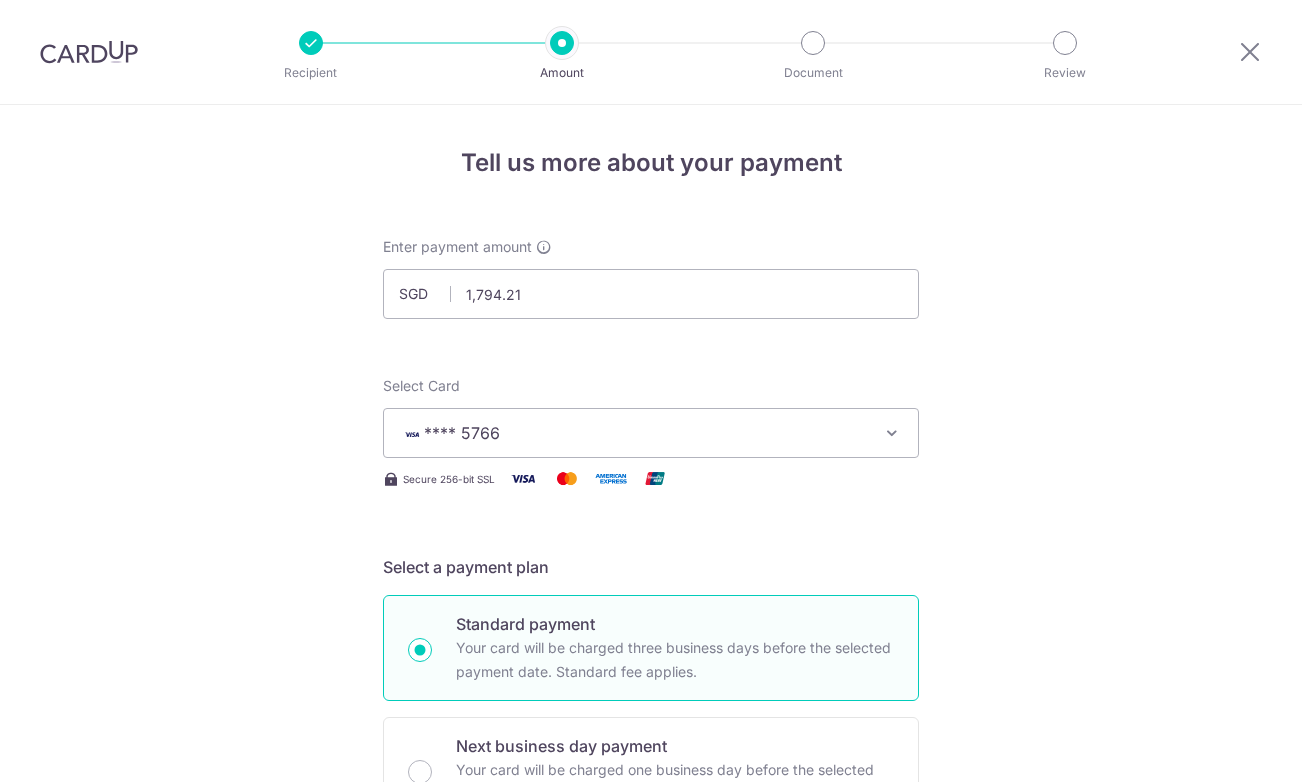 scroll, scrollTop: 0, scrollLeft: 0, axis: both 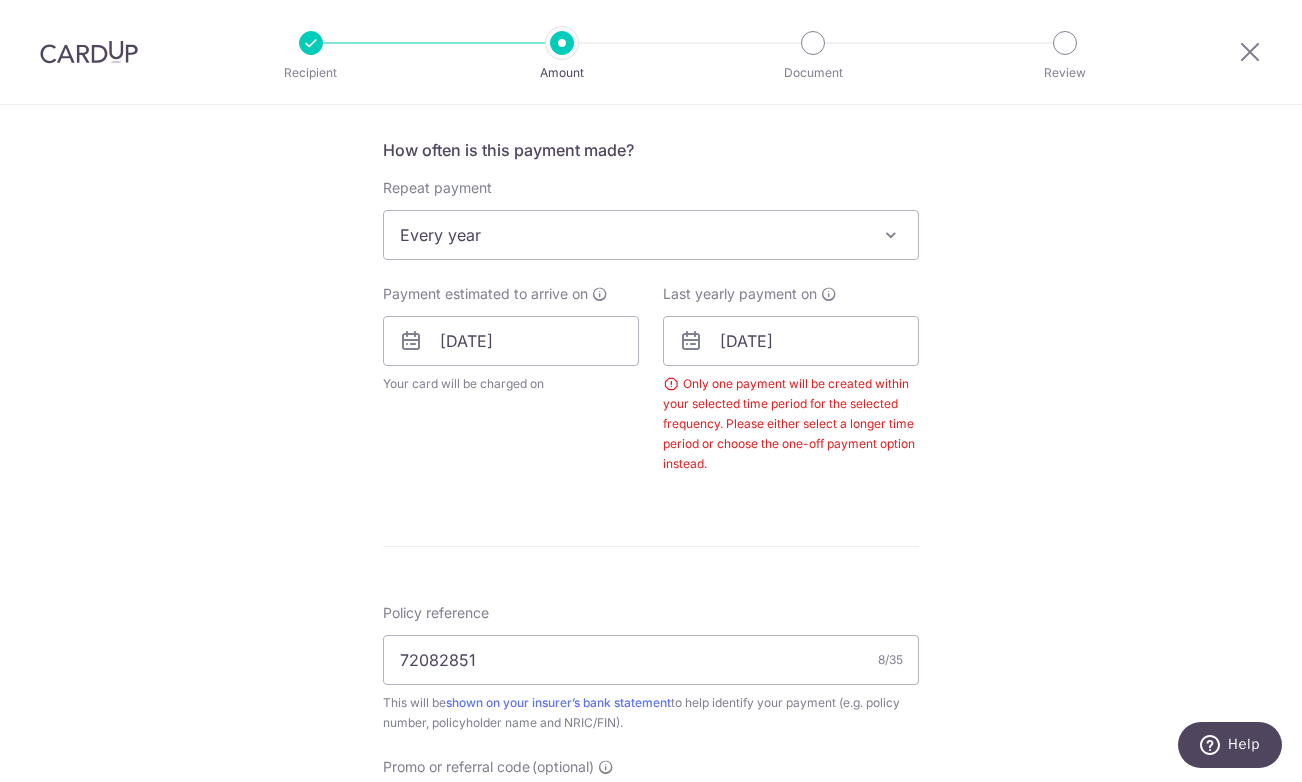 click at bounding box center (691, 341) 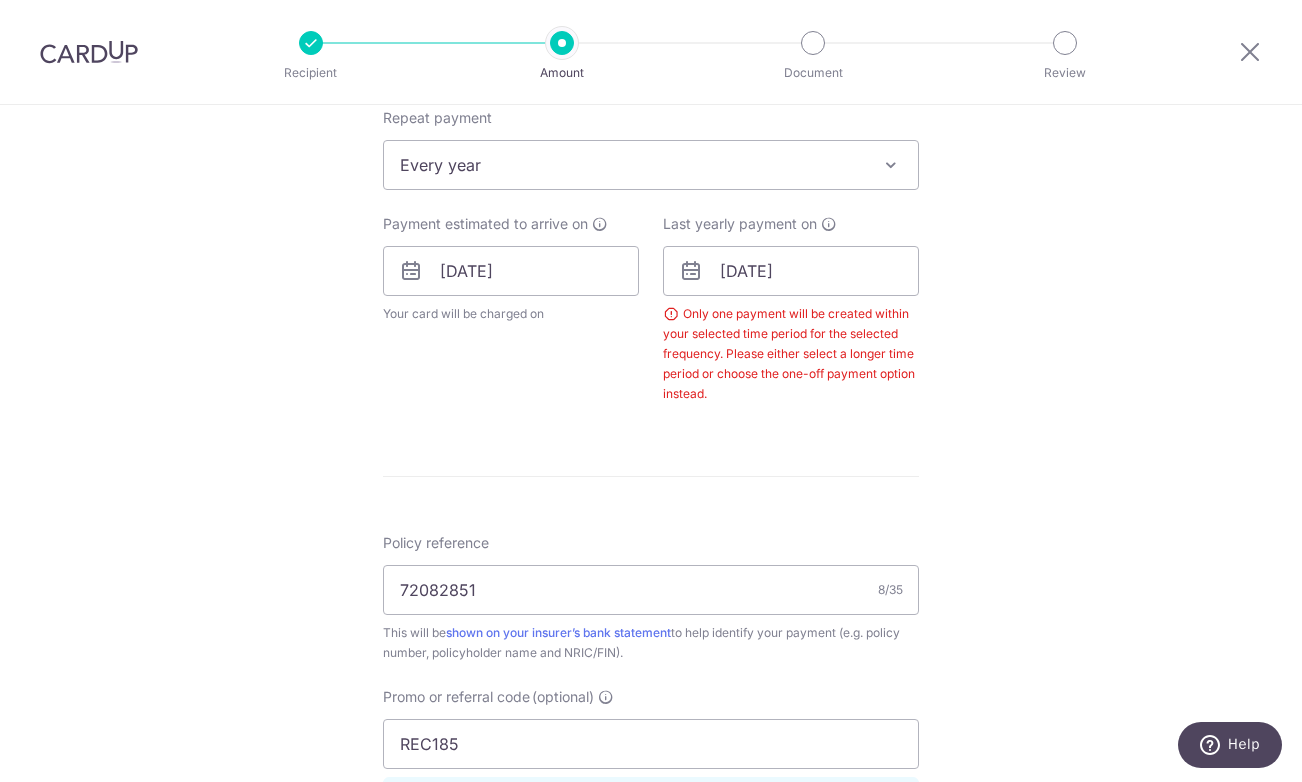 scroll, scrollTop: 814, scrollLeft: 0, axis: vertical 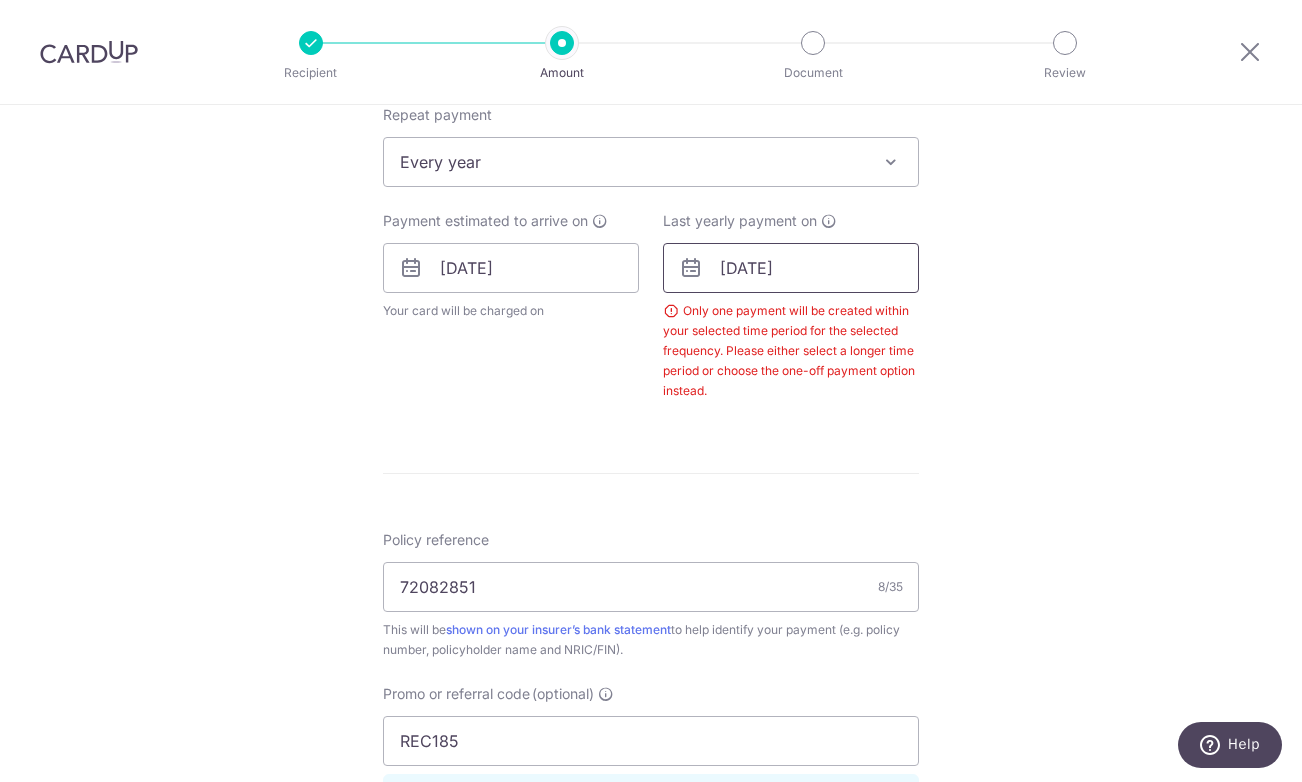 click on "14/08/2026" at bounding box center (791, 268) 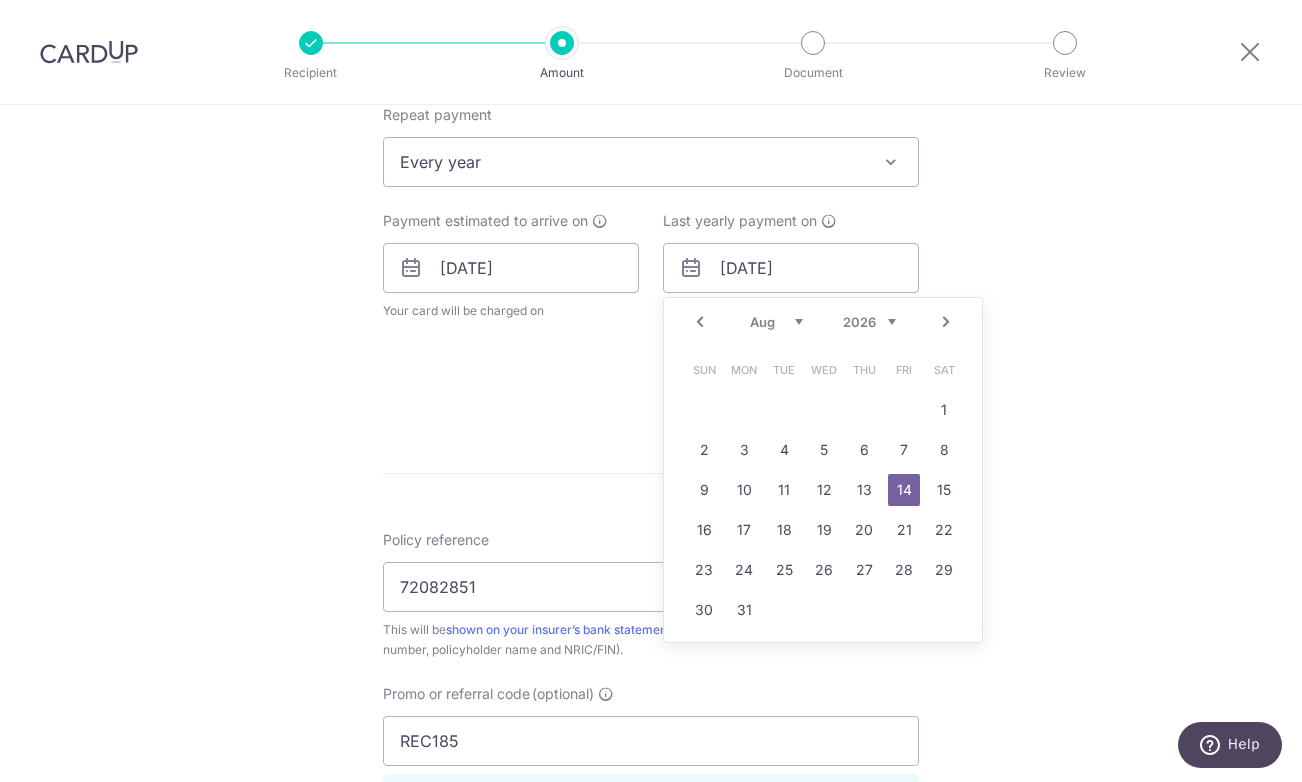 click on "Tell us more about your payment
Enter payment amount
SGD
1,794.21
1794.21
Select Card
**** 5766
Add credit card
Your Cards
**** 5766
Secure 256-bit SSL
Text
New card details
Card
Secure 256-bit SSL" at bounding box center [651, 280] 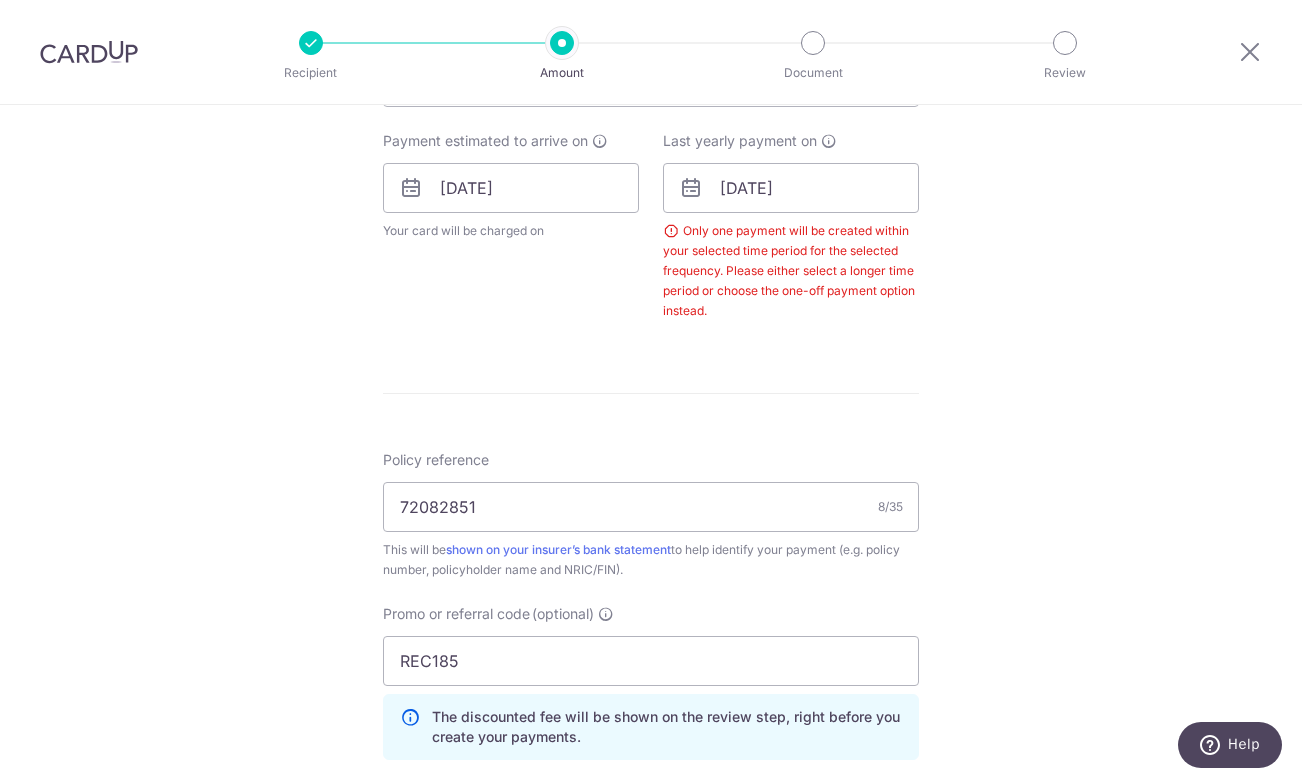 scroll, scrollTop: 912, scrollLeft: 0, axis: vertical 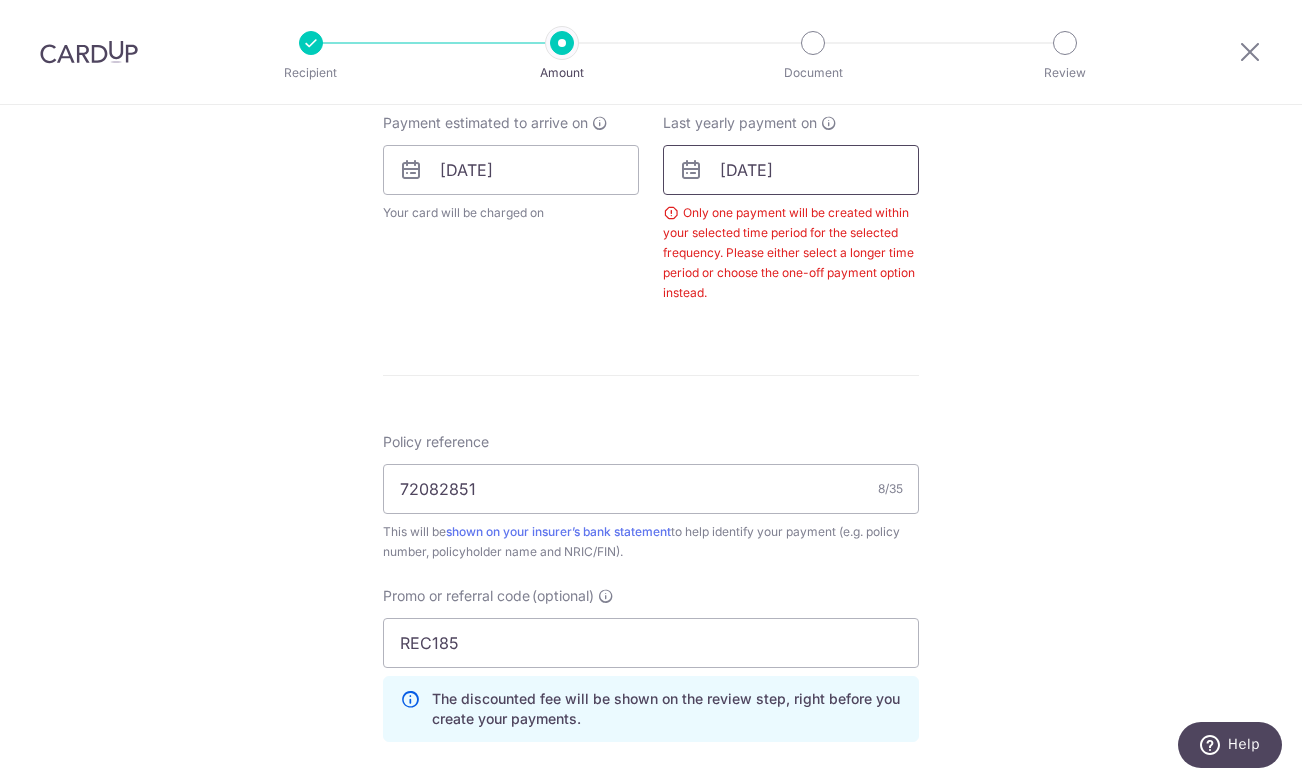 click on "14/08/2026" at bounding box center (791, 170) 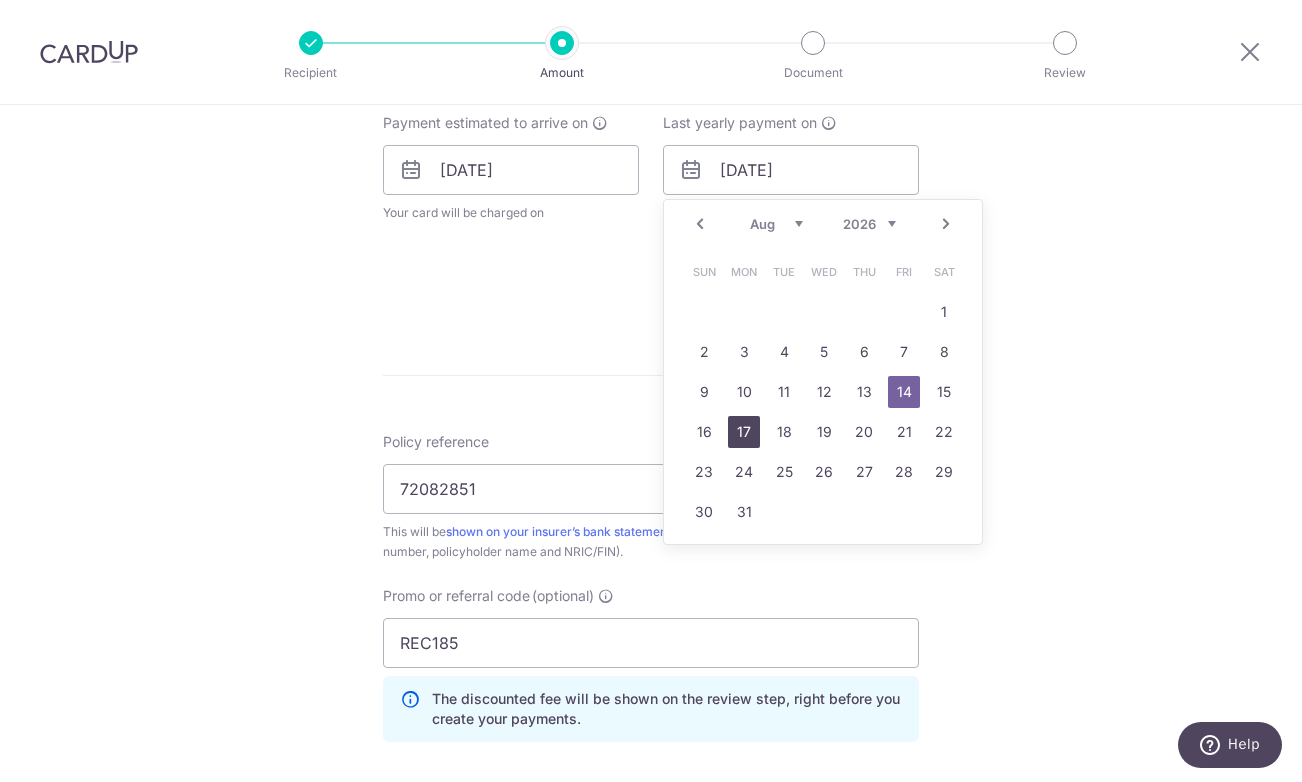 click on "17" at bounding box center [744, 432] 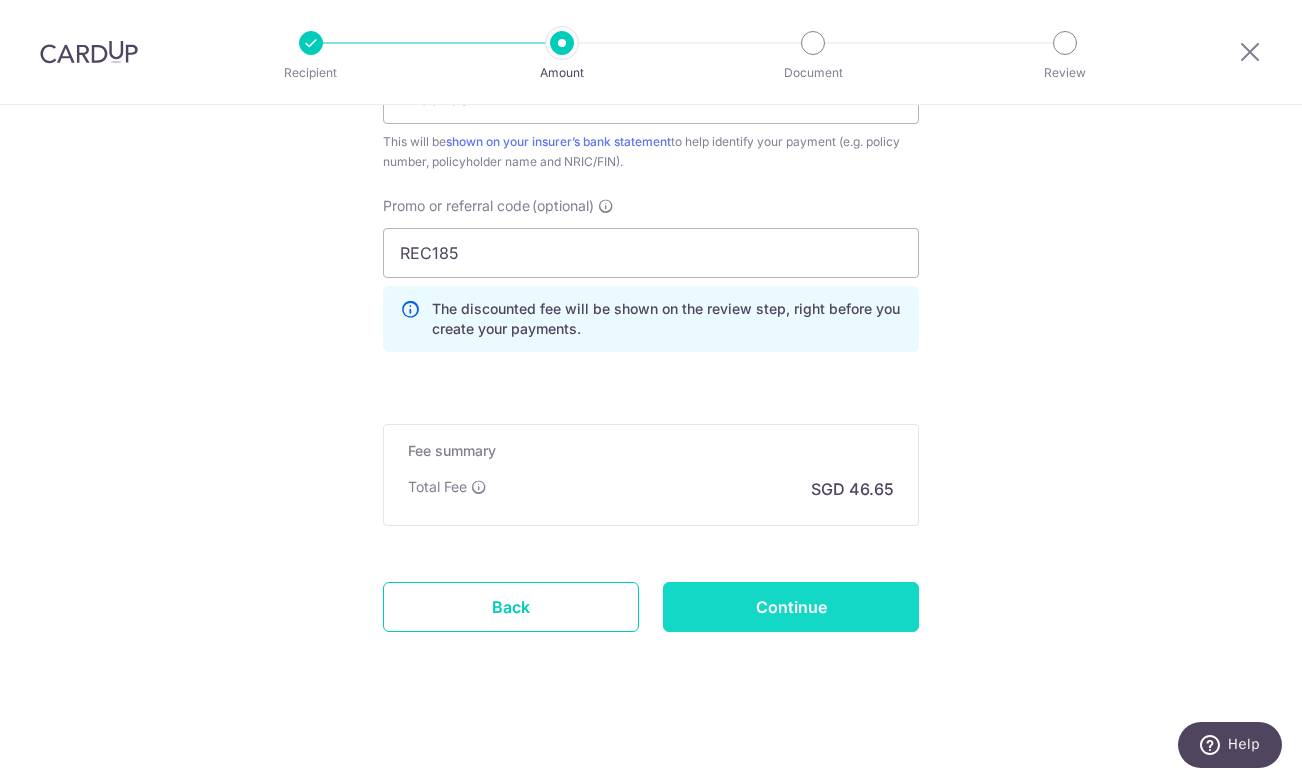 click on "Continue" at bounding box center [791, 607] 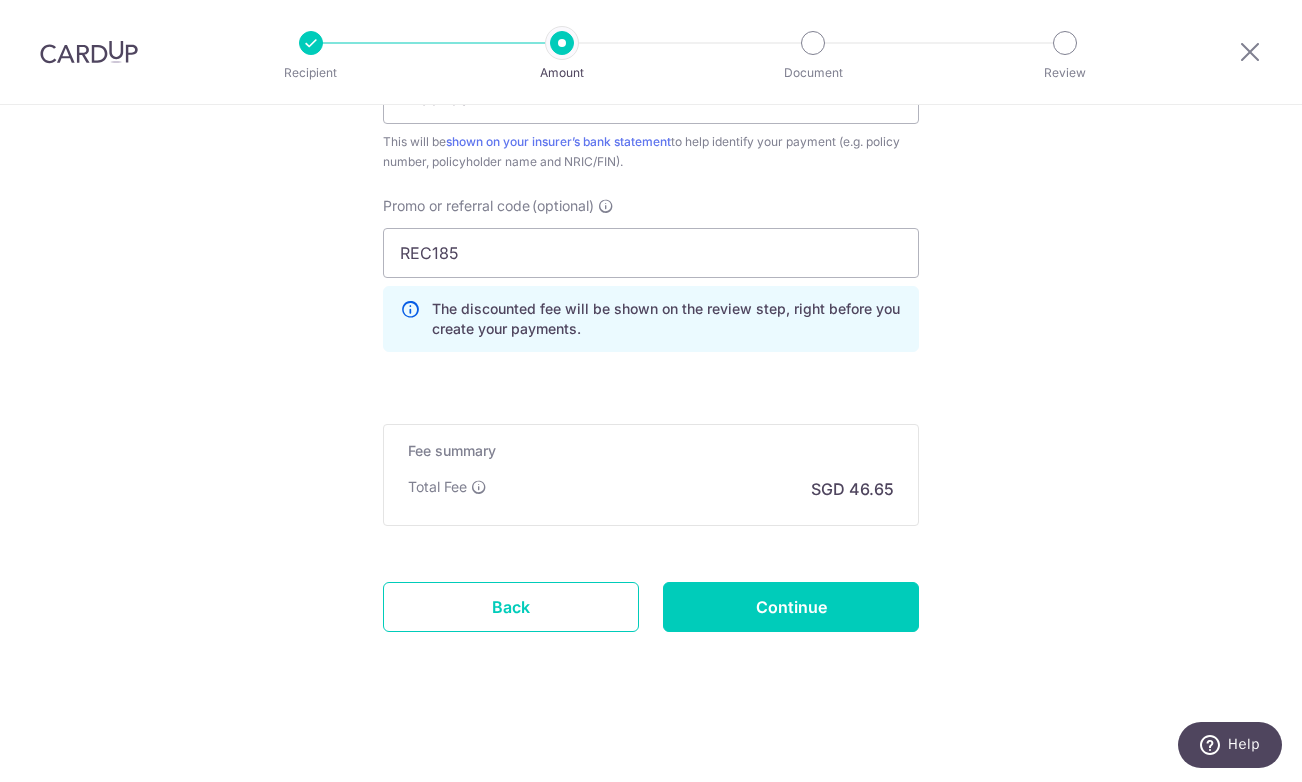 type on "Create Schedule" 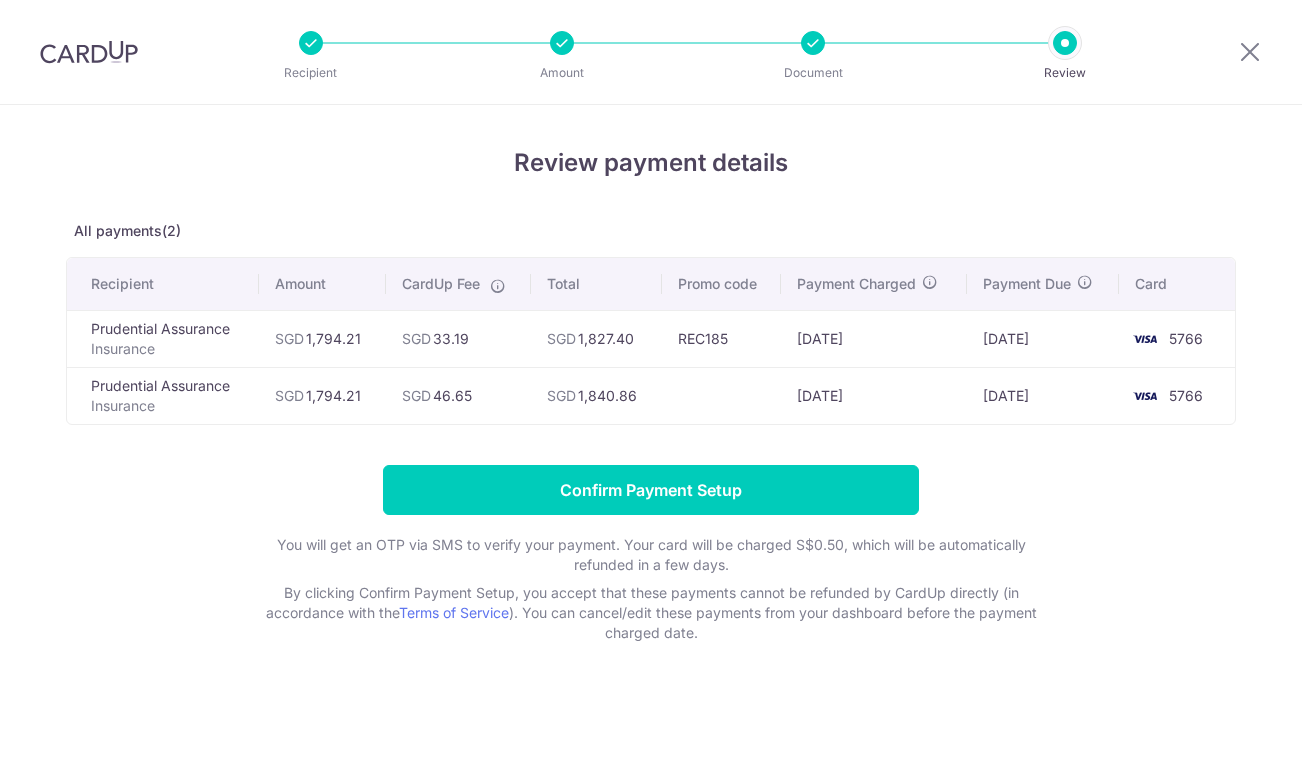 scroll, scrollTop: 0, scrollLeft: 0, axis: both 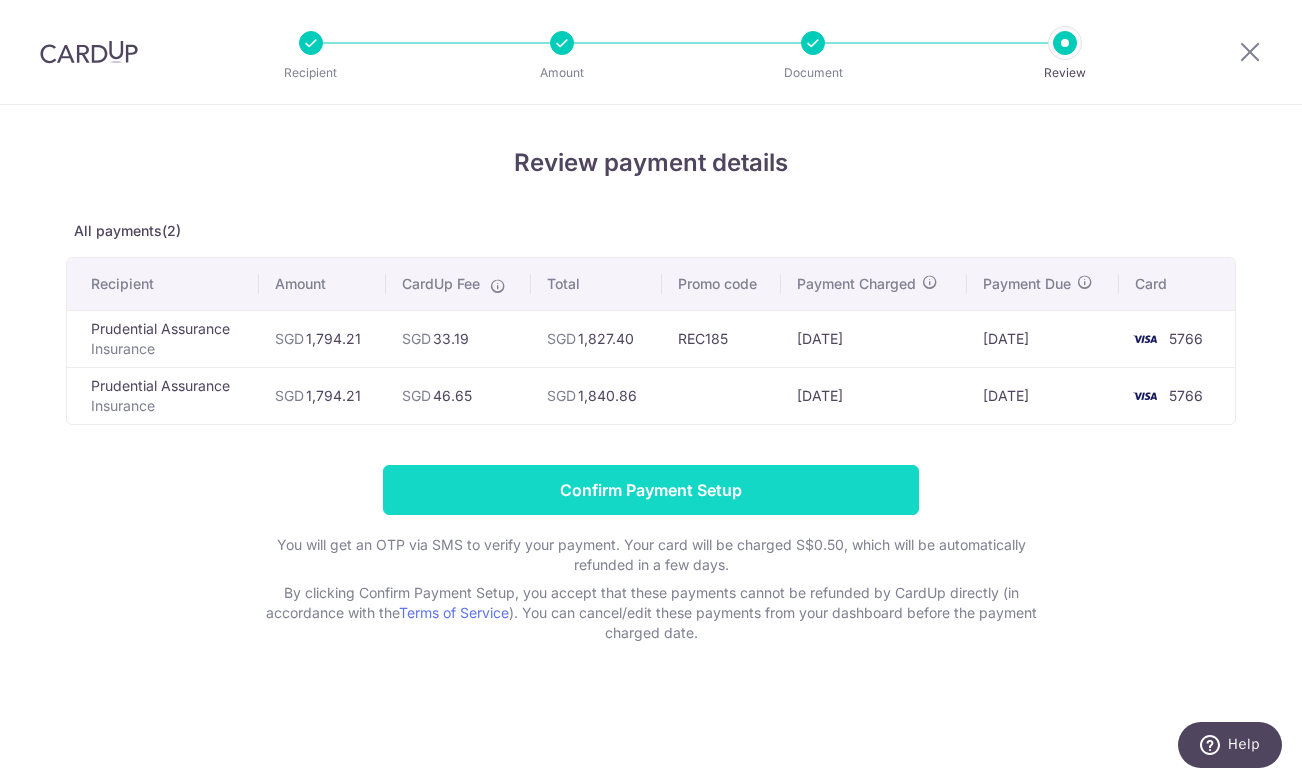 click on "Confirm Payment Setup" at bounding box center [651, 490] 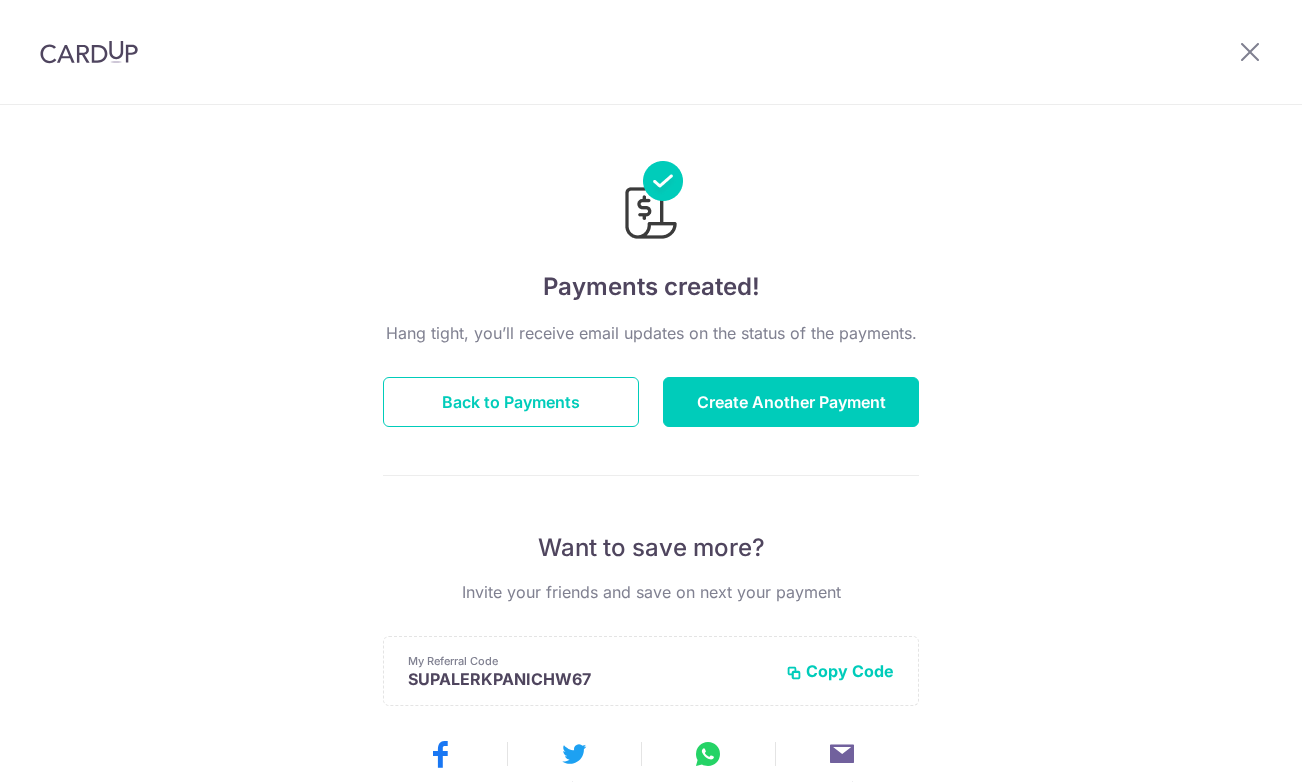 scroll, scrollTop: 0, scrollLeft: 0, axis: both 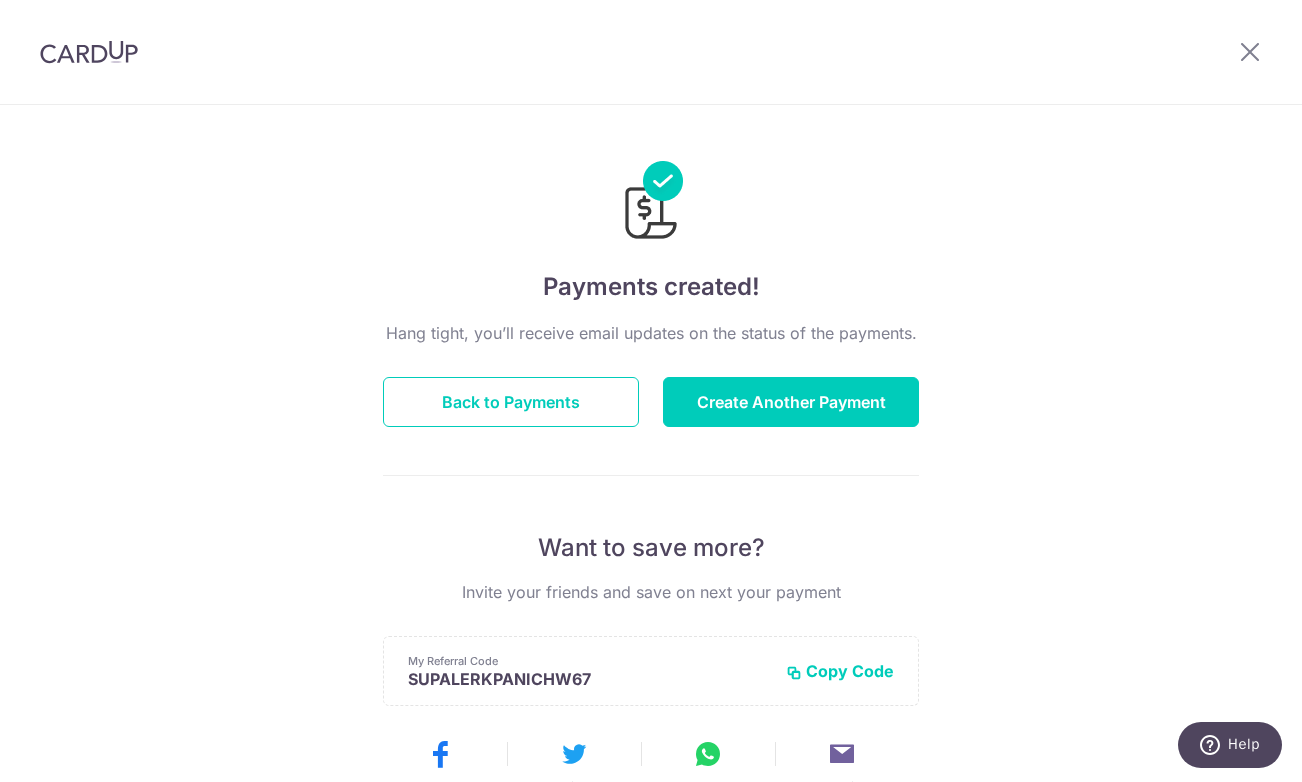 click at bounding box center [89, 52] 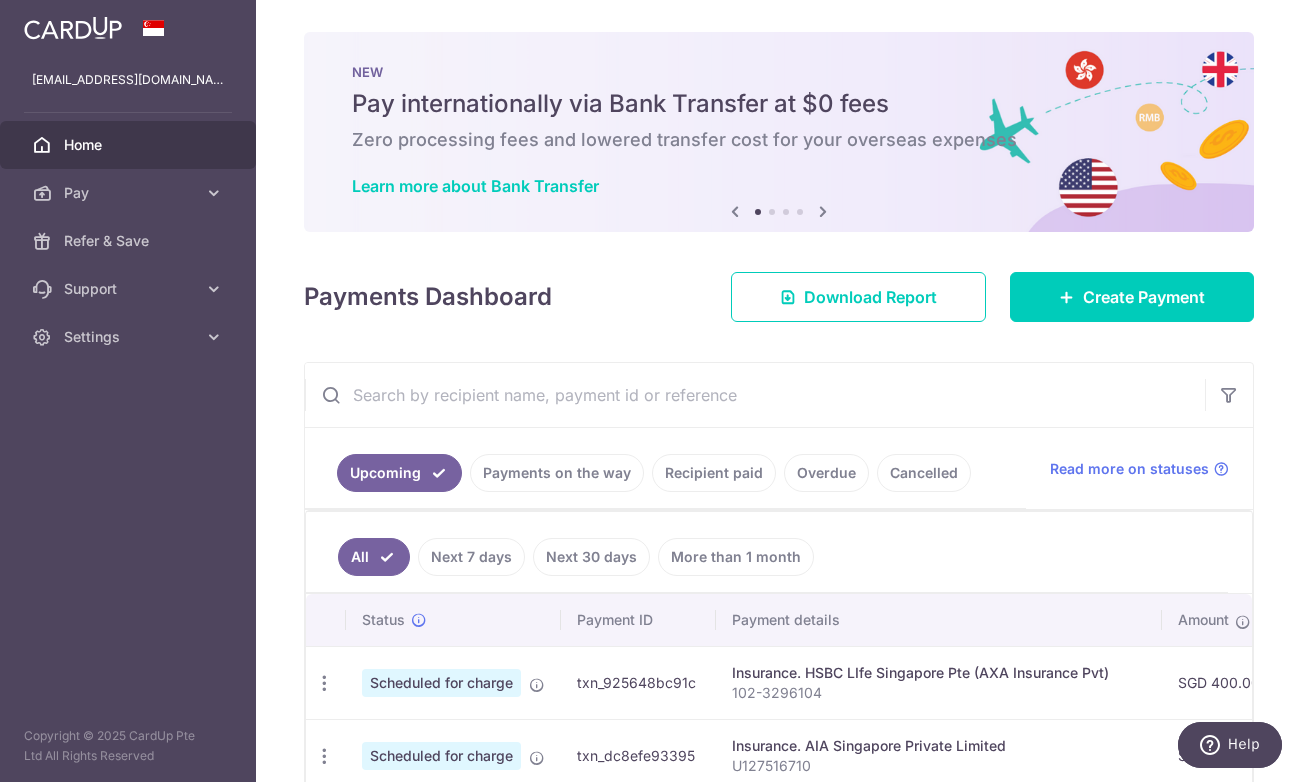 scroll, scrollTop: 0, scrollLeft: 0, axis: both 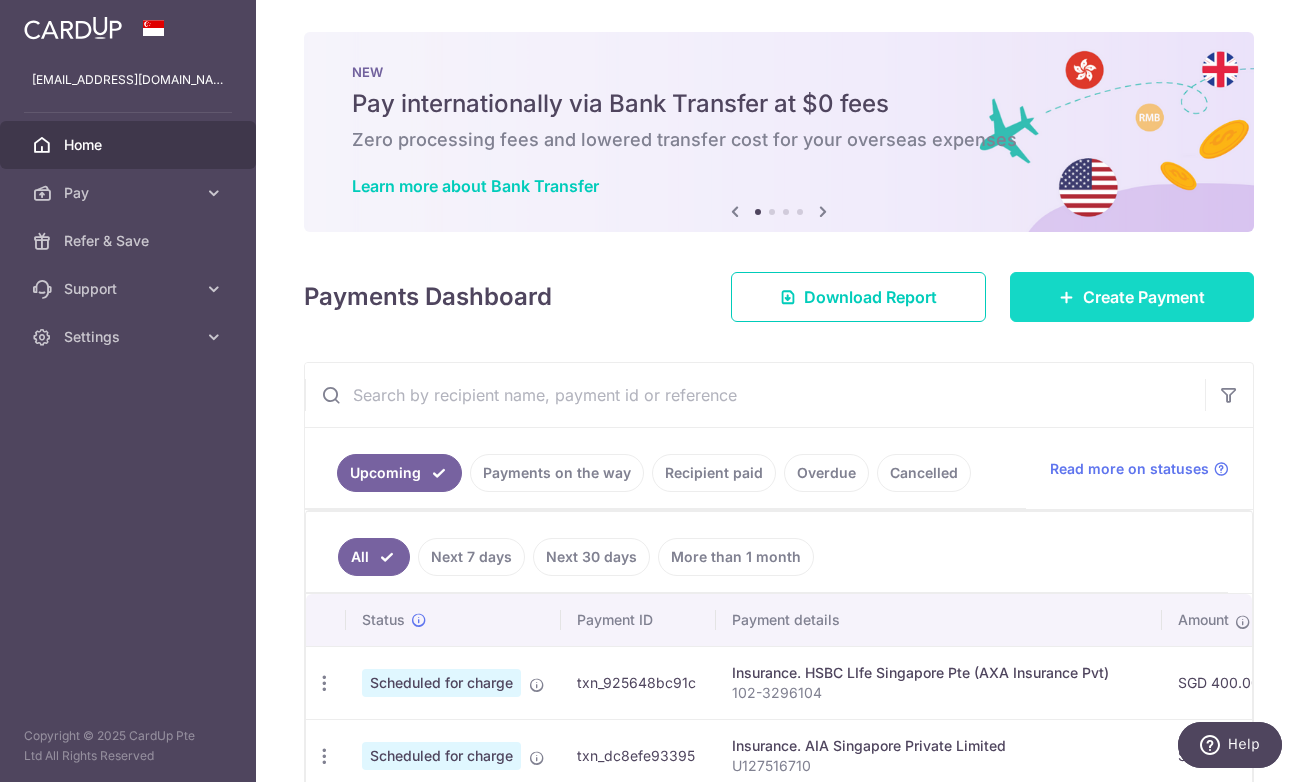 click on "Create Payment" at bounding box center [1132, 297] 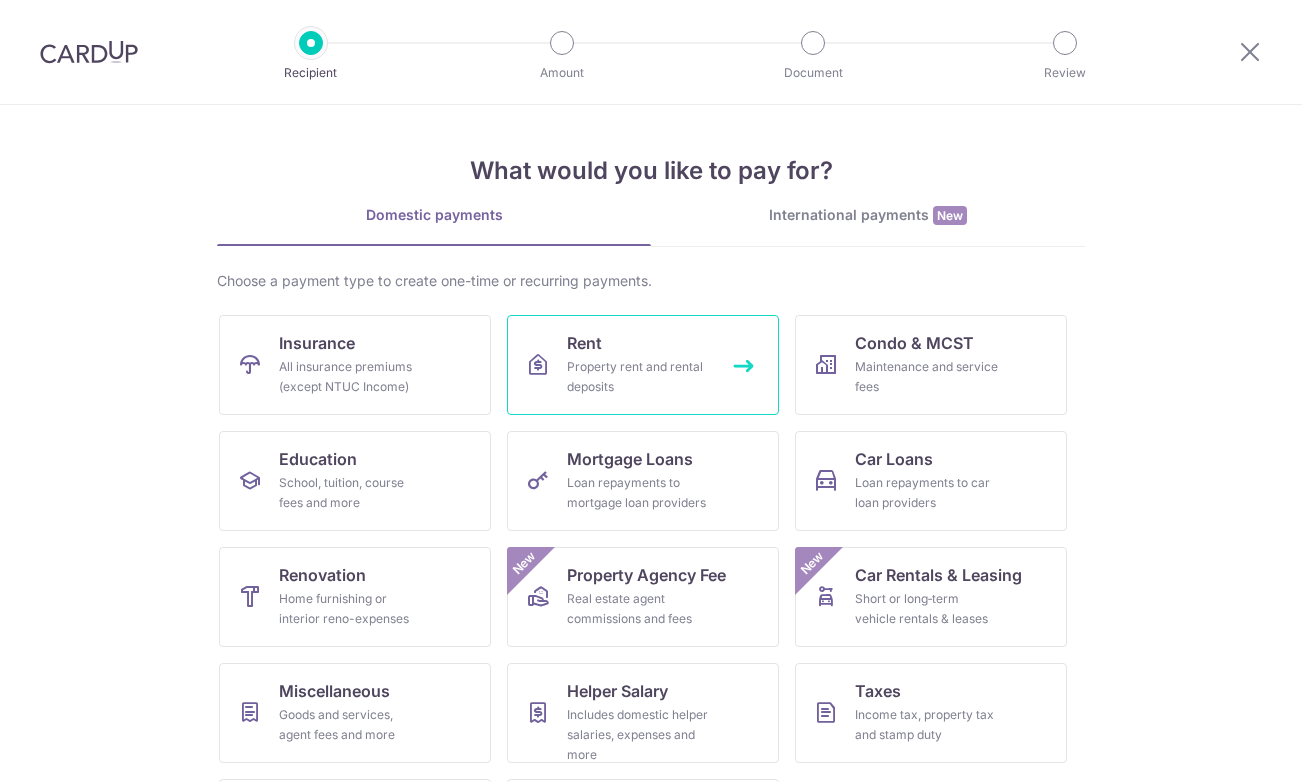 scroll, scrollTop: 0, scrollLeft: 0, axis: both 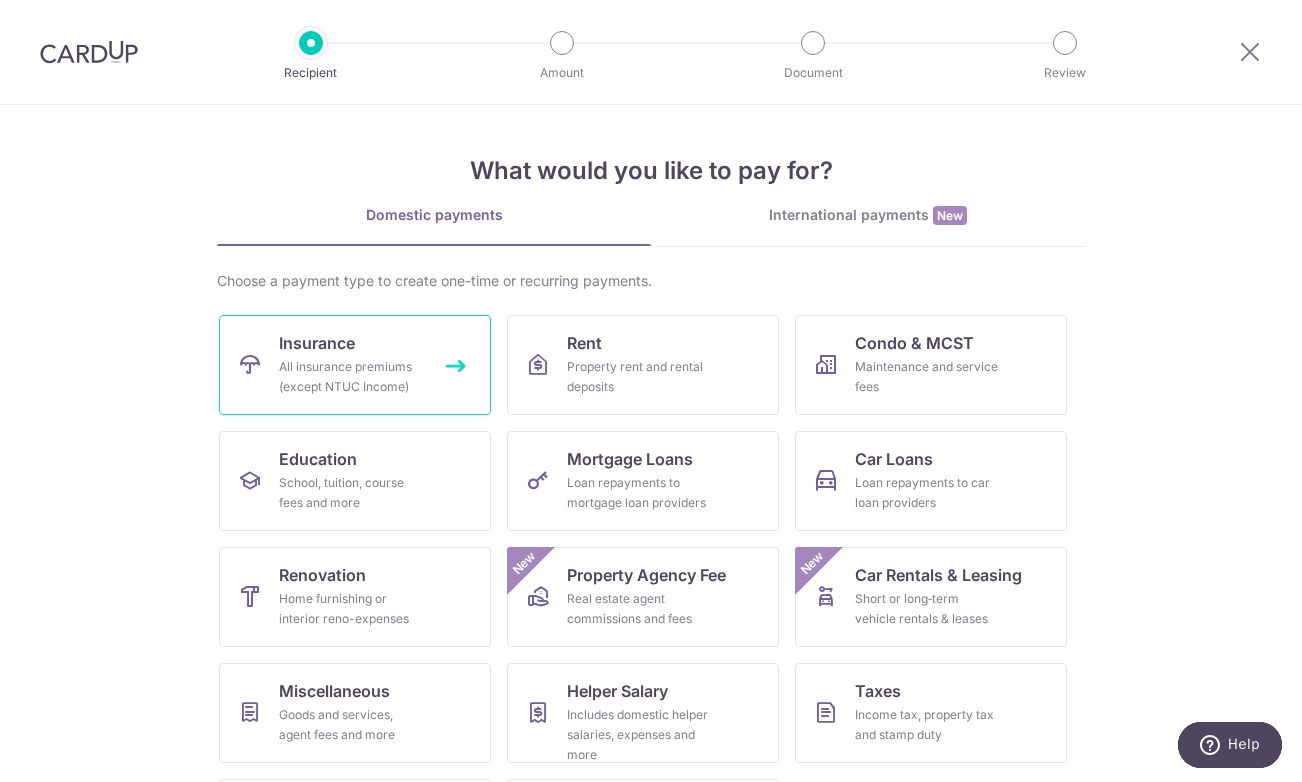 click on "Insurance All insurance premiums (except NTUC Income)" at bounding box center [355, 365] 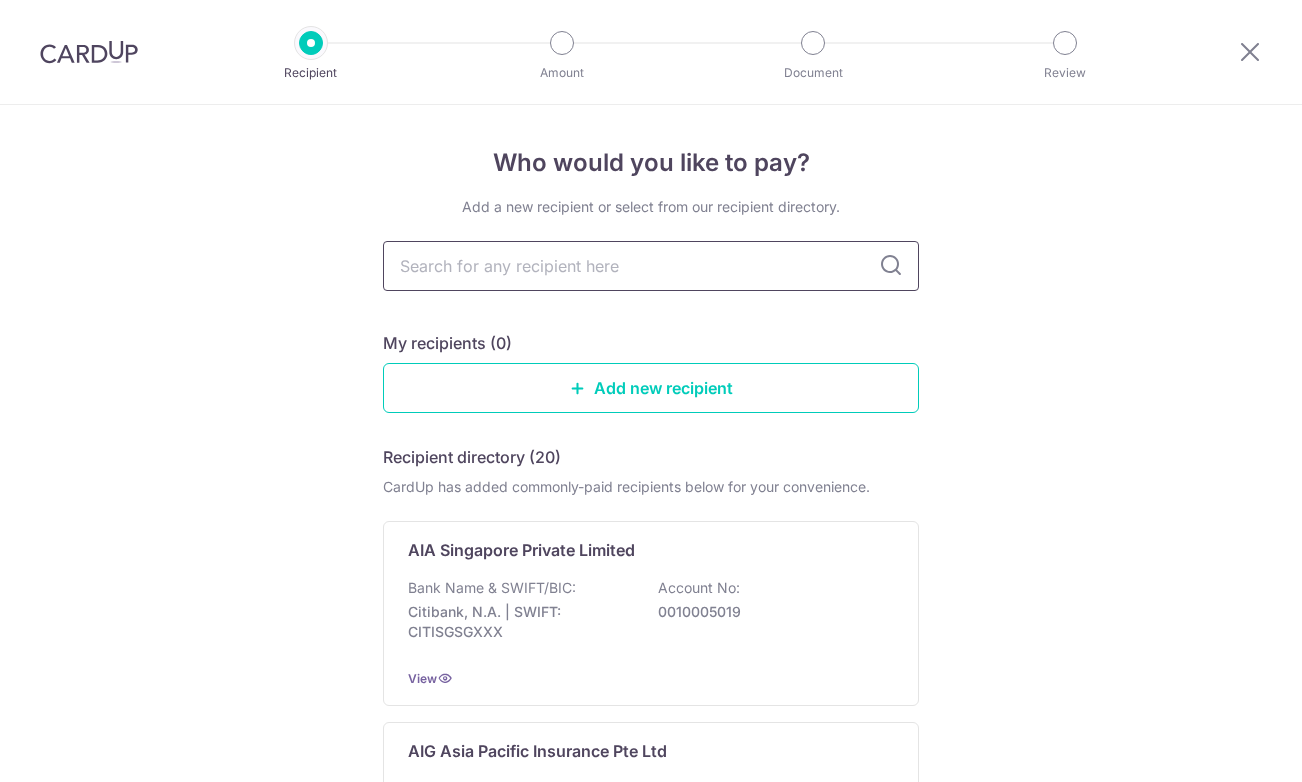 scroll, scrollTop: 0, scrollLeft: 0, axis: both 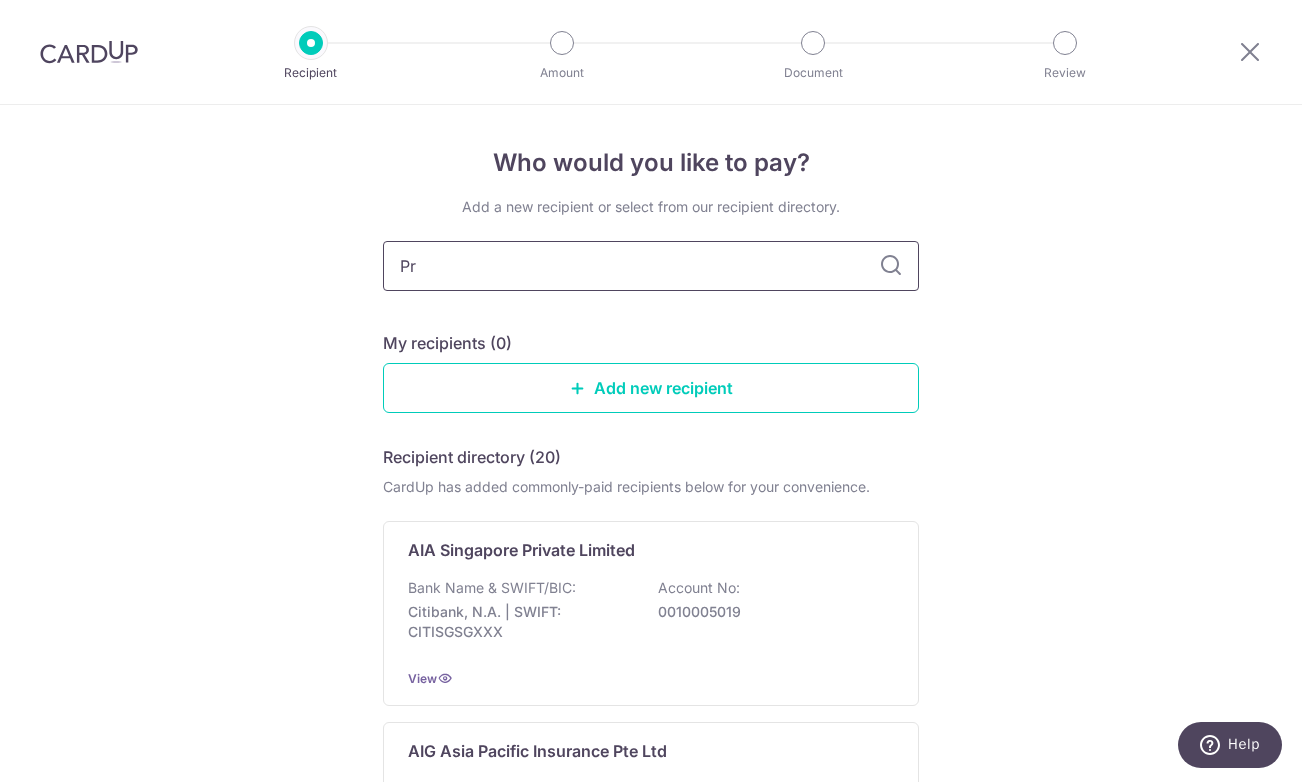 type on "Pru" 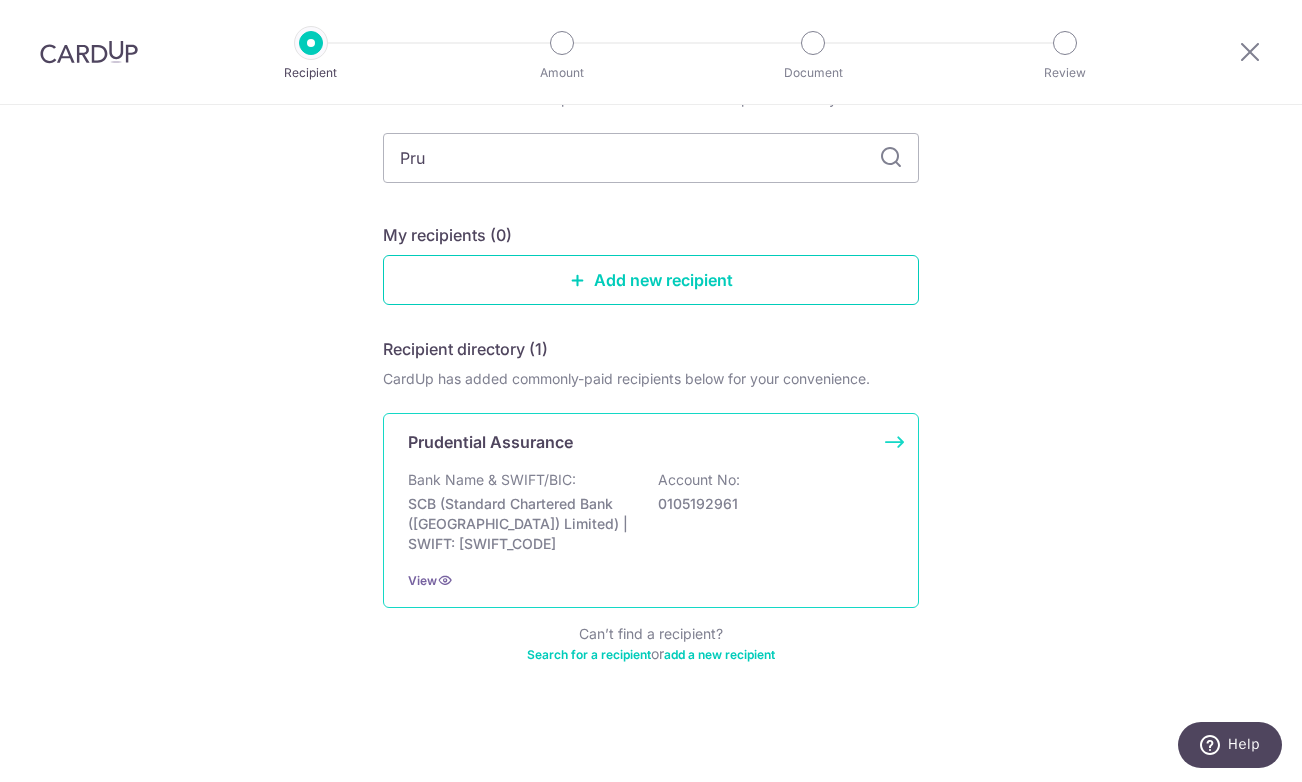 scroll, scrollTop: 109, scrollLeft: 0, axis: vertical 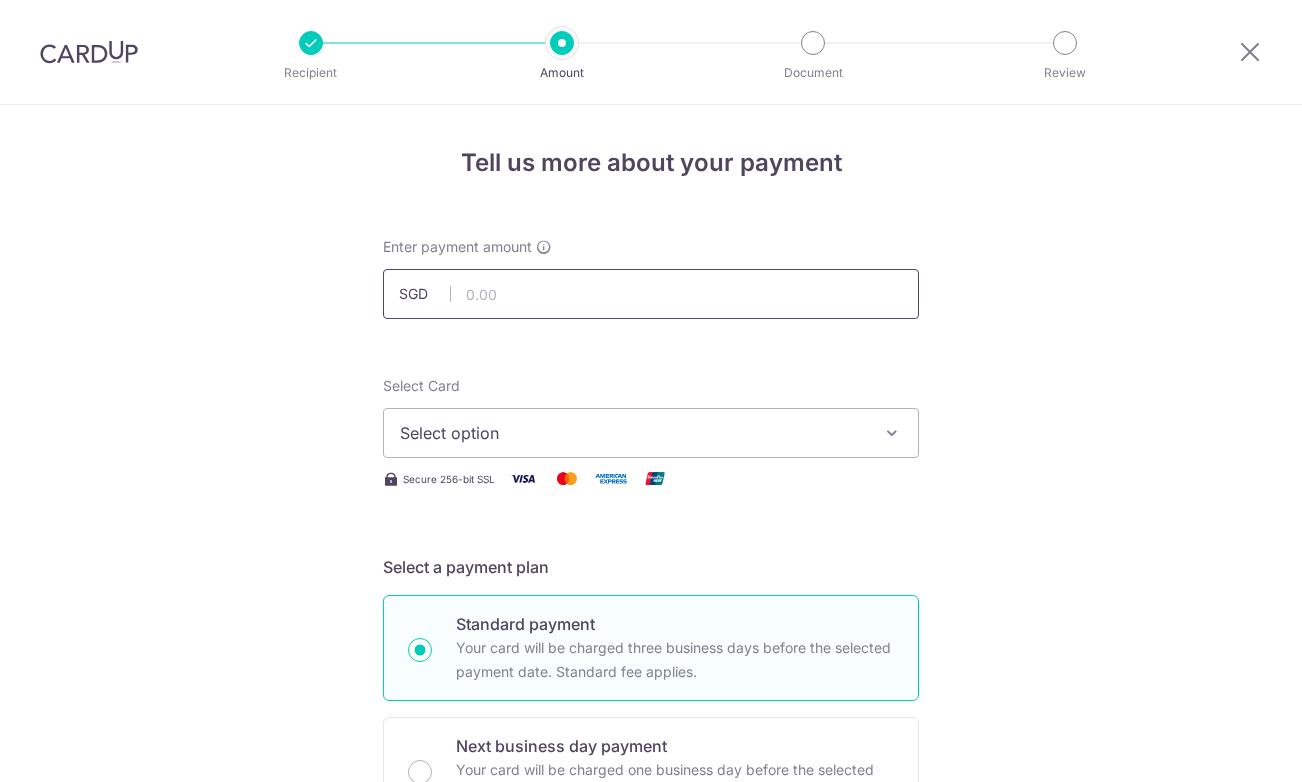 click at bounding box center [651, 294] 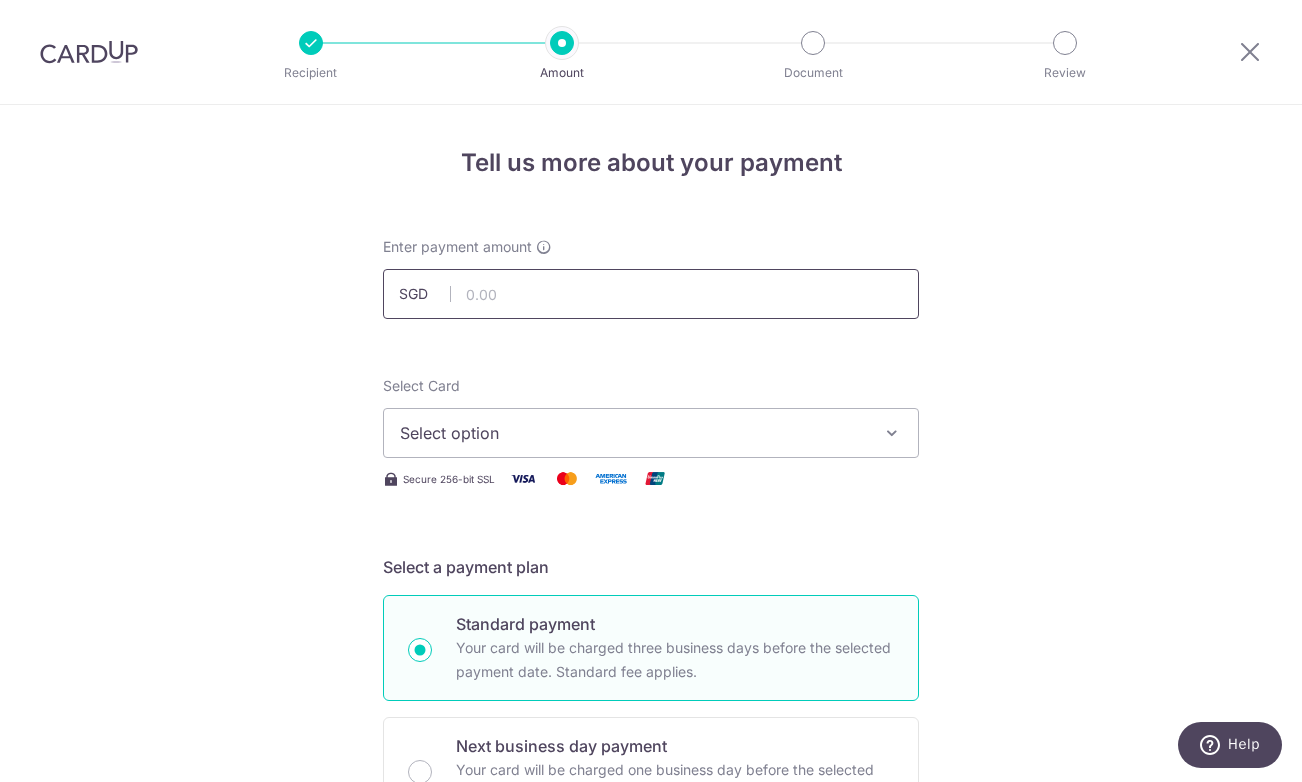 paste on "74943937" 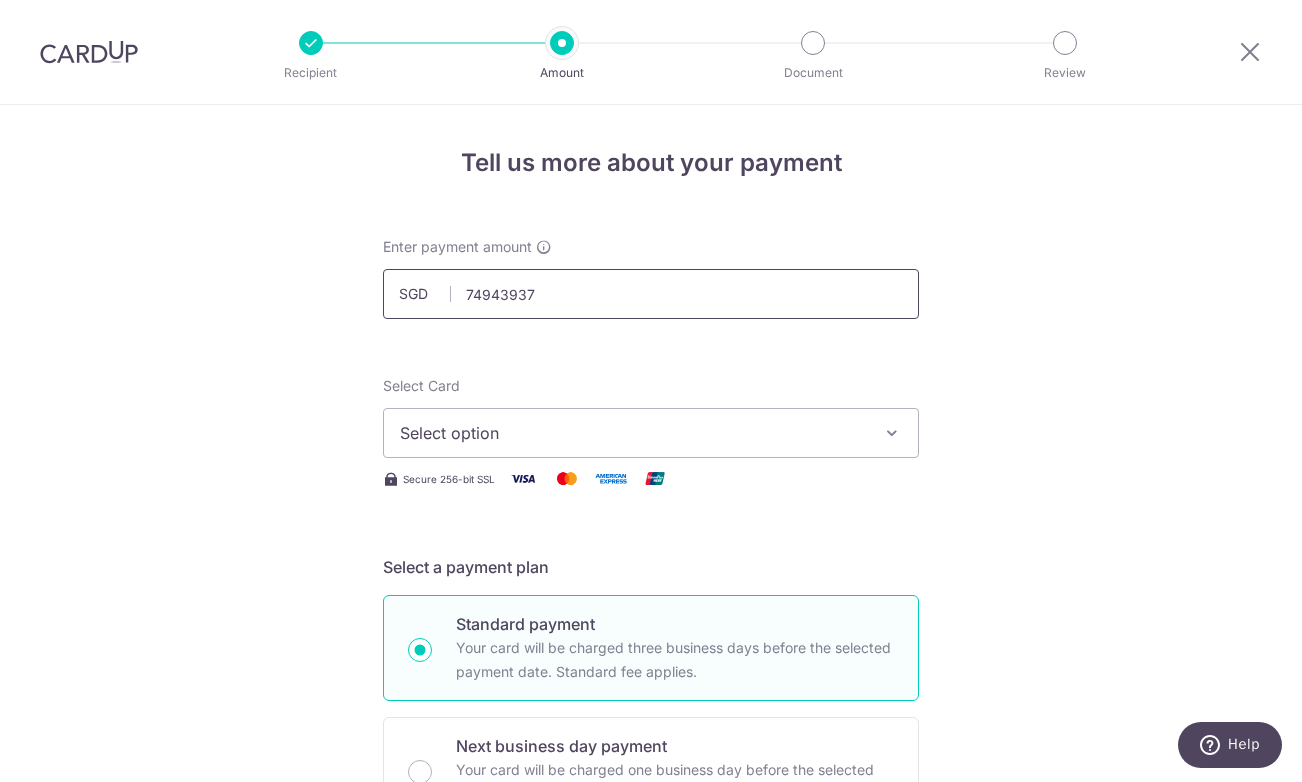 drag, startPoint x: 590, startPoint y: 300, endPoint x: 367, endPoint y: 281, distance: 223.80795 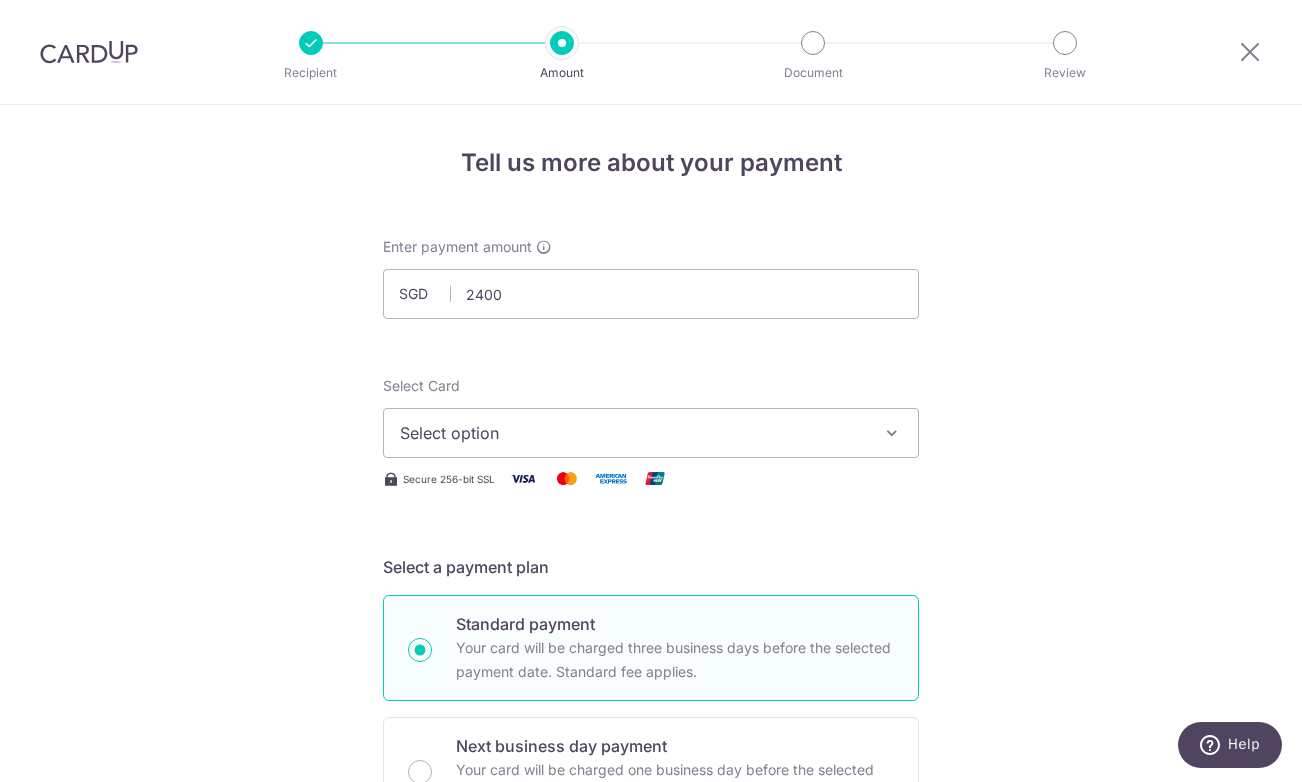 type on "2,400.00" 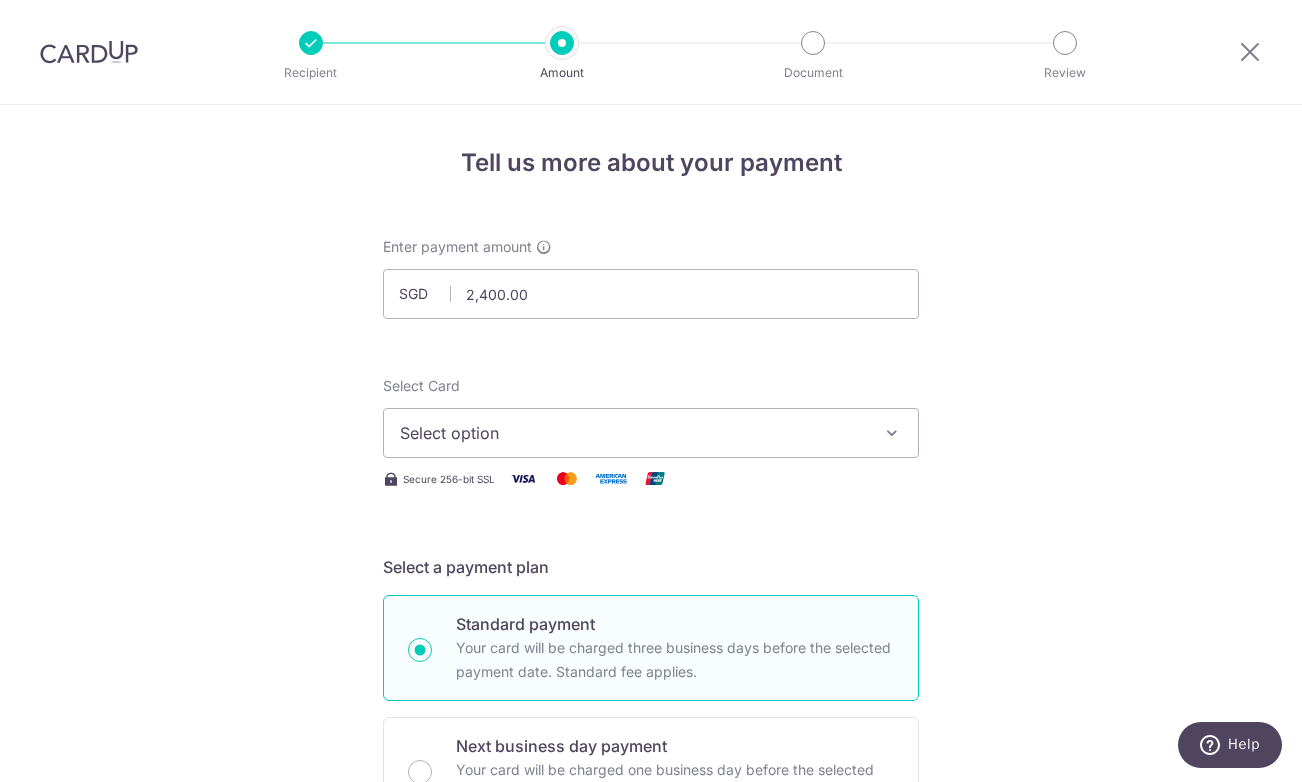 click on "Select option" at bounding box center [633, 433] 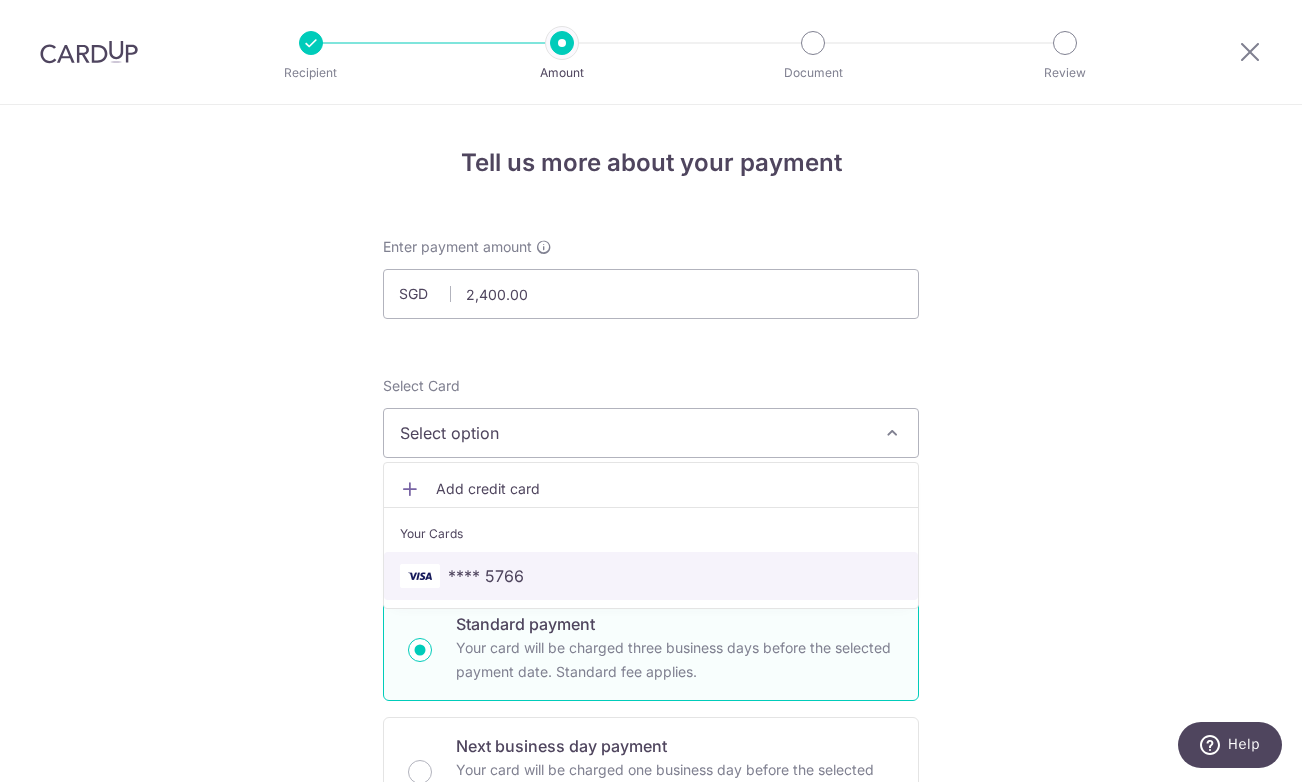 click on "**** 5766" at bounding box center [651, 576] 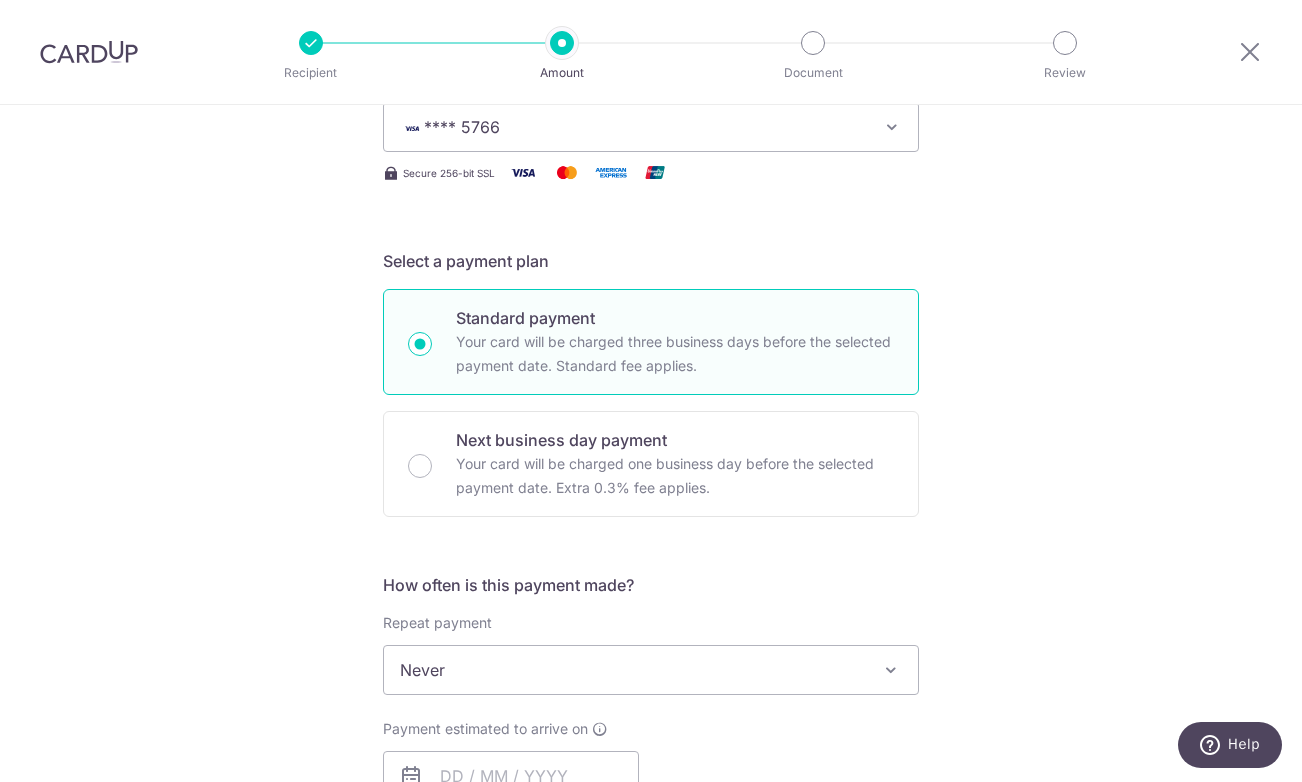 scroll, scrollTop: 340, scrollLeft: 0, axis: vertical 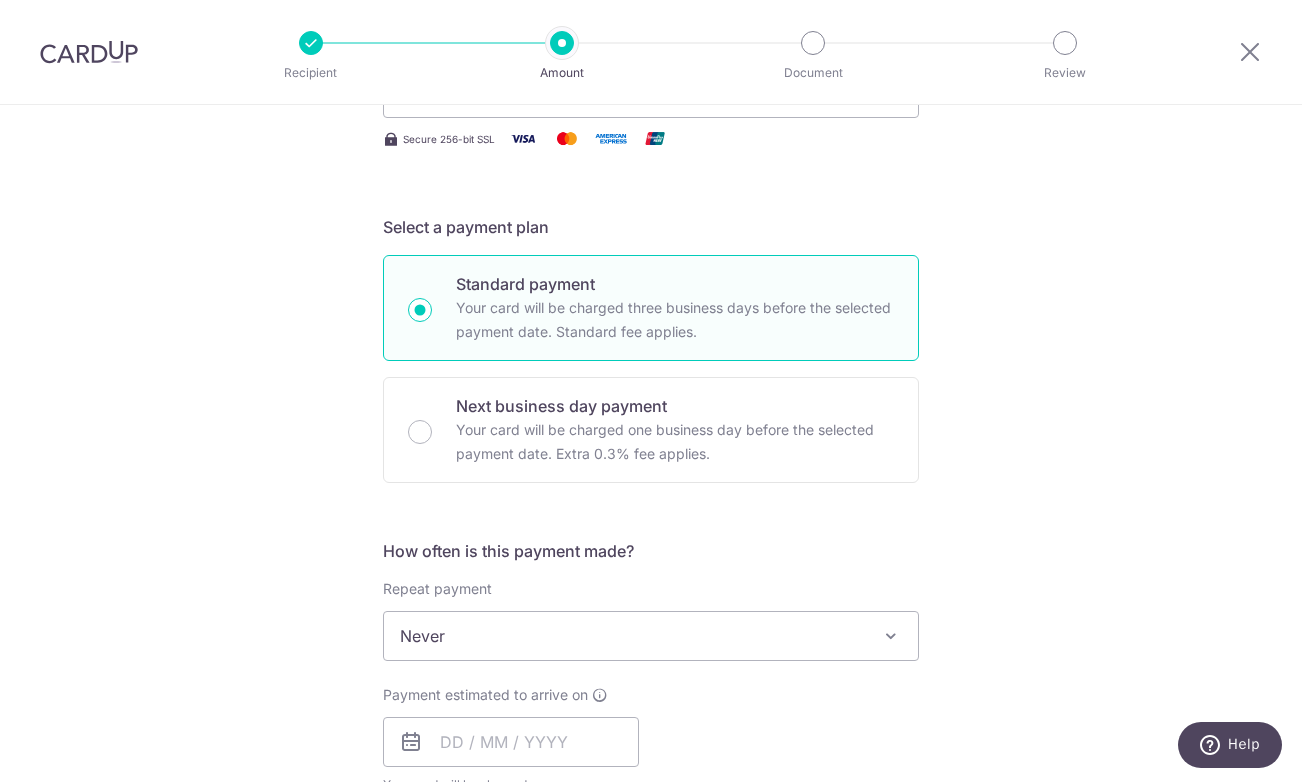 click on "Never" at bounding box center (651, 636) 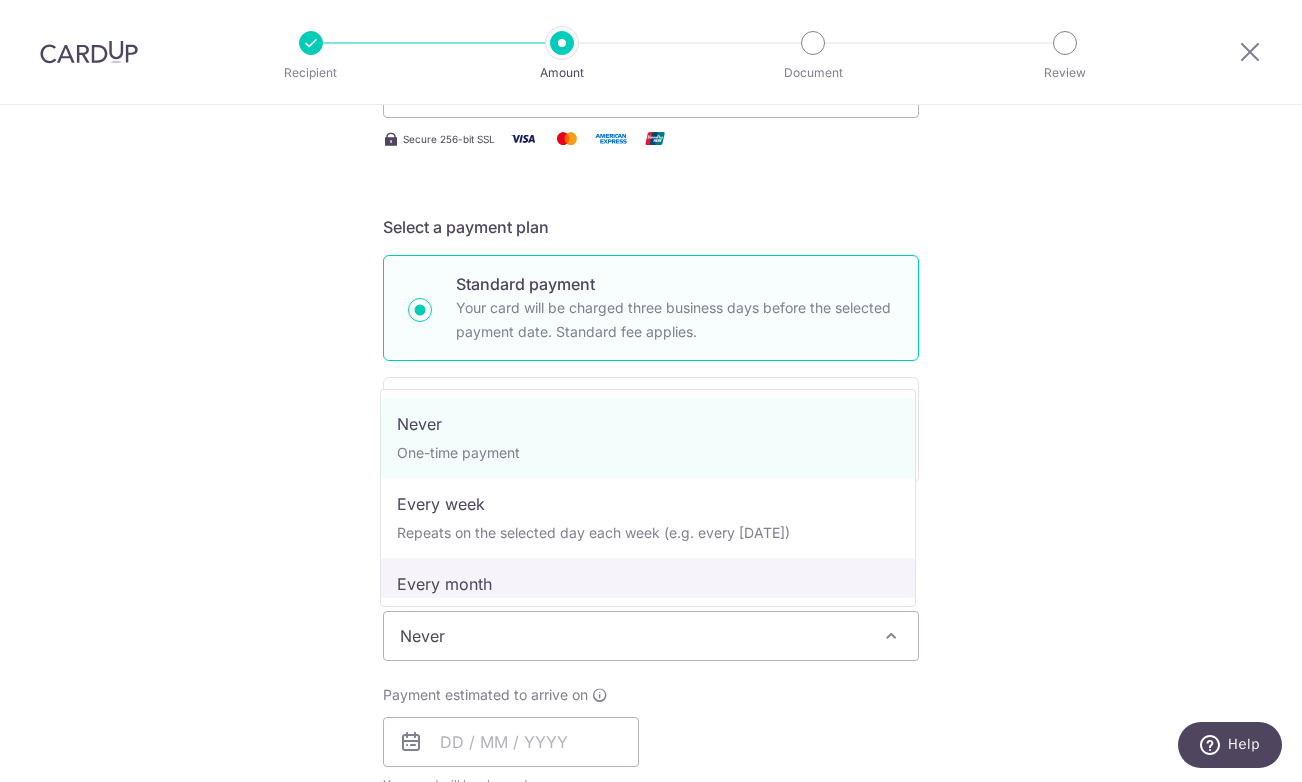 scroll, scrollTop: 270, scrollLeft: 0, axis: vertical 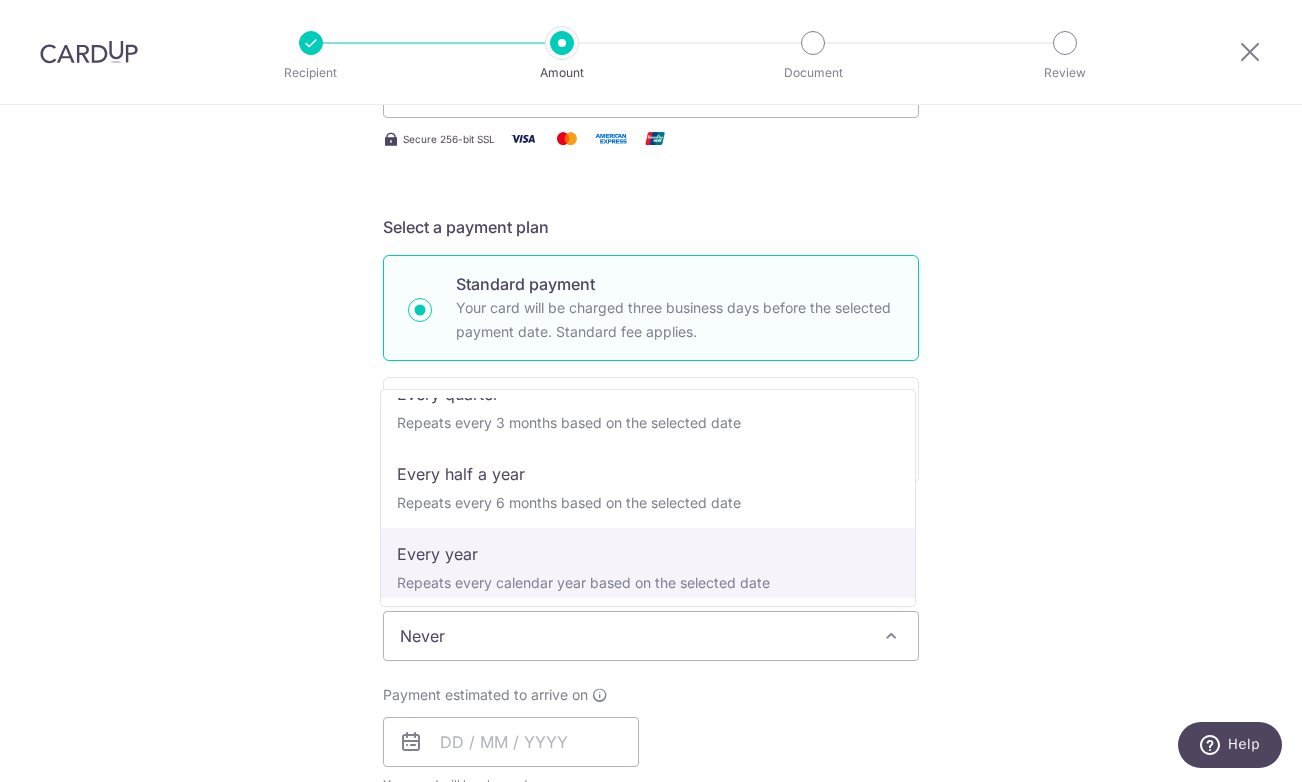 select on "6" 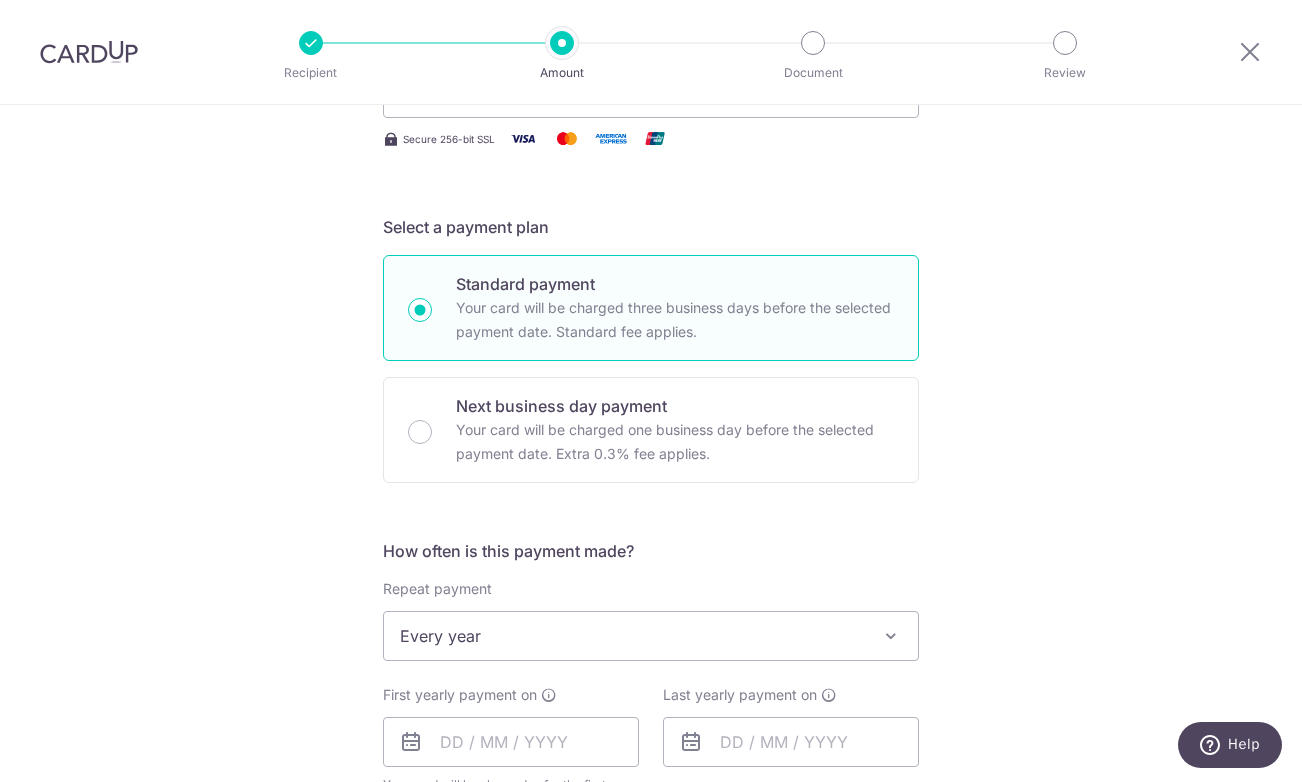 scroll, scrollTop: 744, scrollLeft: 0, axis: vertical 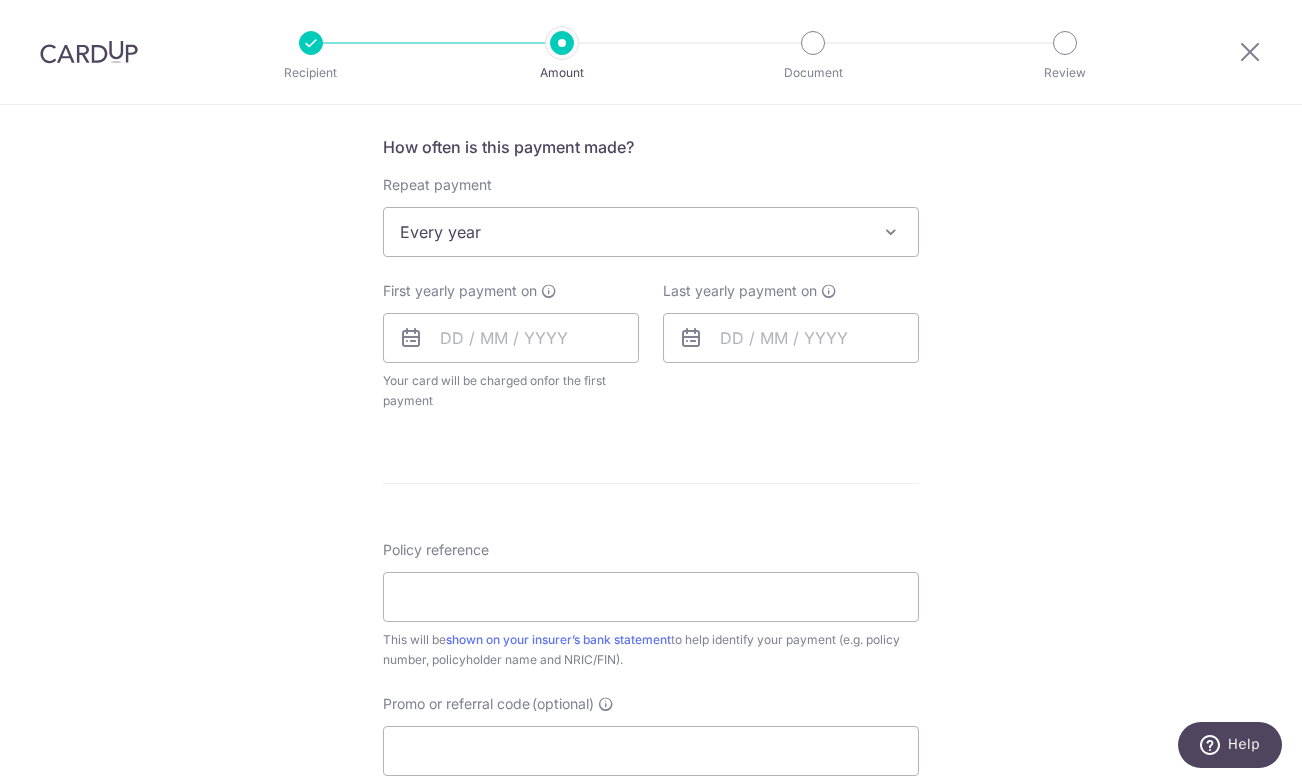 click at bounding box center [411, 338] 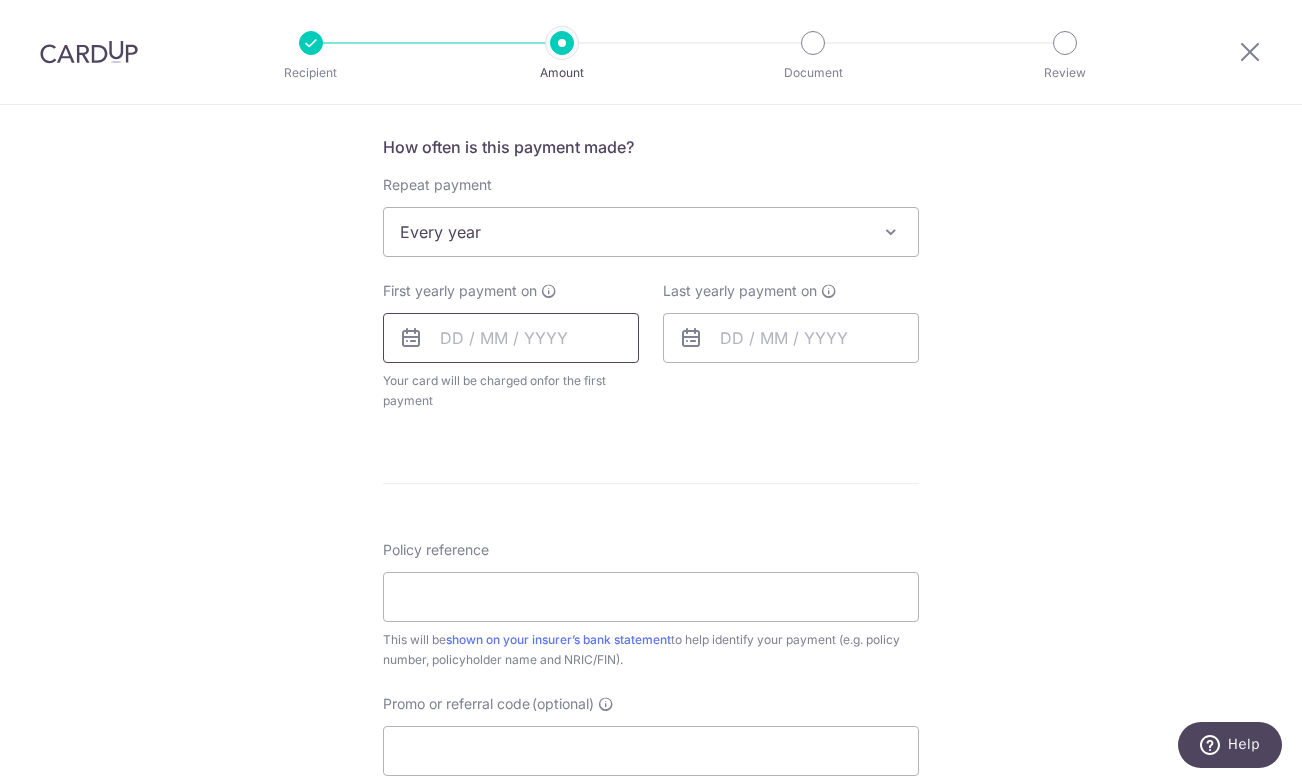 click at bounding box center (511, 338) 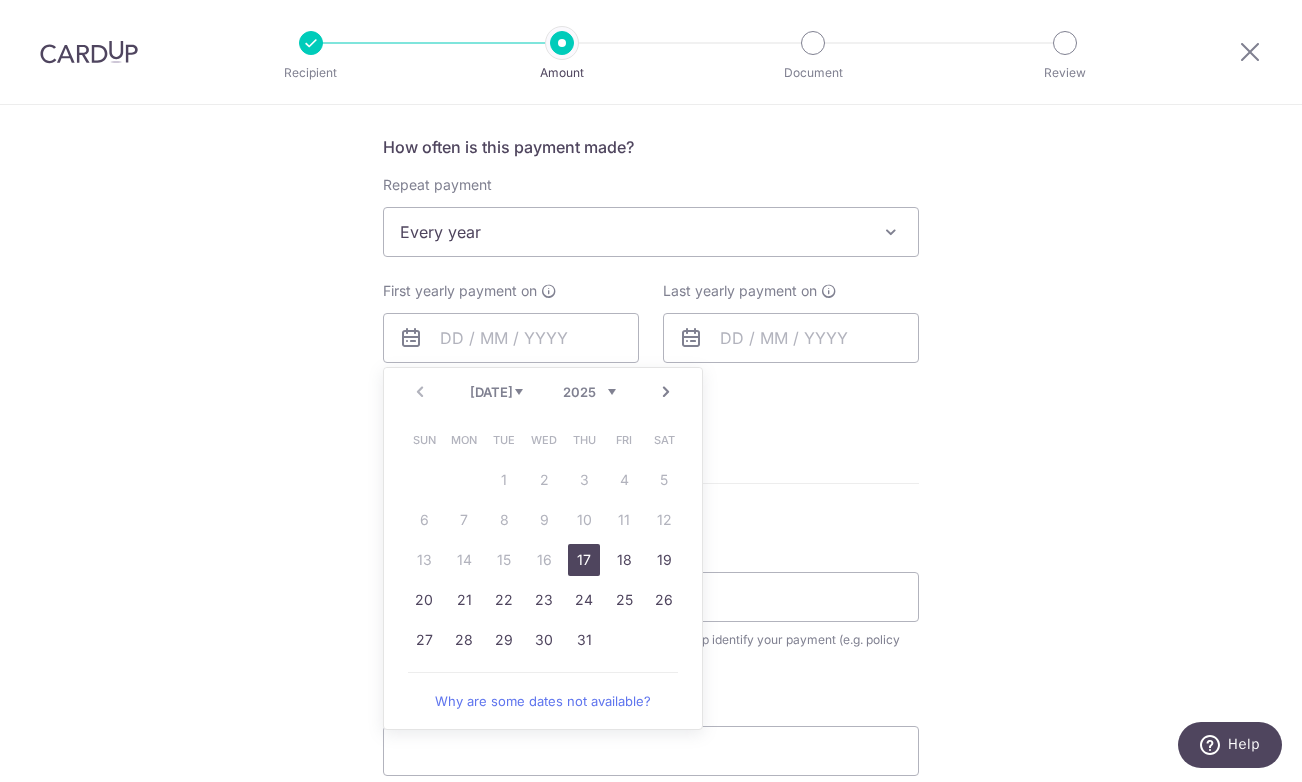 click on "17" at bounding box center [584, 560] 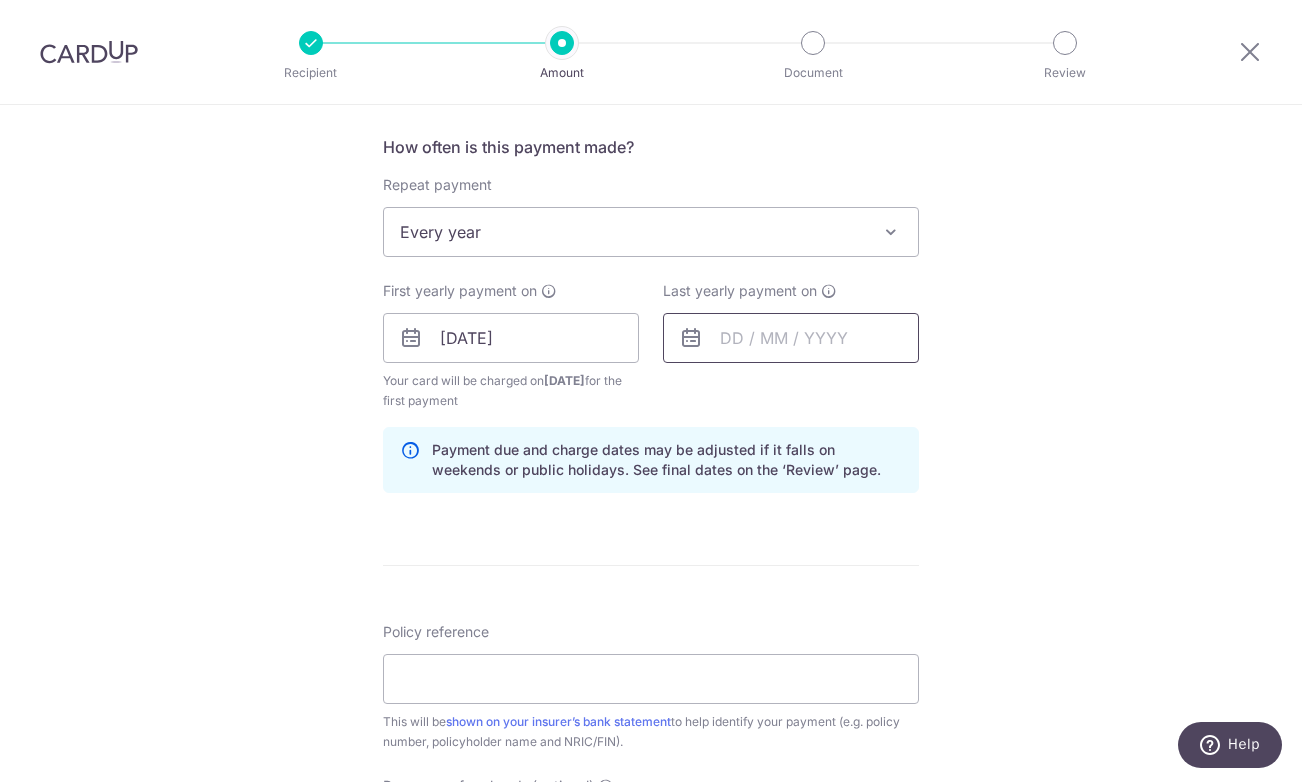 click at bounding box center (791, 338) 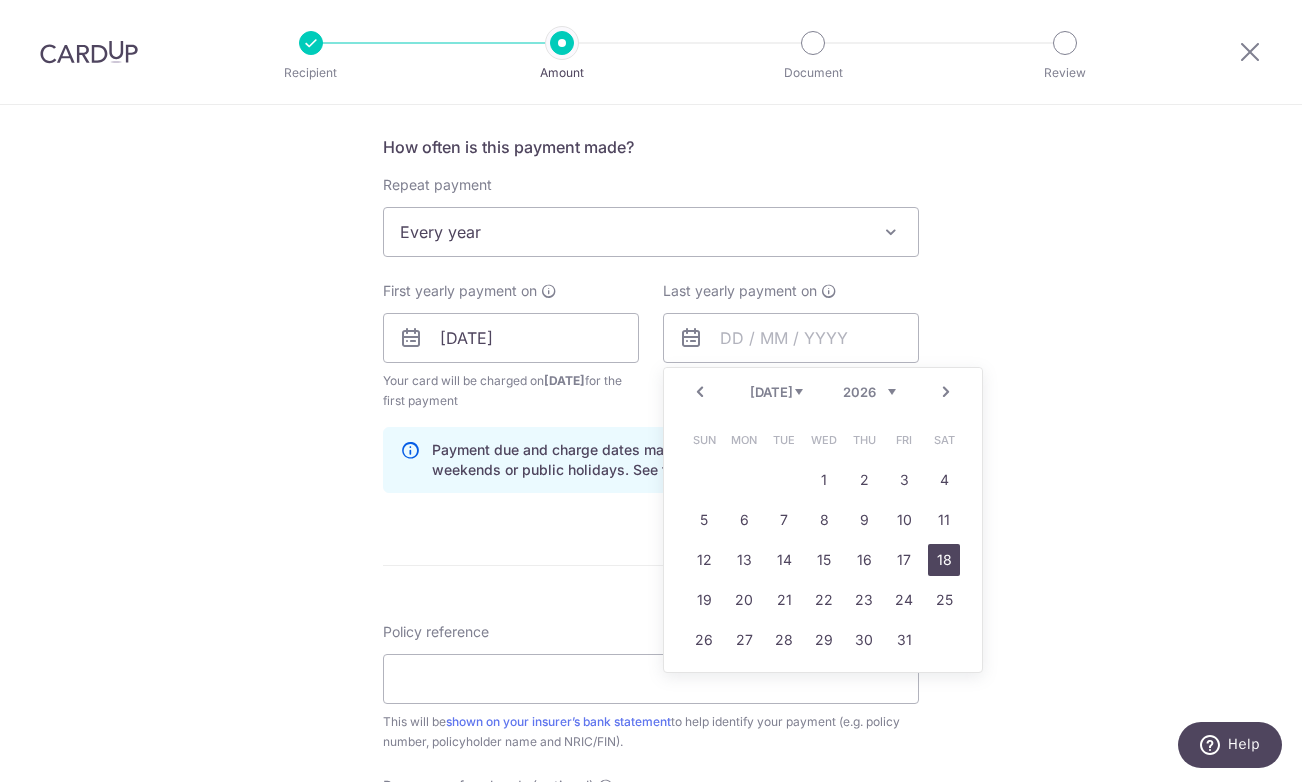 click on "18" at bounding box center [944, 560] 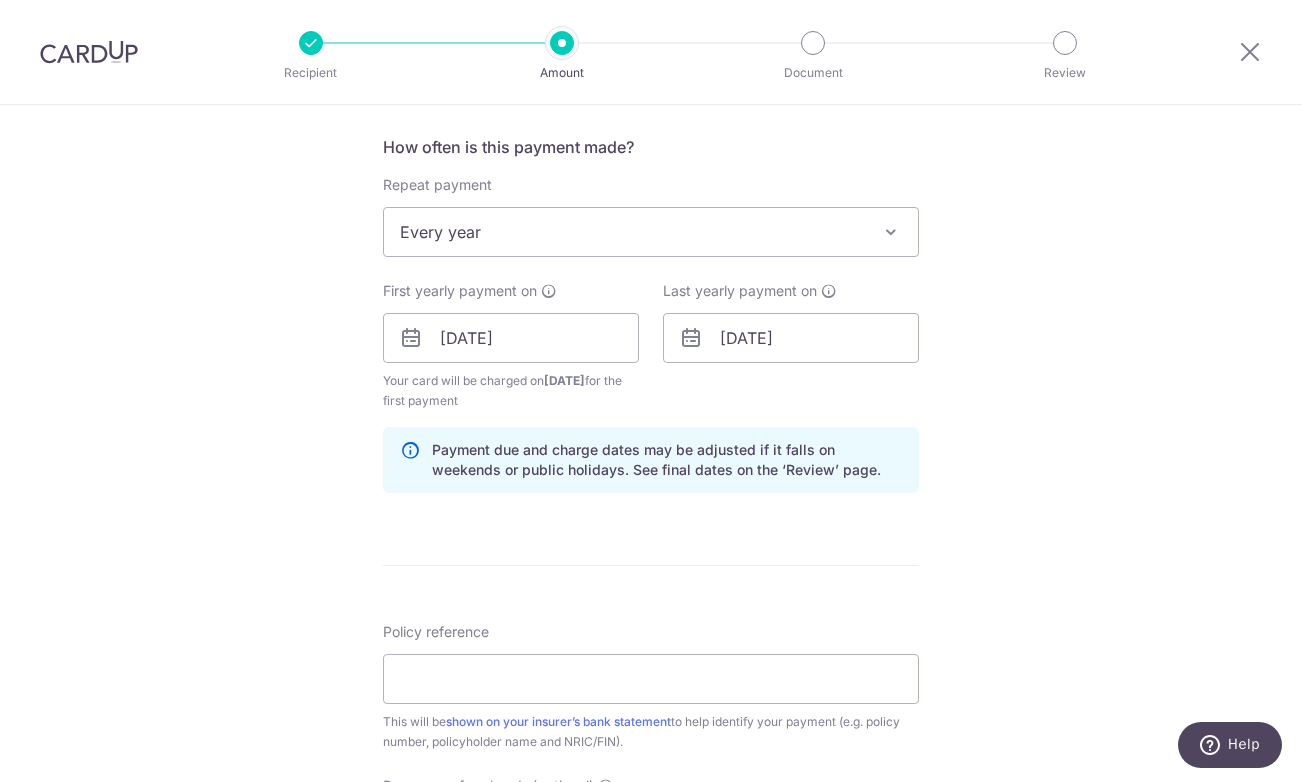 click on "Tell us more about your payment
Enter payment amount
SGD
2,400.00
2400.00
Select Card
**** 5766
Add credit card
Your Cards
**** 5766
Secure 256-bit SSL
Text
New card details
Card
Secure 256-bit SSL" at bounding box center (651, 316) 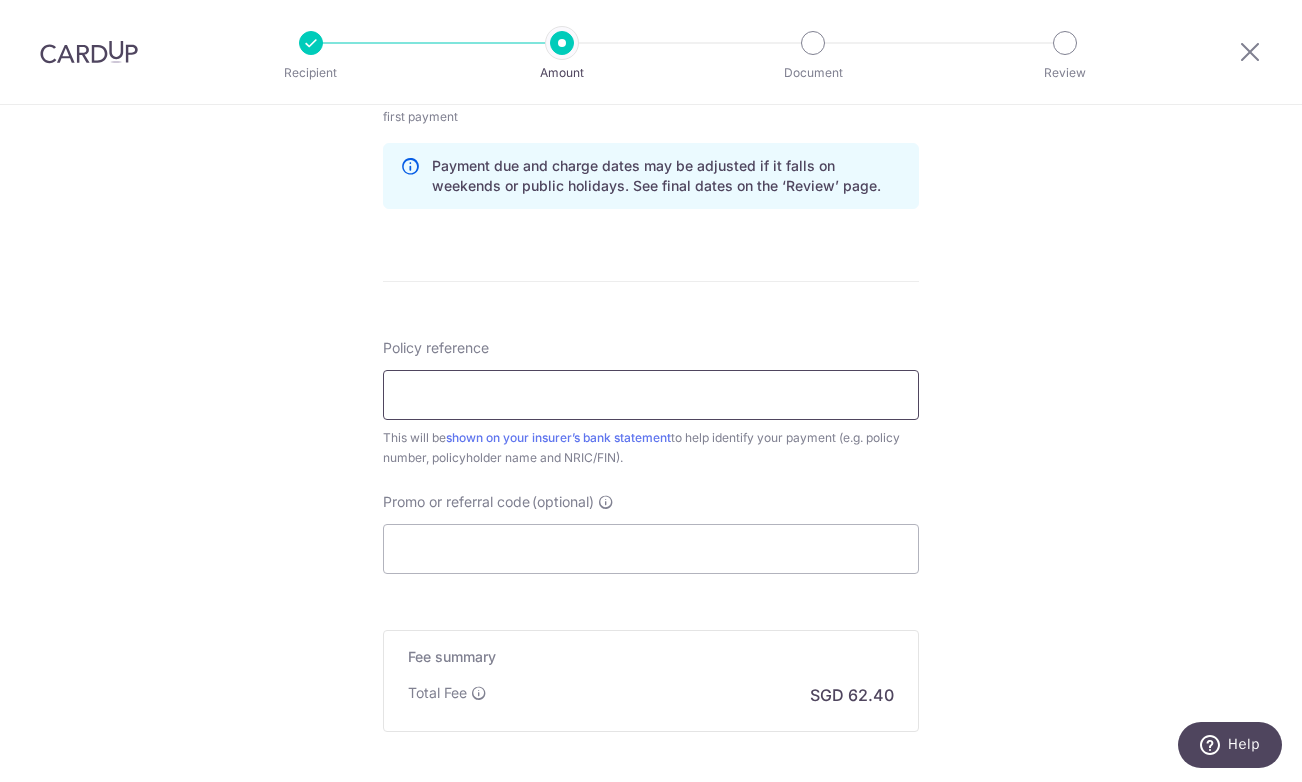 scroll, scrollTop: 1051, scrollLeft: 0, axis: vertical 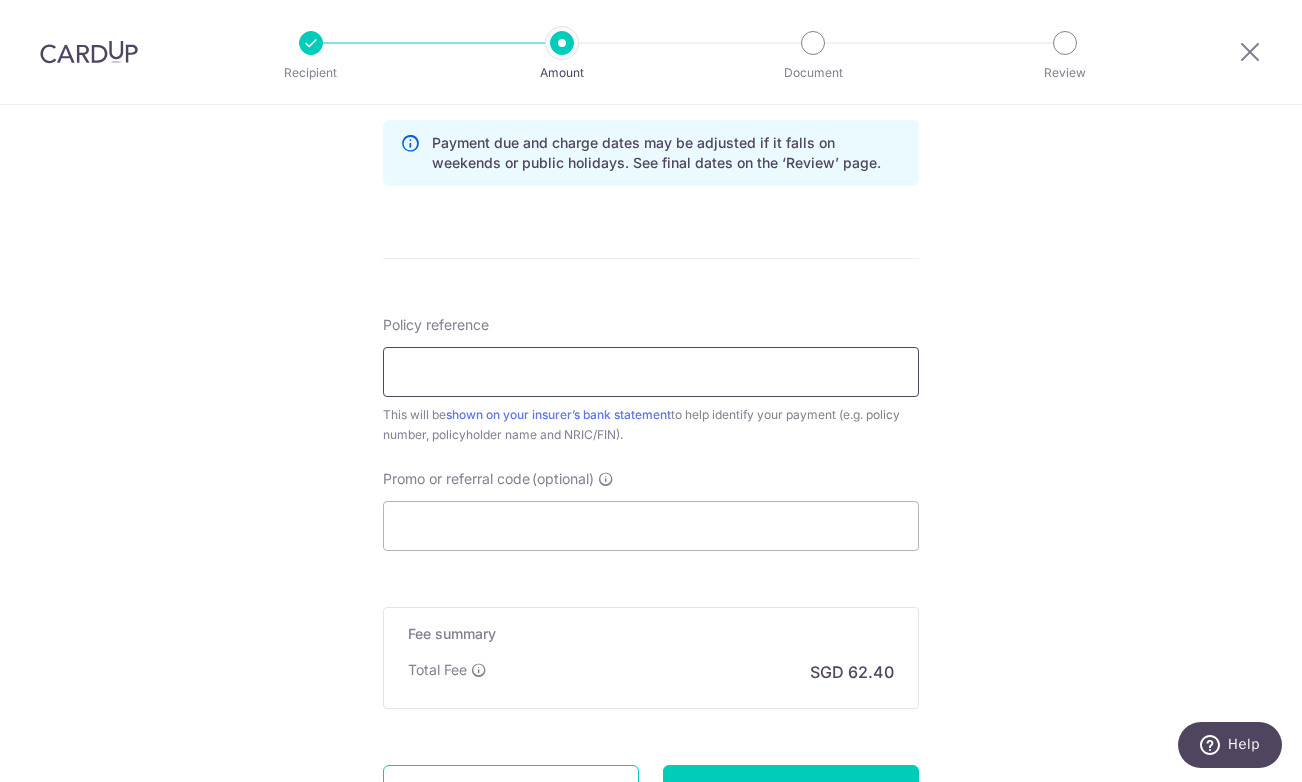 click on "Policy reference" at bounding box center (651, 372) 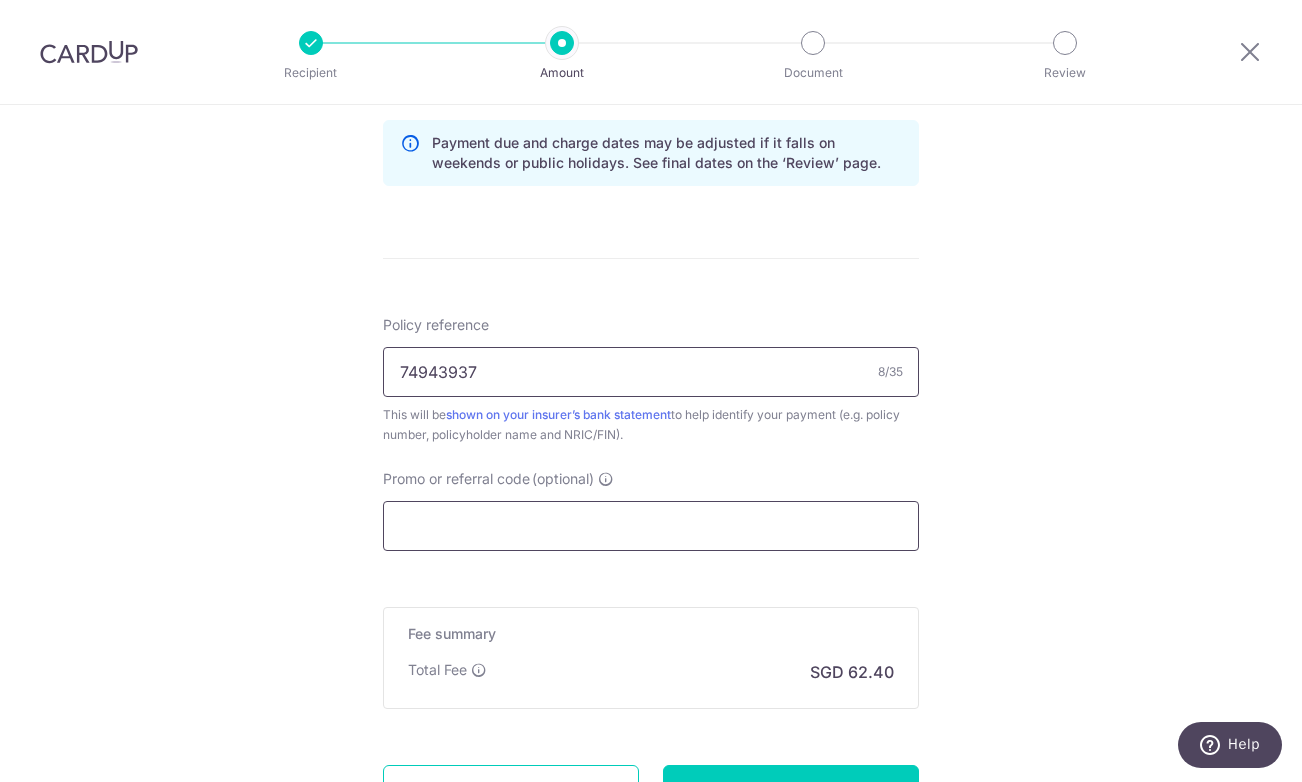 type on "74943937" 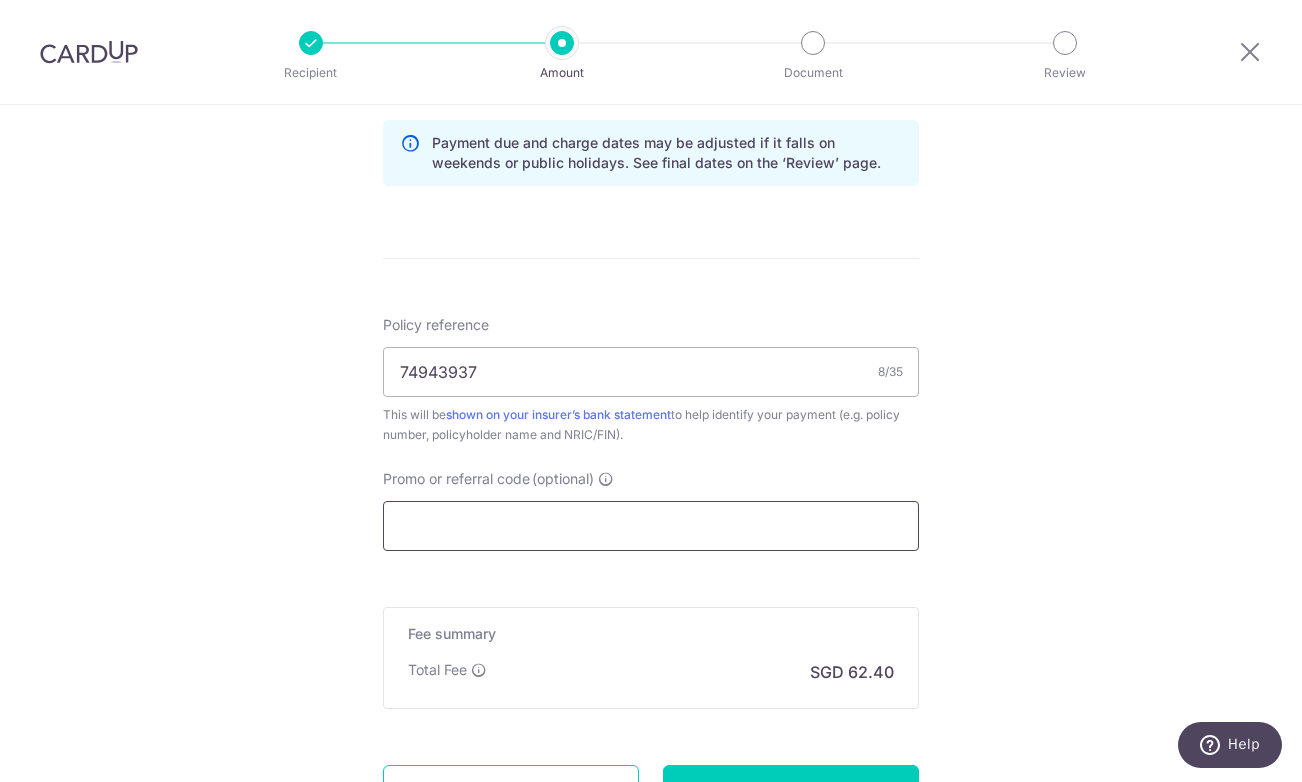 click on "Promo or referral code
(optional)" at bounding box center [651, 526] 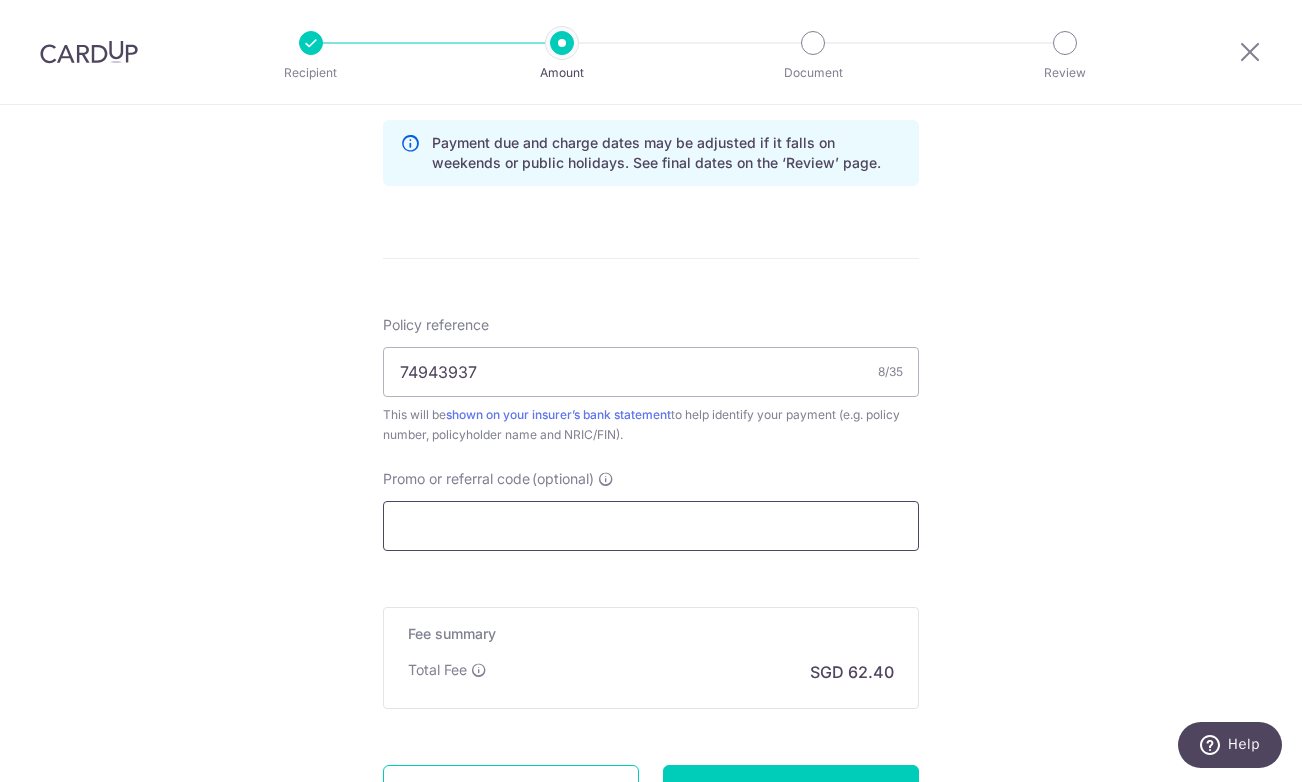 click on "Promo or referral code
(optional)" at bounding box center [651, 526] 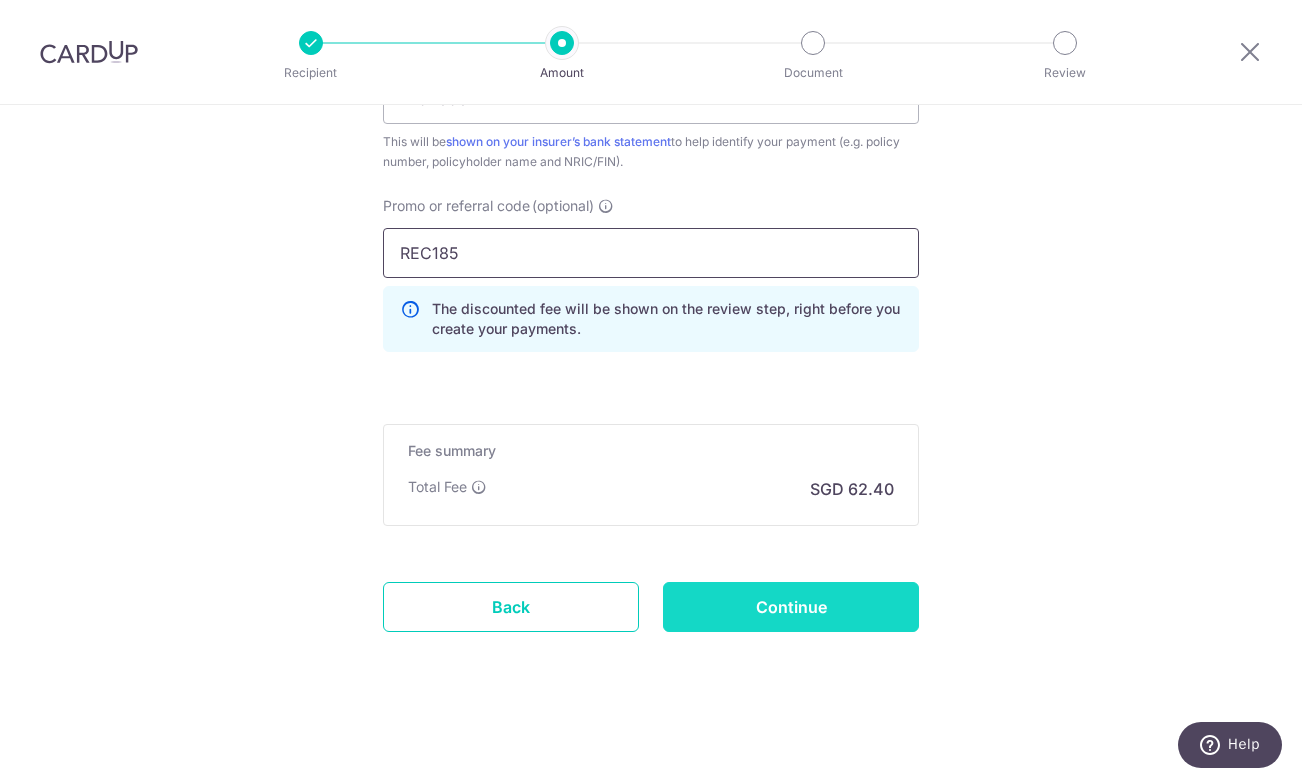 scroll, scrollTop: 1324, scrollLeft: 0, axis: vertical 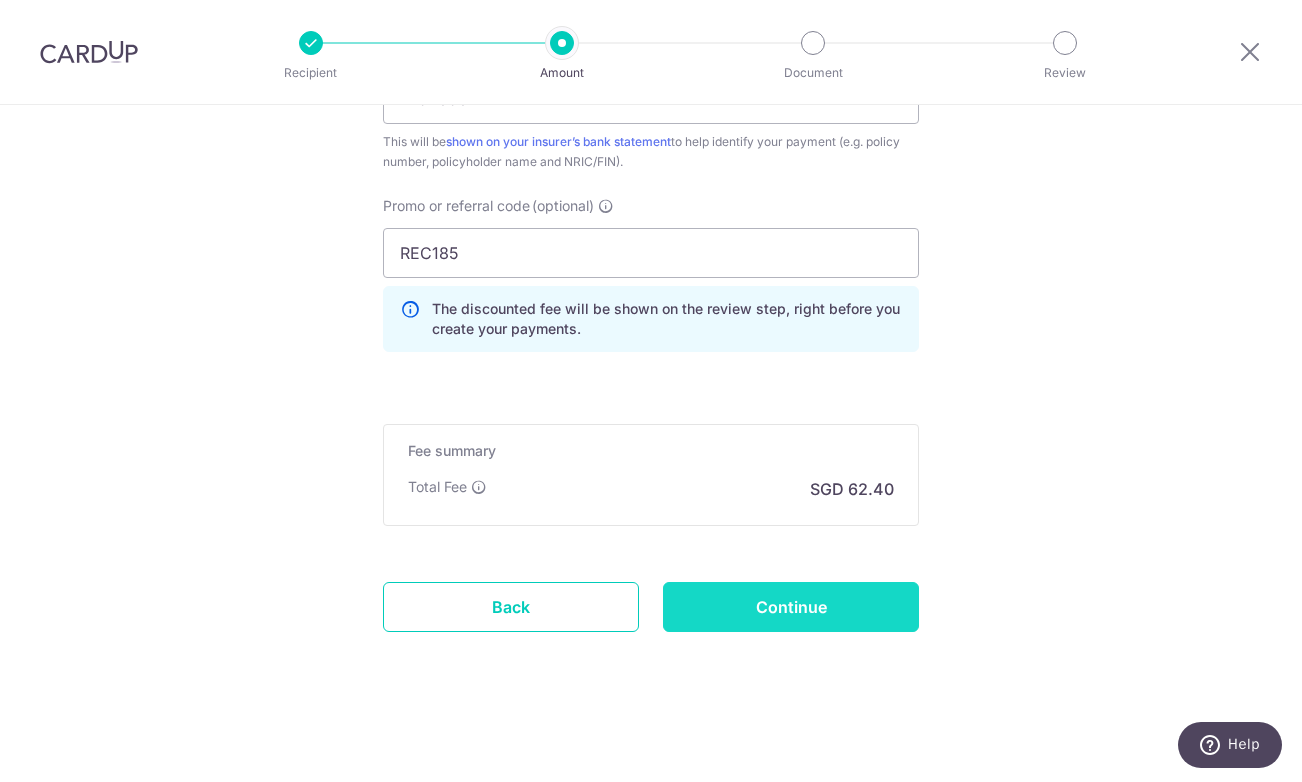 click on "Continue" at bounding box center [791, 607] 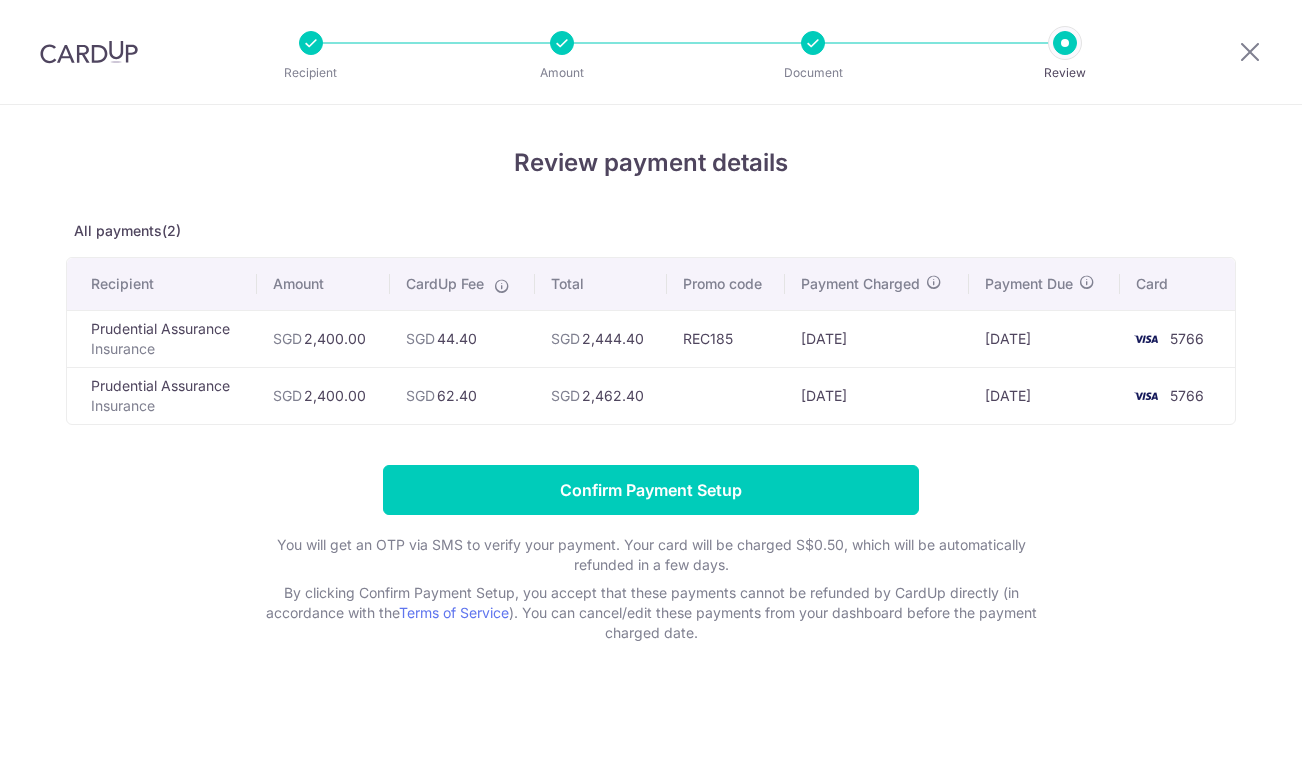 scroll, scrollTop: 0, scrollLeft: 0, axis: both 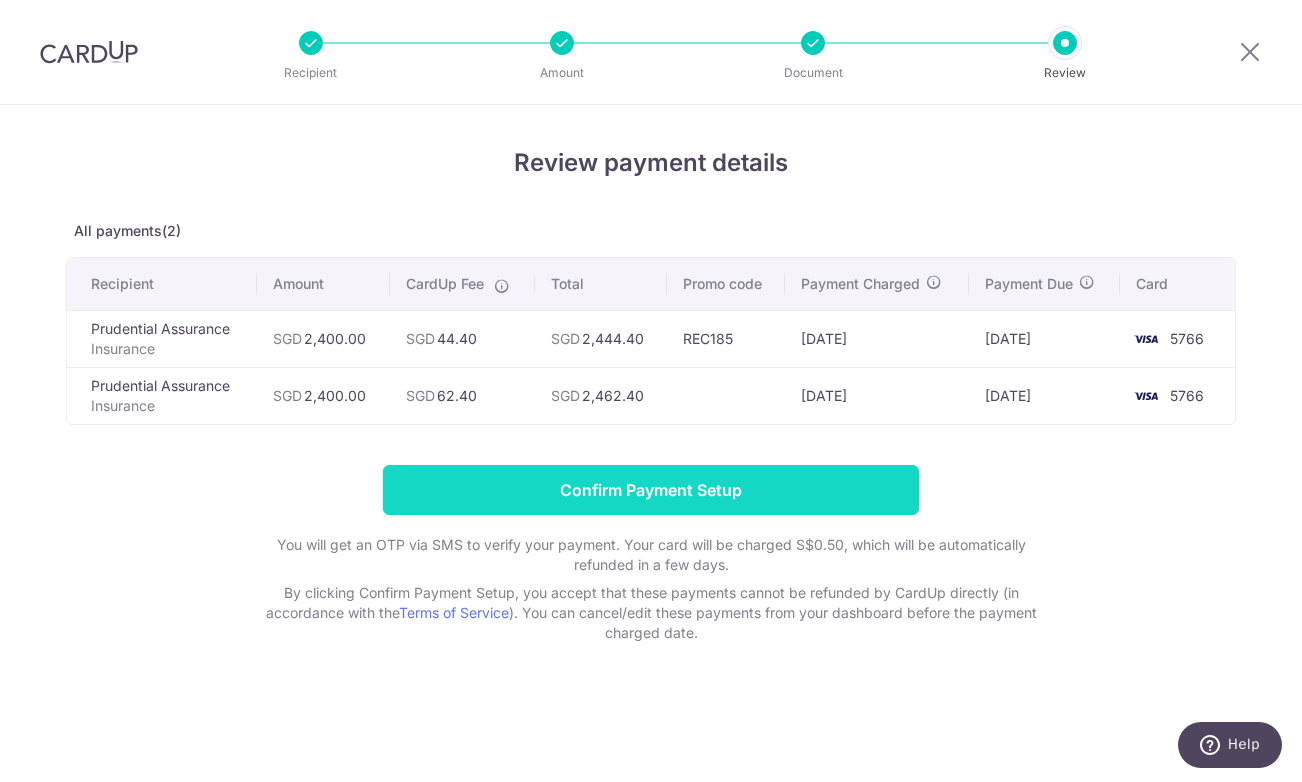 click on "Confirm Payment Setup" at bounding box center (651, 490) 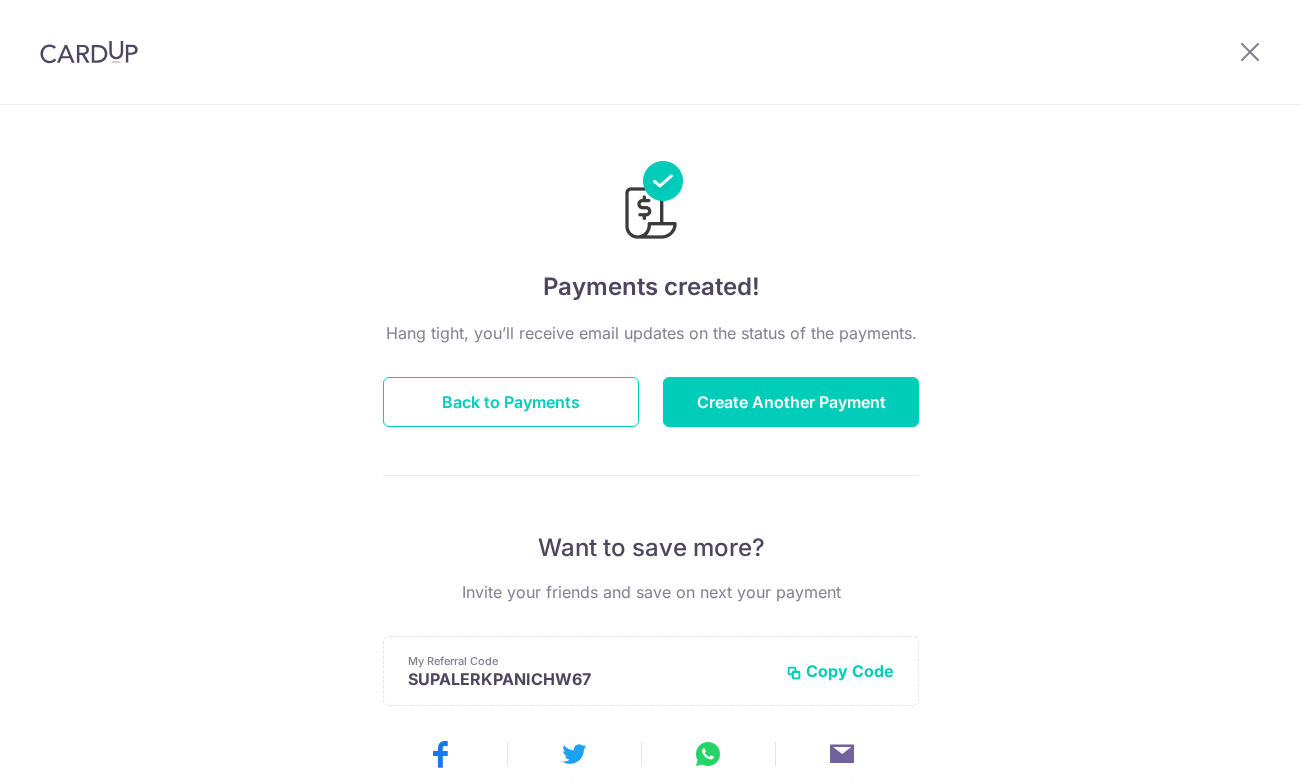 scroll, scrollTop: 0, scrollLeft: 0, axis: both 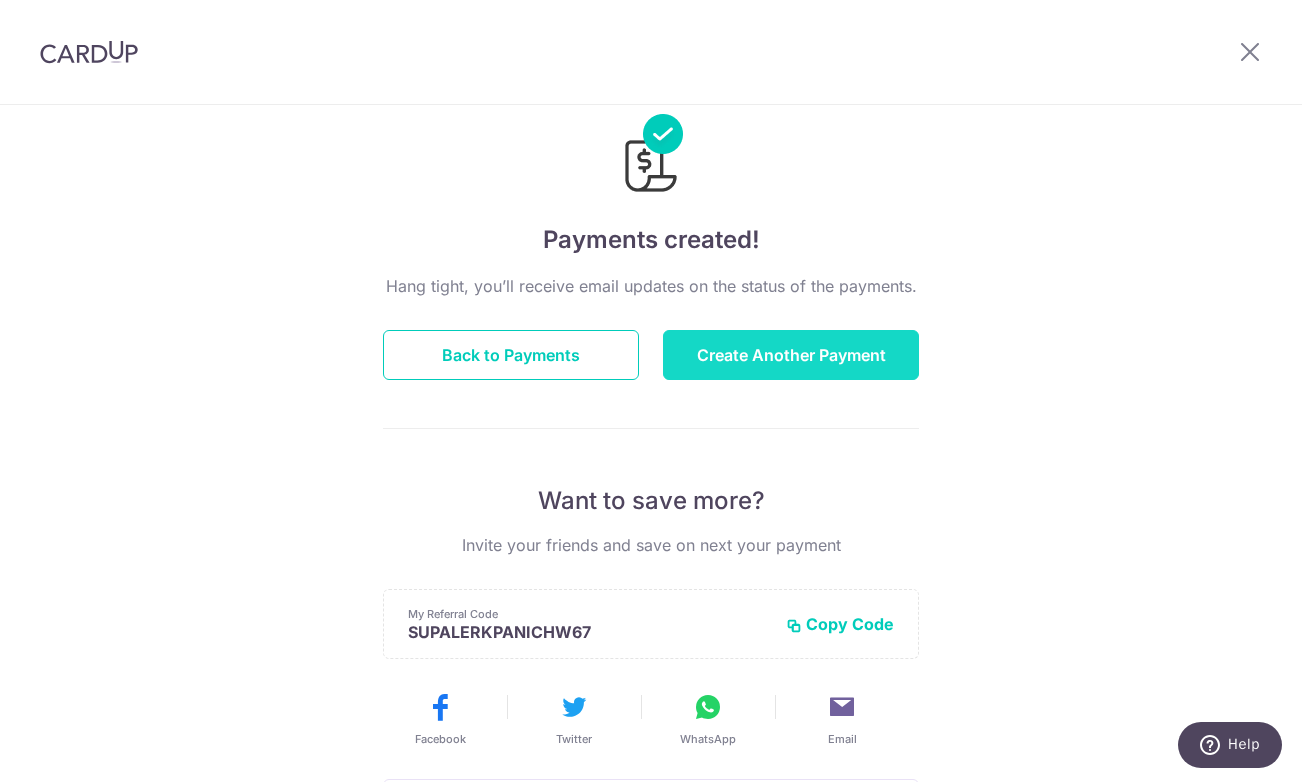 click on "Create Another Payment" at bounding box center [791, 355] 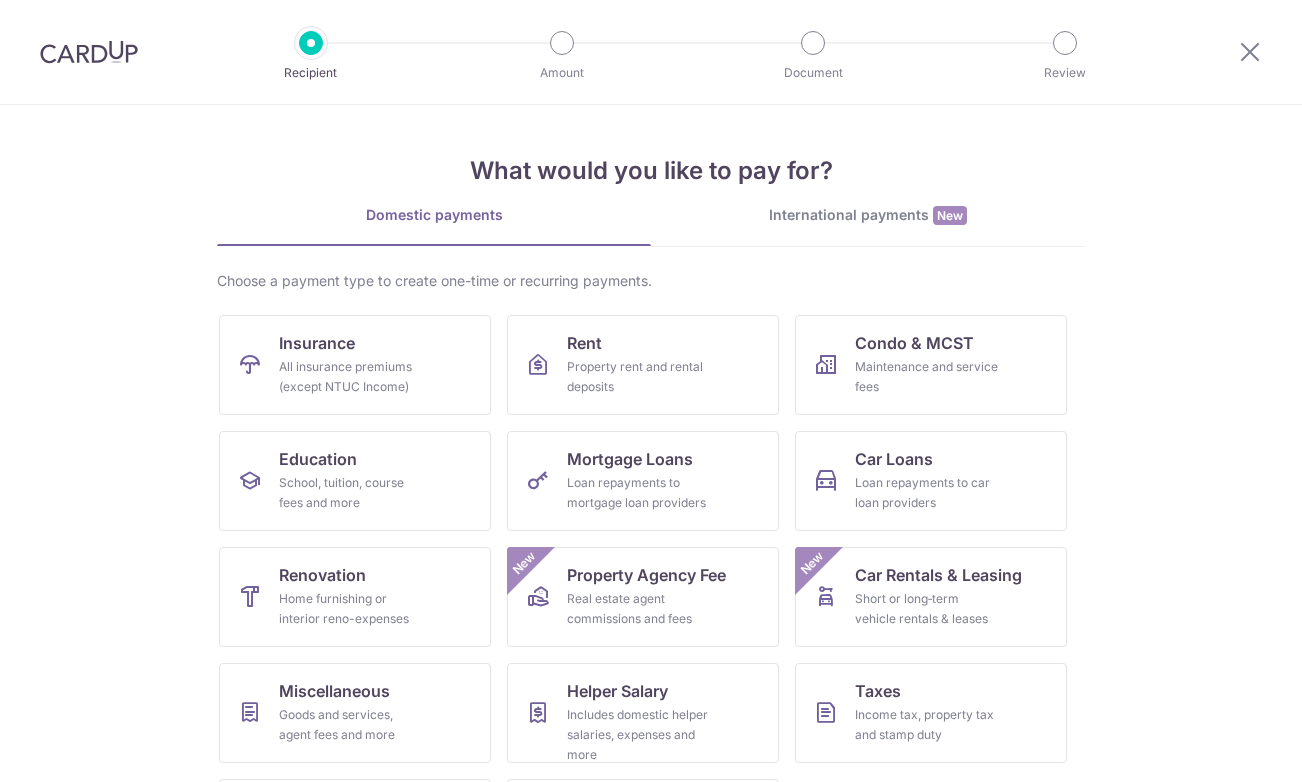 scroll, scrollTop: 0, scrollLeft: 0, axis: both 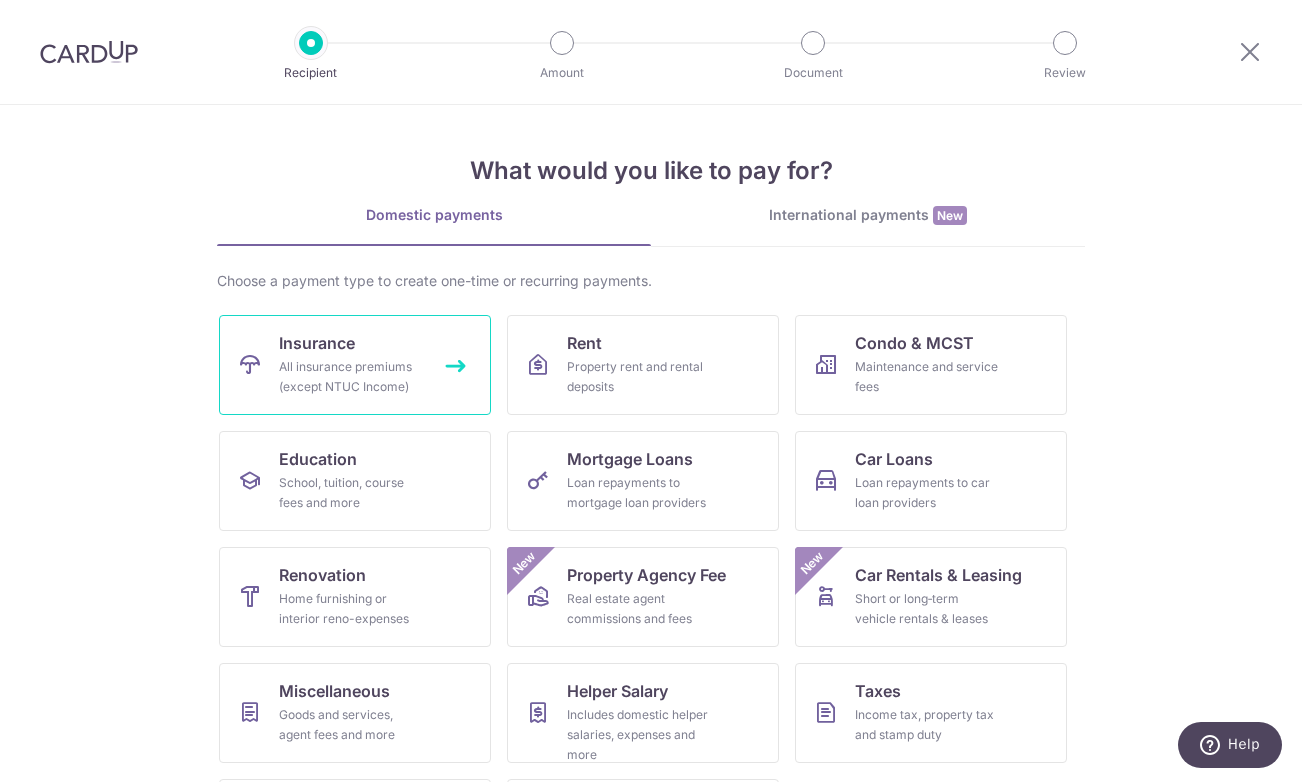 click on "Insurance All insurance premiums (except NTUC Income)" at bounding box center [355, 365] 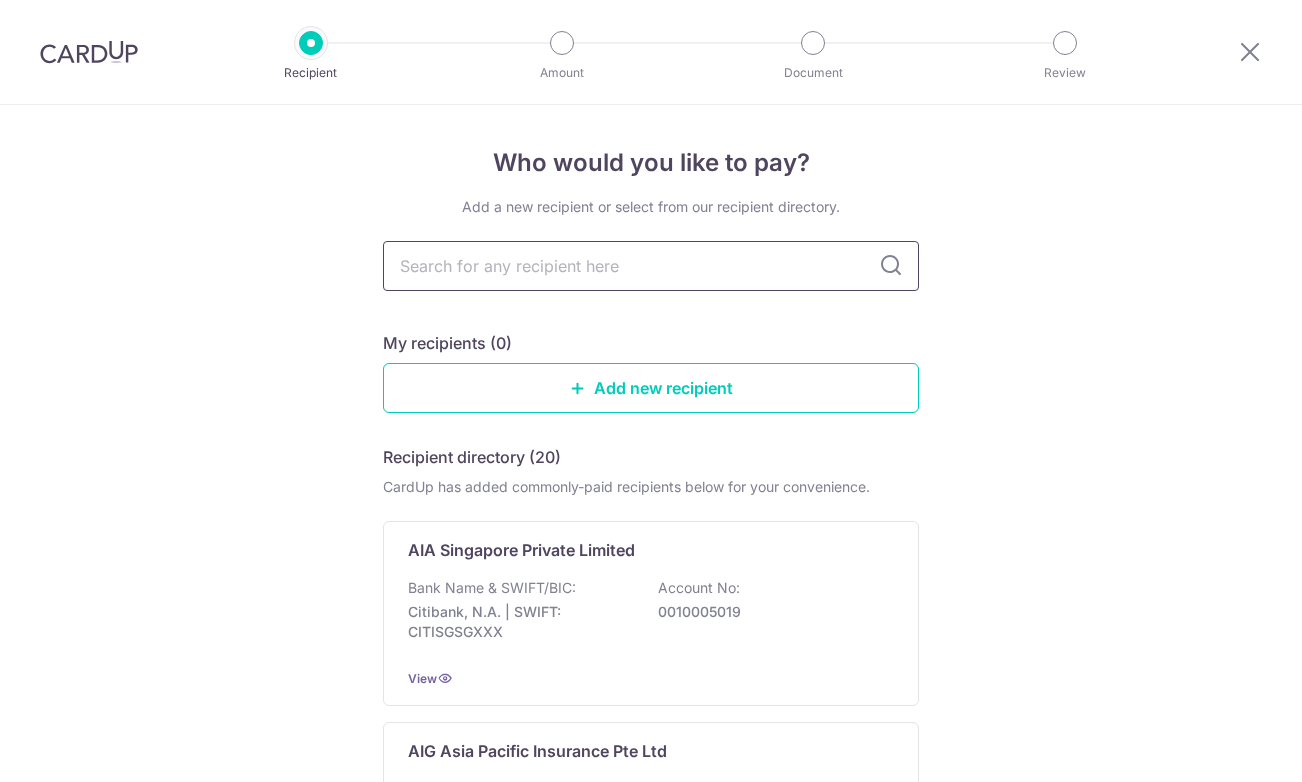 scroll, scrollTop: 0, scrollLeft: 0, axis: both 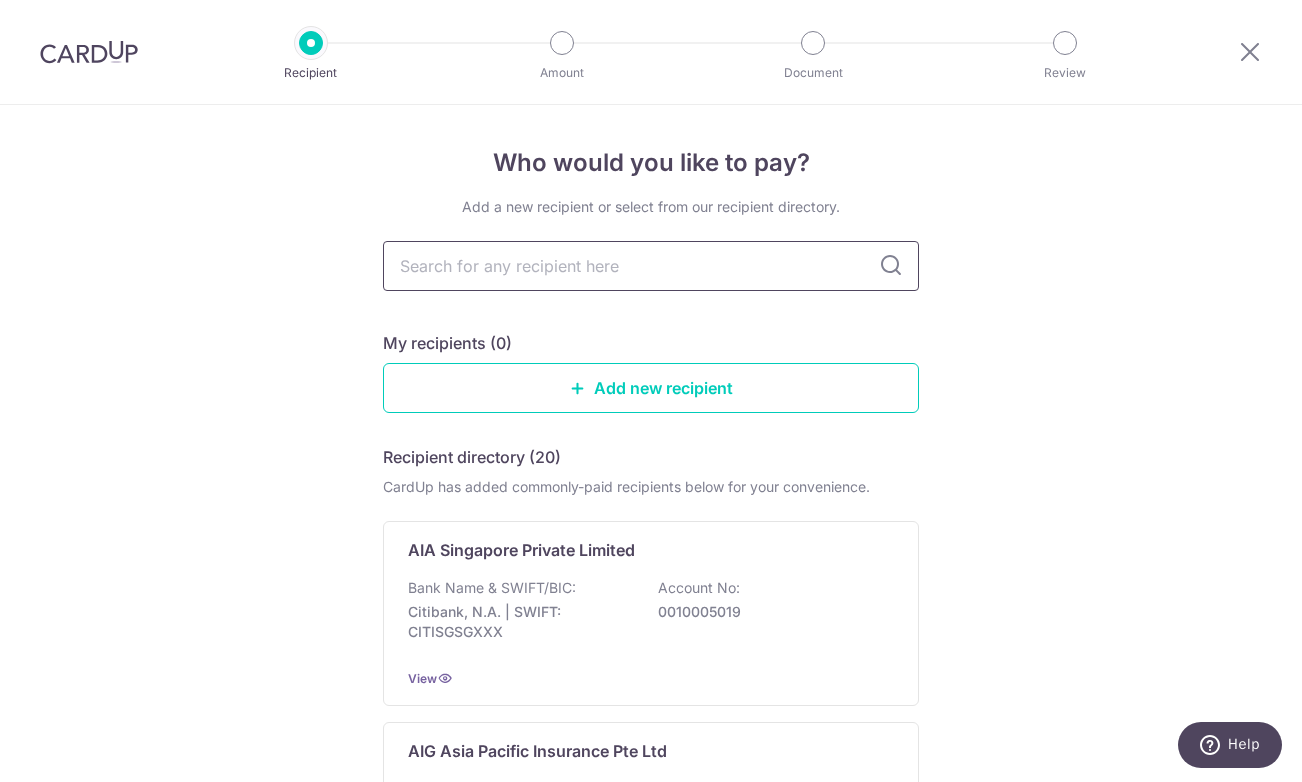 click at bounding box center (651, 266) 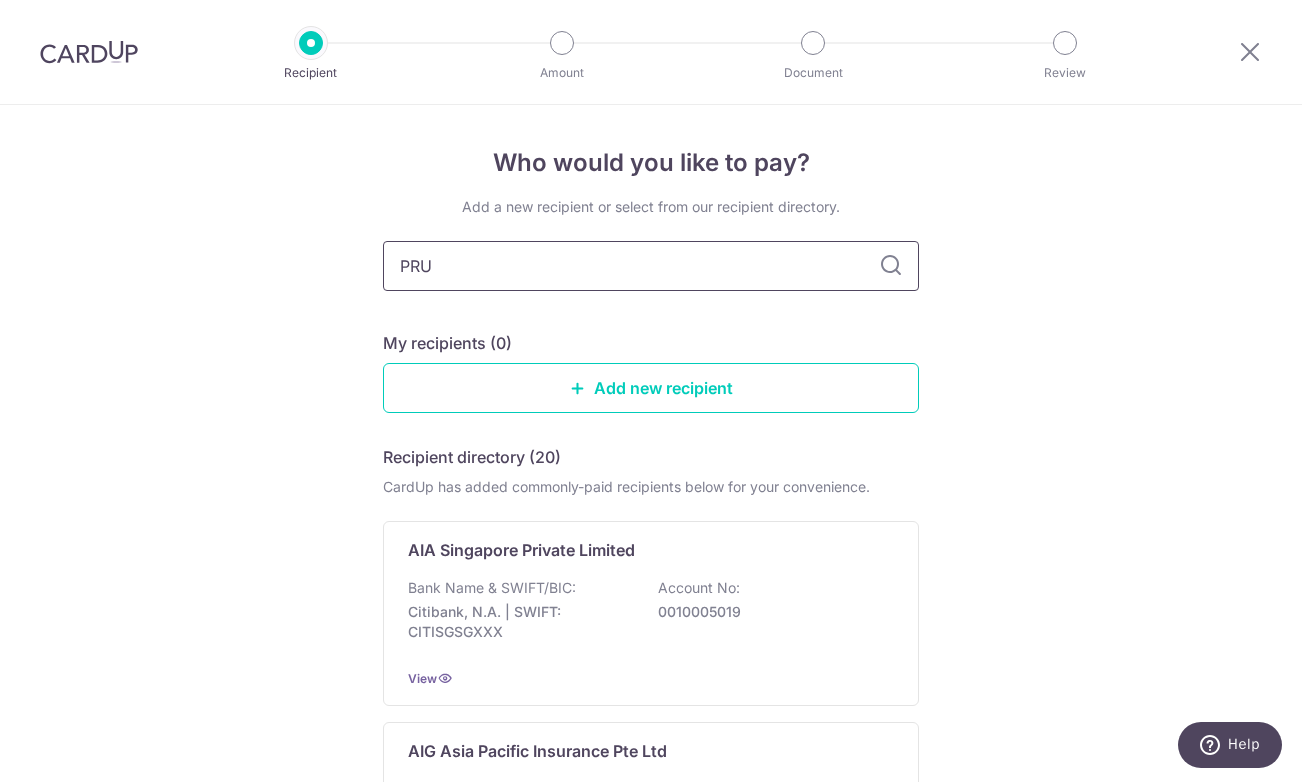 type on "PRU" 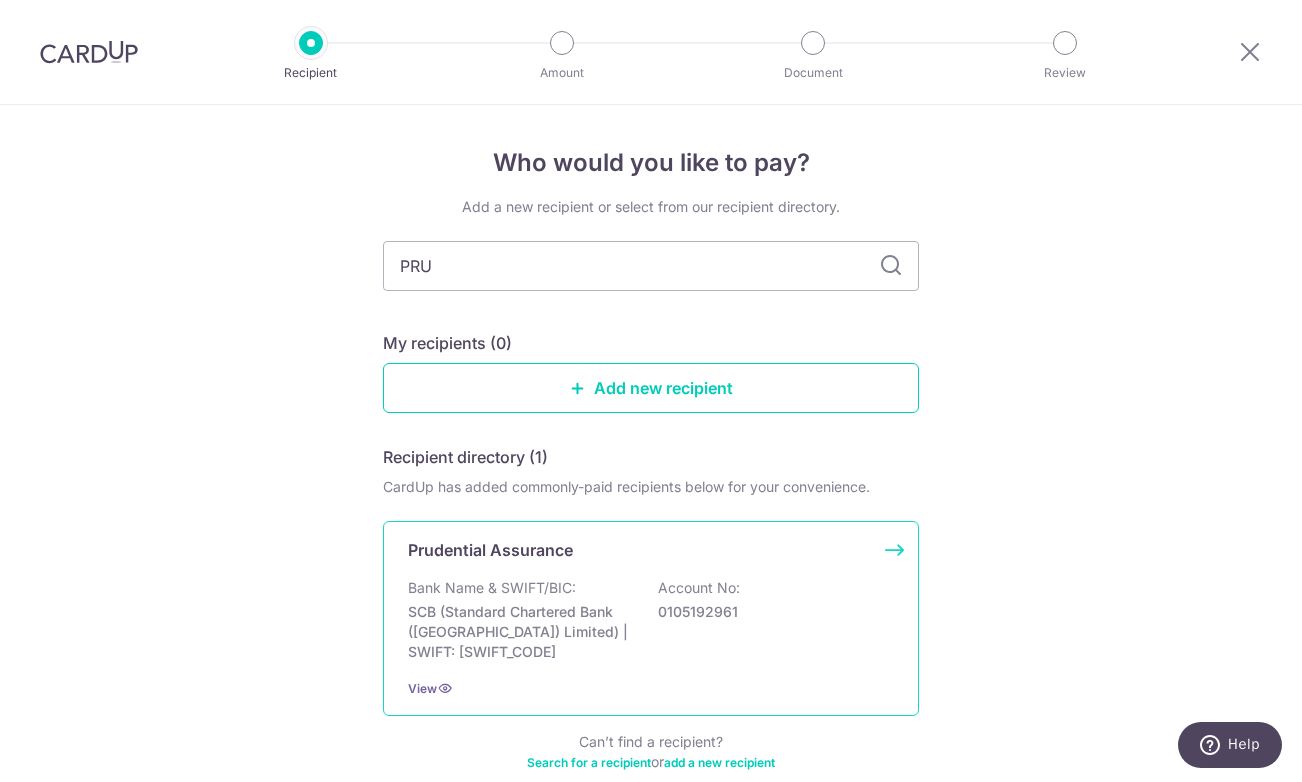 click on "Prudential Assurance
Bank Name & SWIFT/BIC:
SCB (Standard Chartered Bank (Singapore) Limited) | SWIFT: [SWIFT_CODE]
Account No:
0105192961
View" at bounding box center [651, 618] 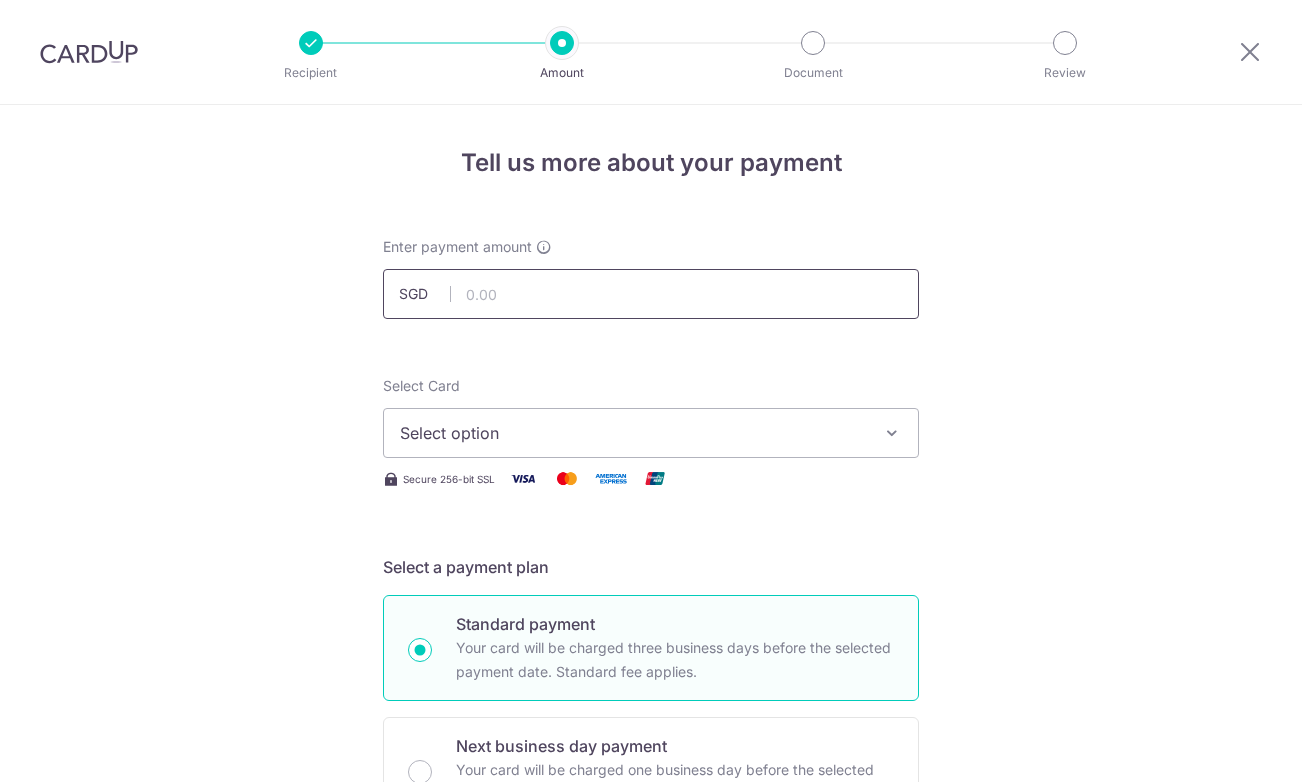 scroll, scrollTop: 0, scrollLeft: 0, axis: both 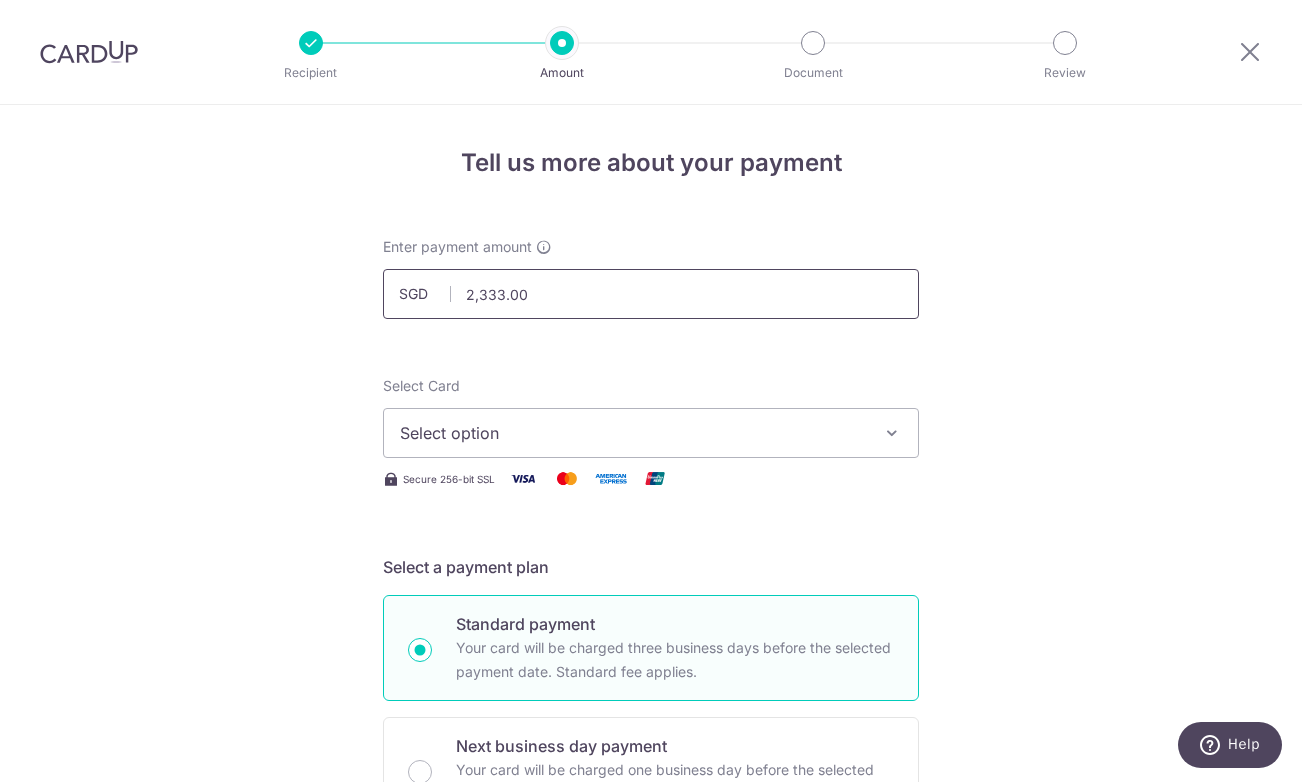 drag, startPoint x: 546, startPoint y: 296, endPoint x: 401, endPoint y: 290, distance: 145.12408 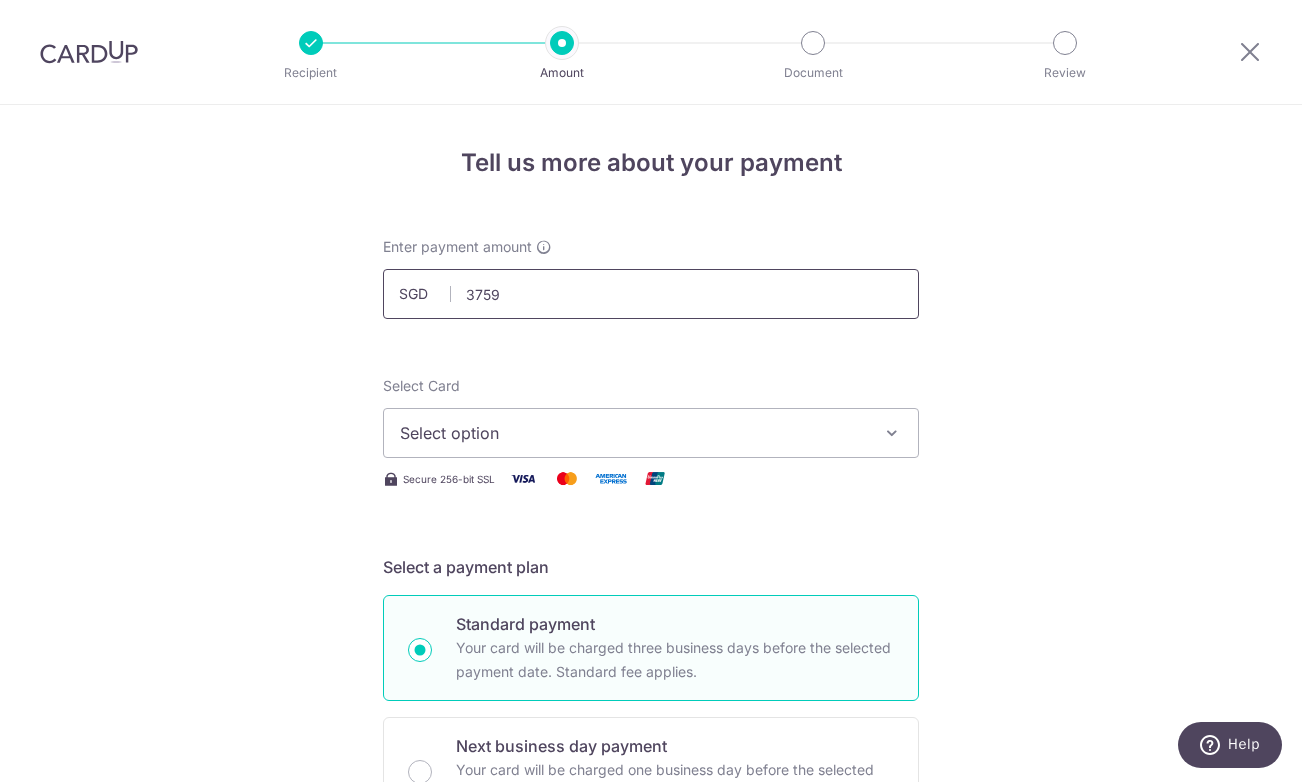 click on "3759" at bounding box center (651, 294) 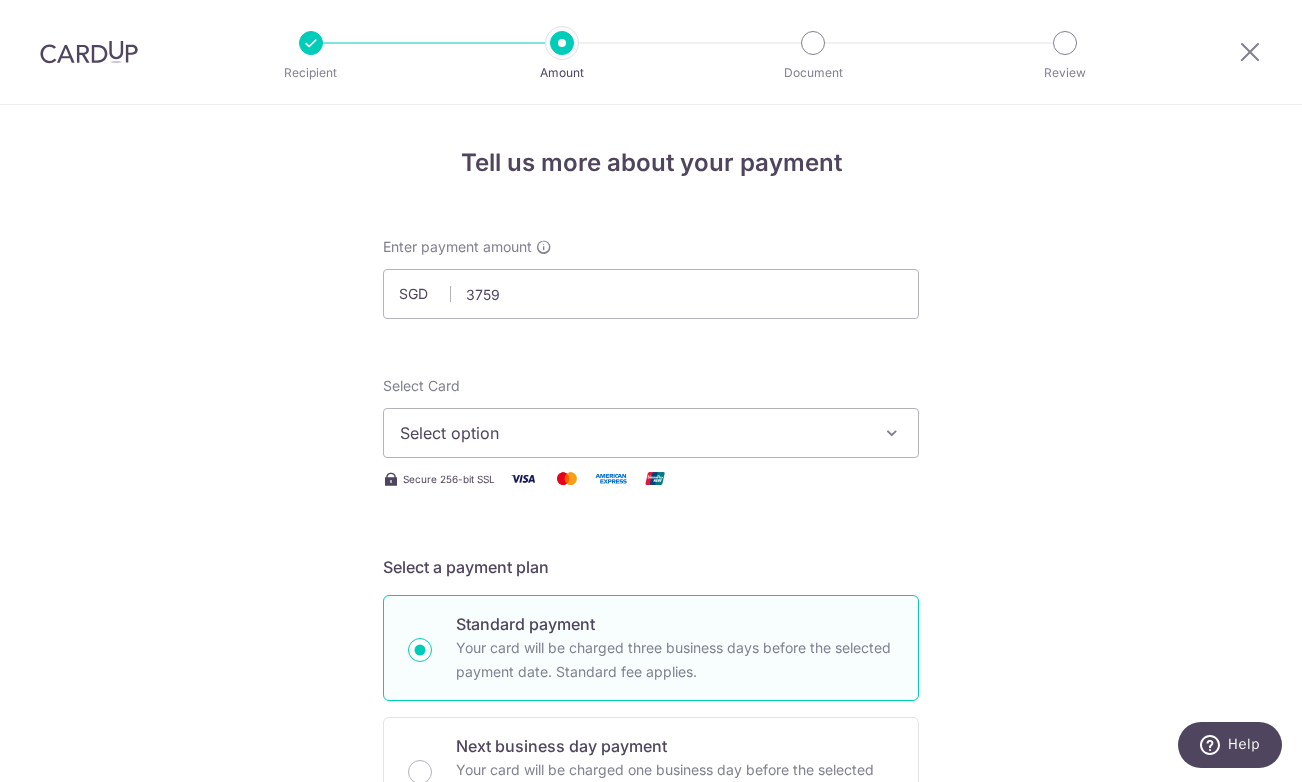 type on "3,759.00" 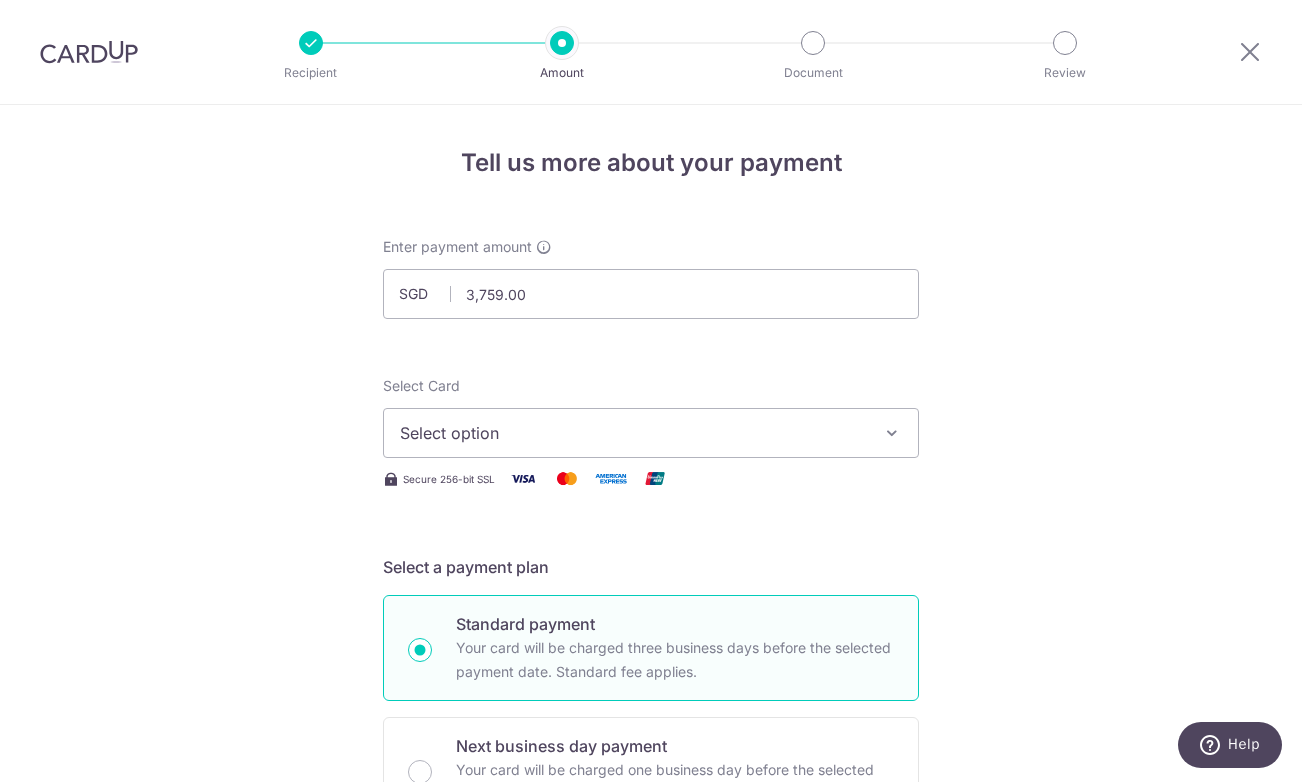 click on "Select option" at bounding box center [633, 433] 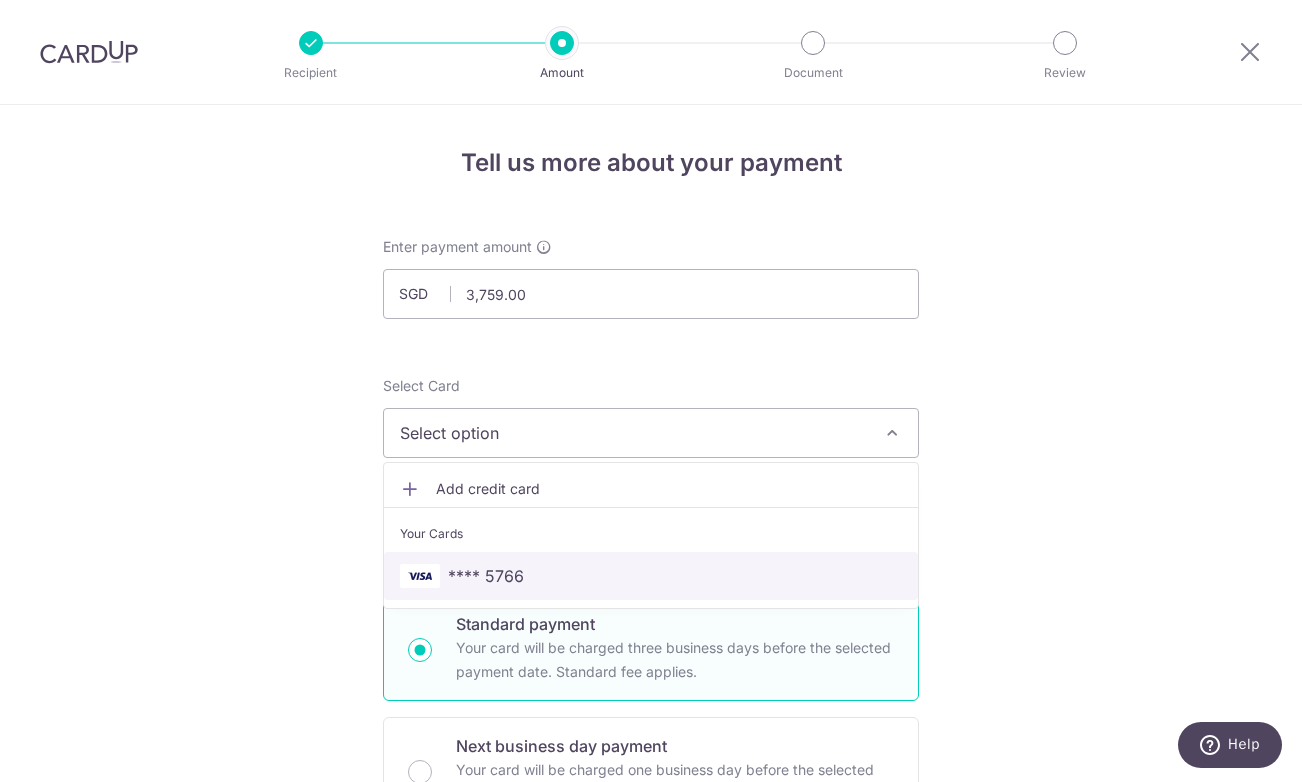 click on "**** 5766" at bounding box center (651, 576) 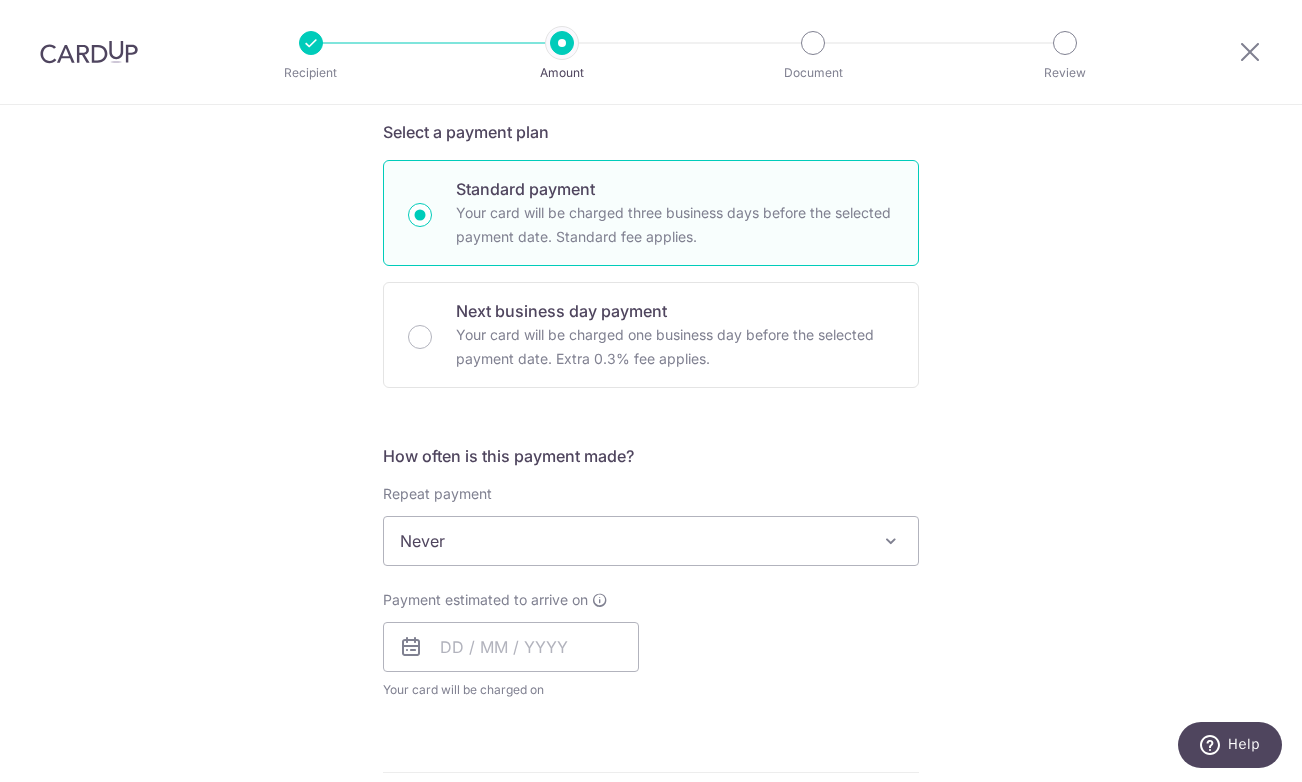 scroll, scrollTop: 494, scrollLeft: 0, axis: vertical 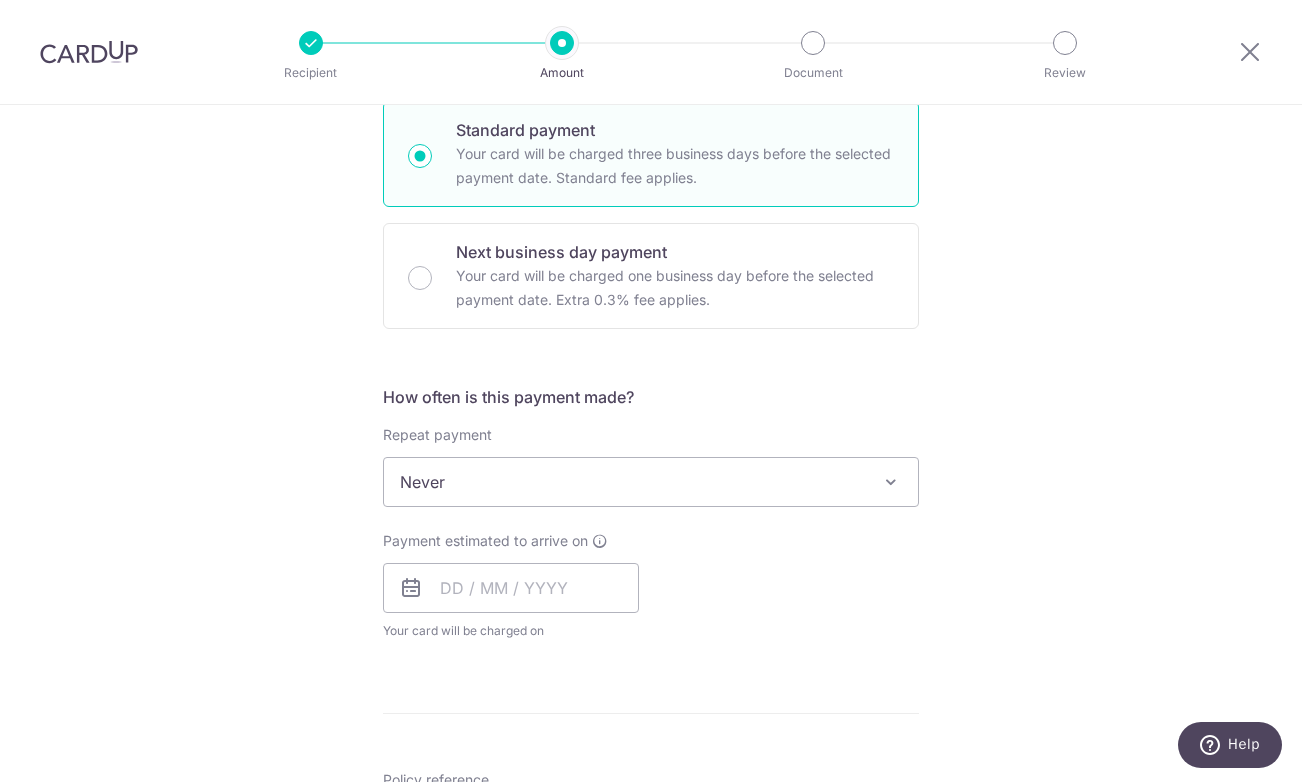 click on "Never" at bounding box center (651, 482) 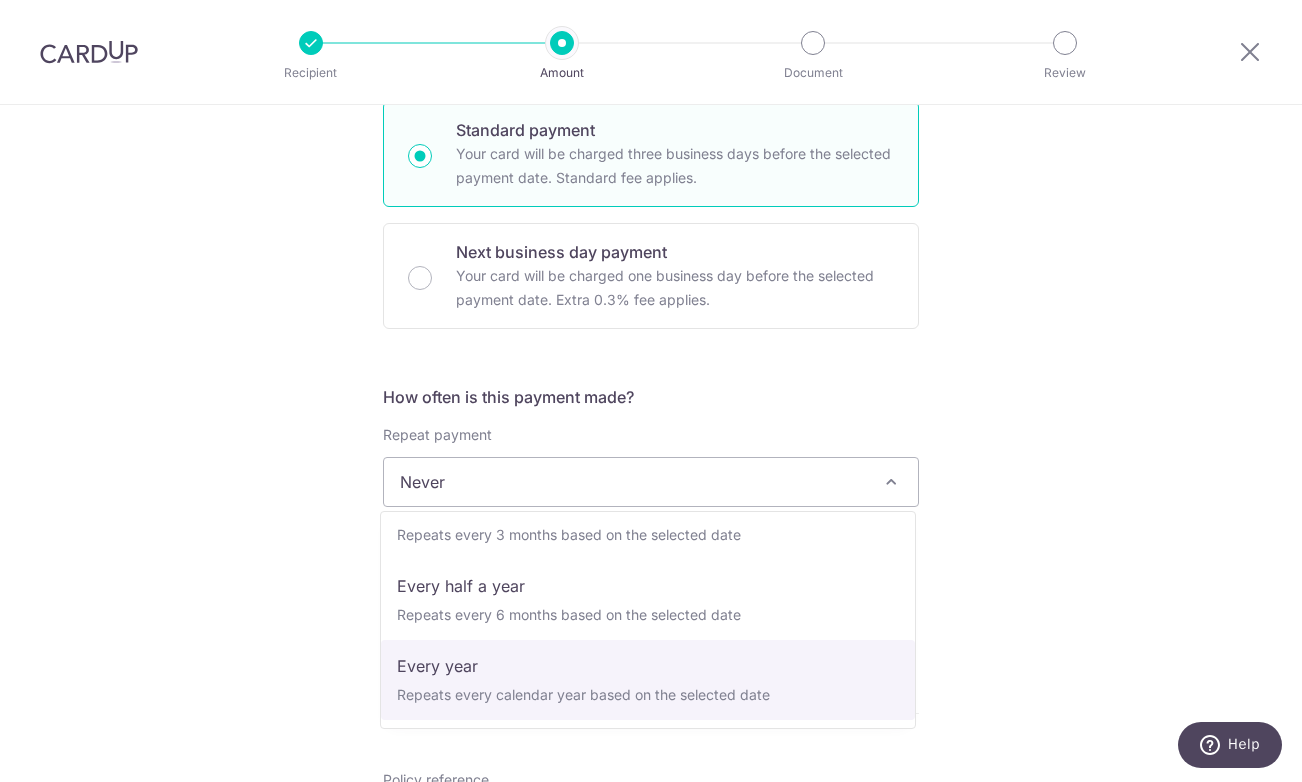 scroll, scrollTop: 280, scrollLeft: 0, axis: vertical 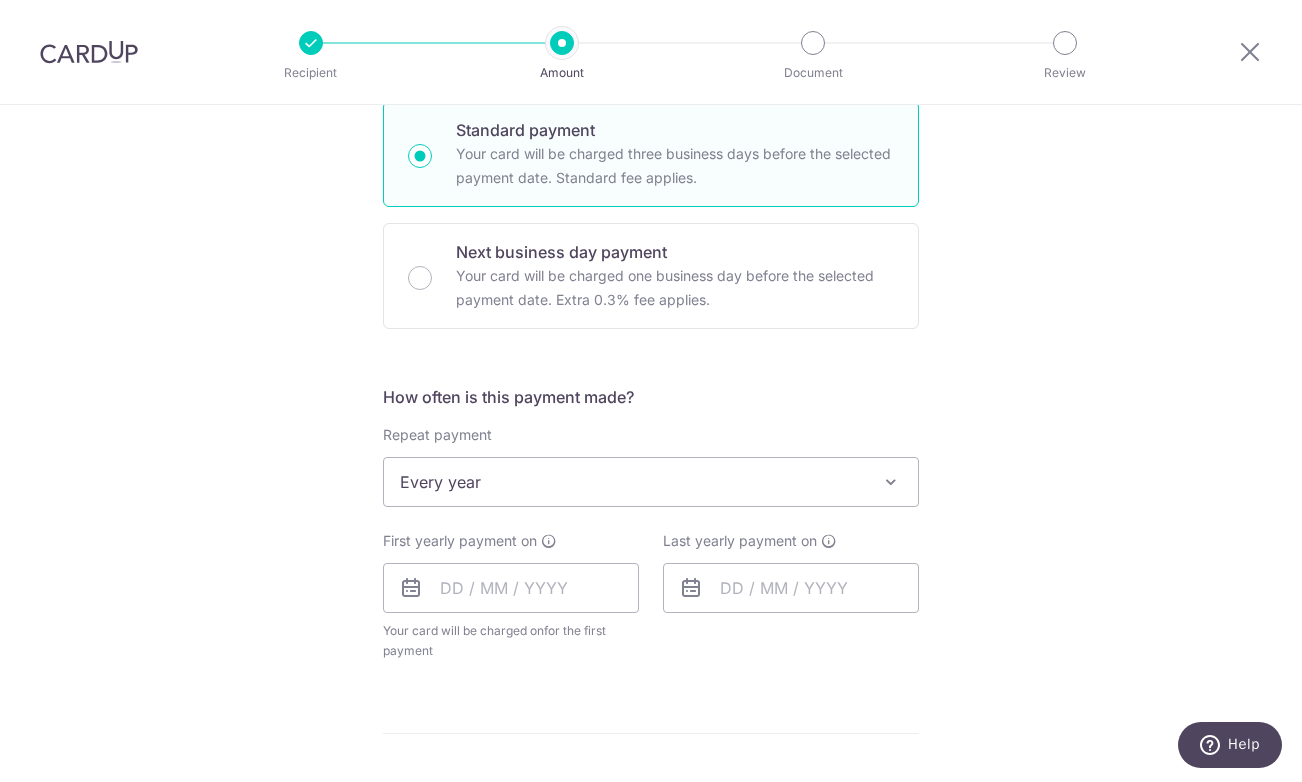 click at bounding box center (411, 588) 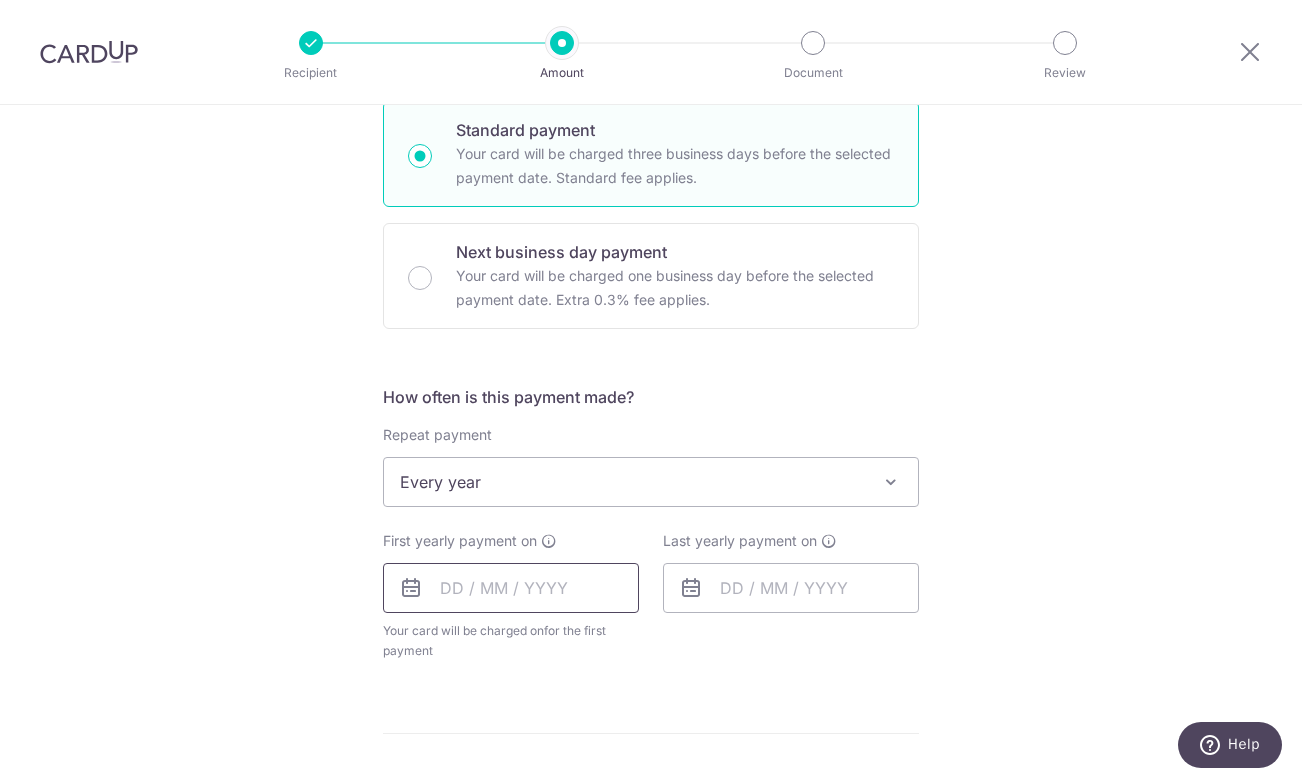 click at bounding box center (511, 588) 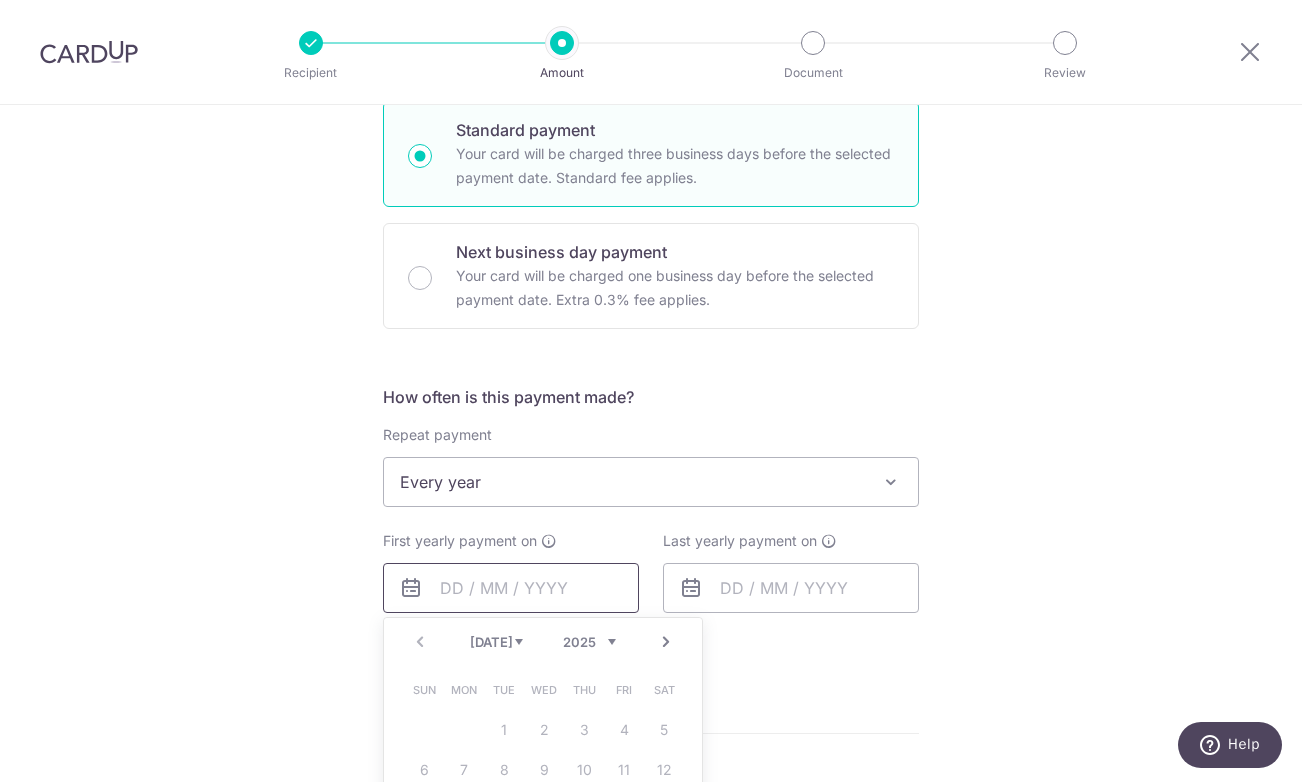 scroll, scrollTop: 1060, scrollLeft: 0, axis: vertical 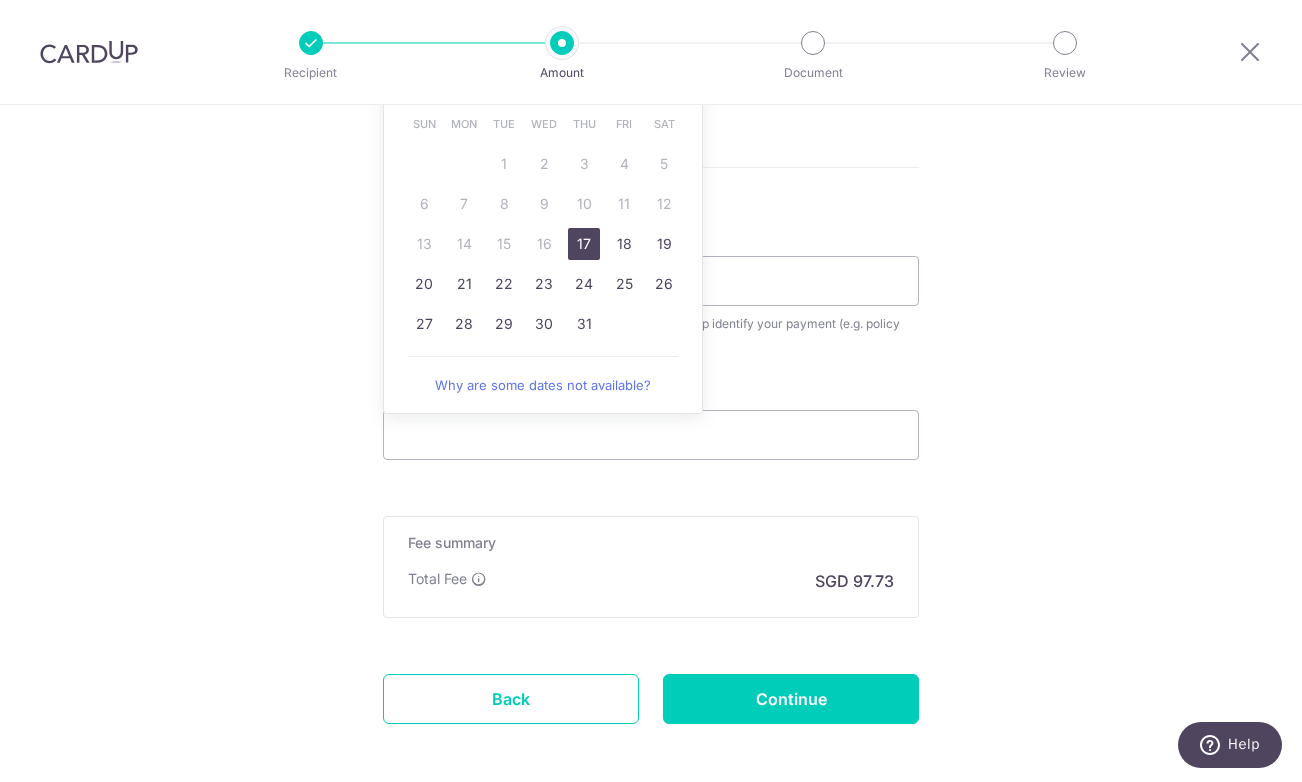 click on "17" at bounding box center (584, 244) 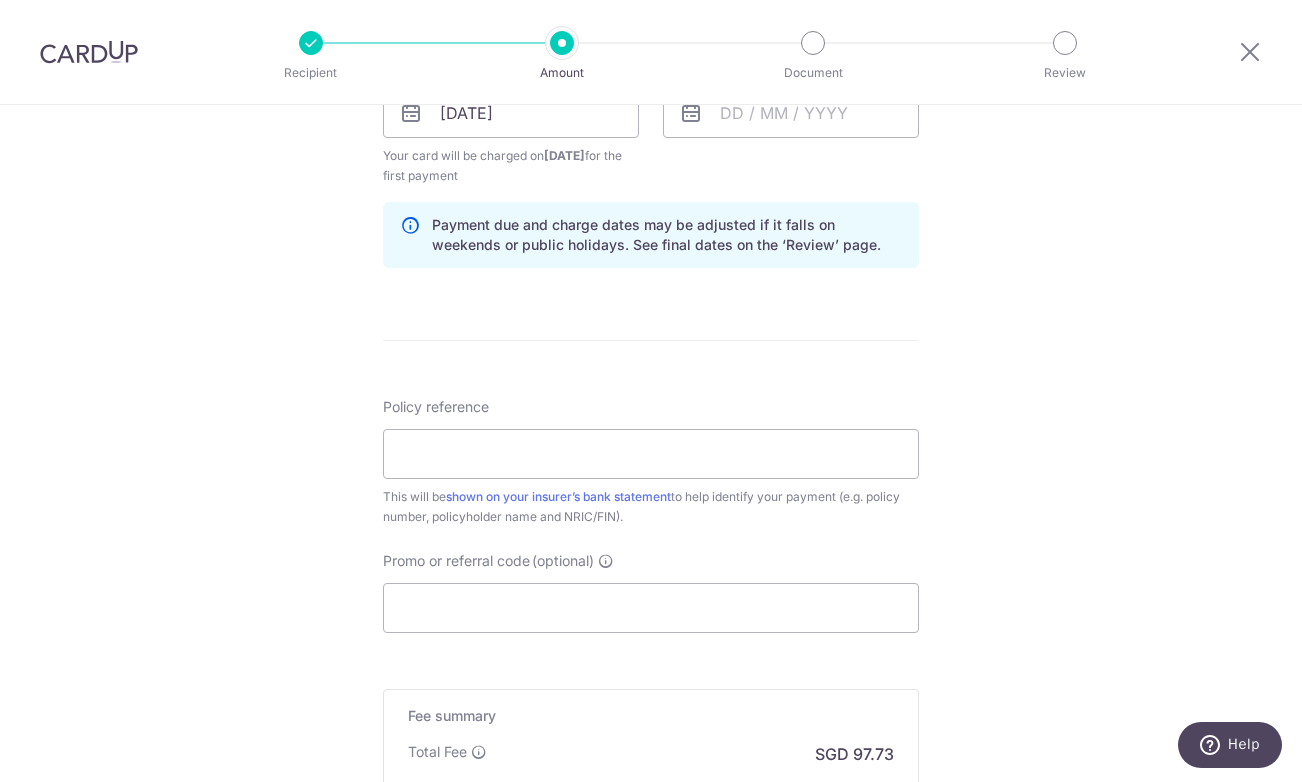 scroll, scrollTop: 824, scrollLeft: 0, axis: vertical 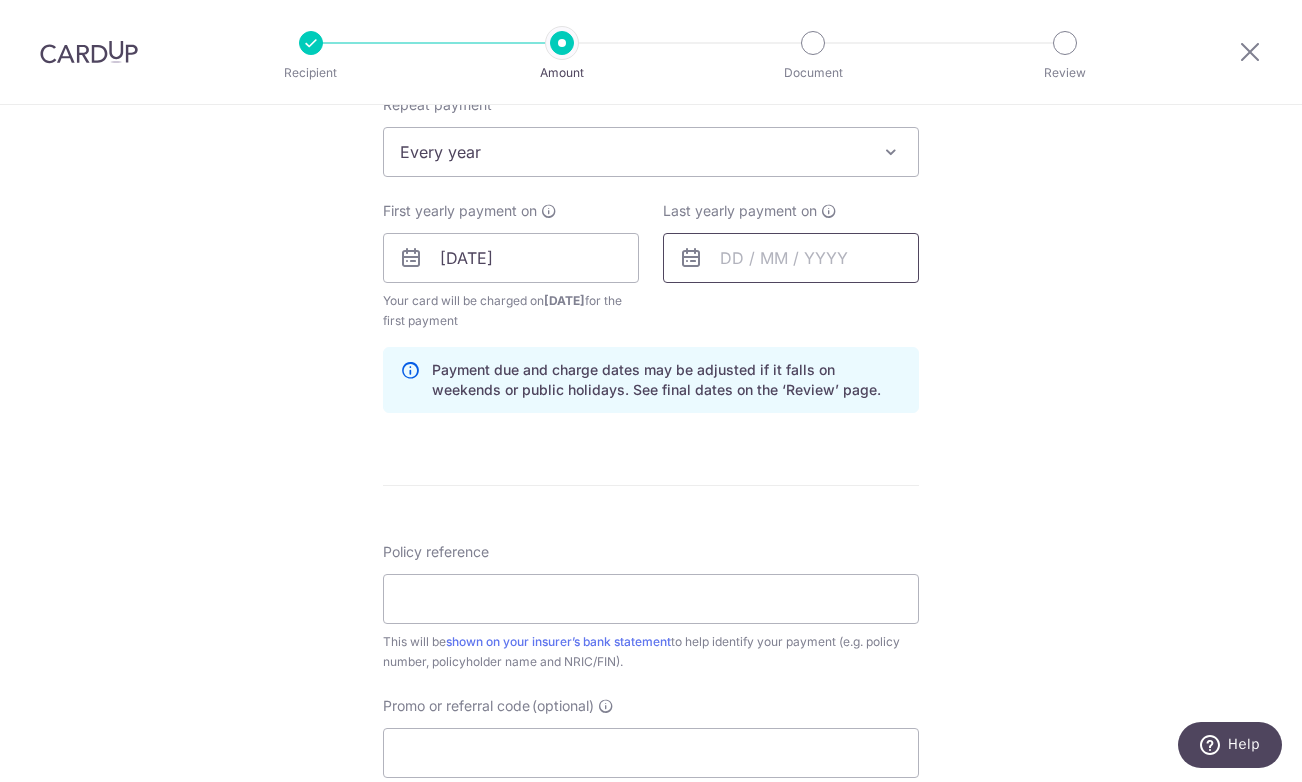 click at bounding box center (791, 258) 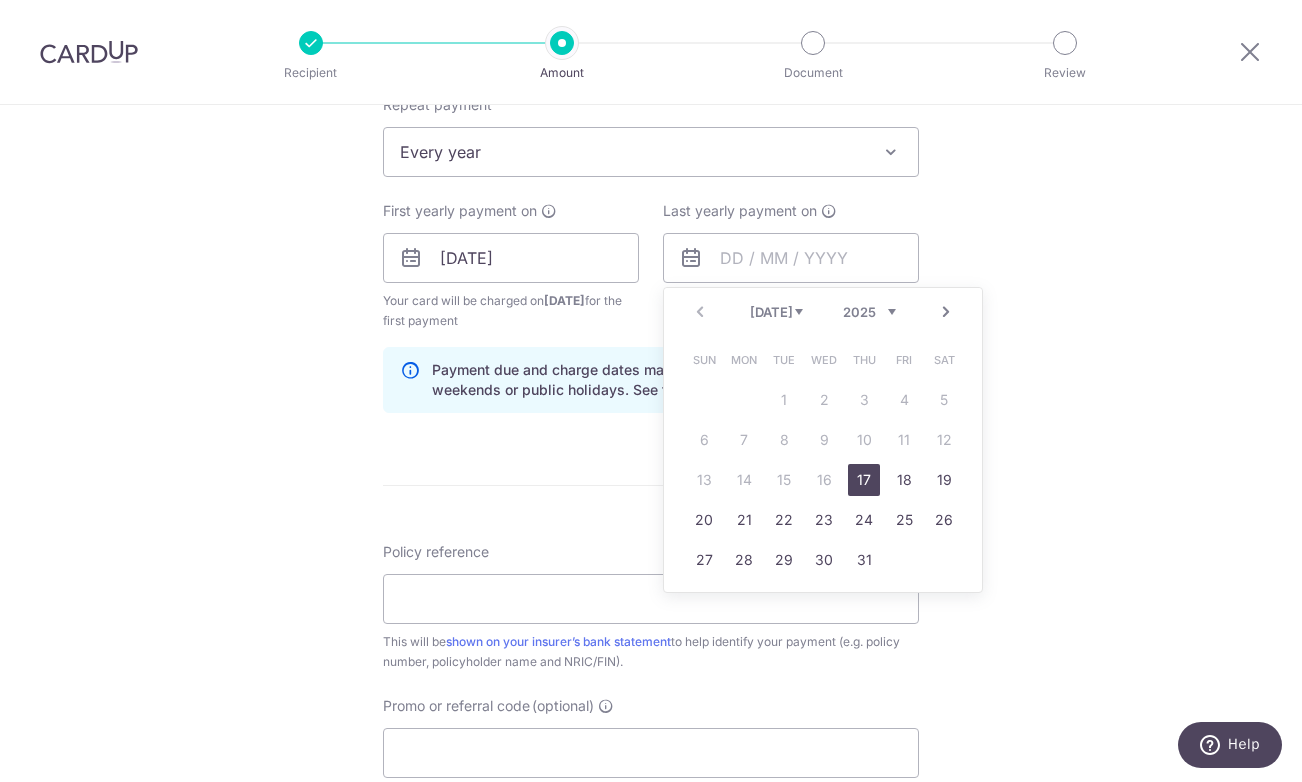 click at bounding box center (691, 258) 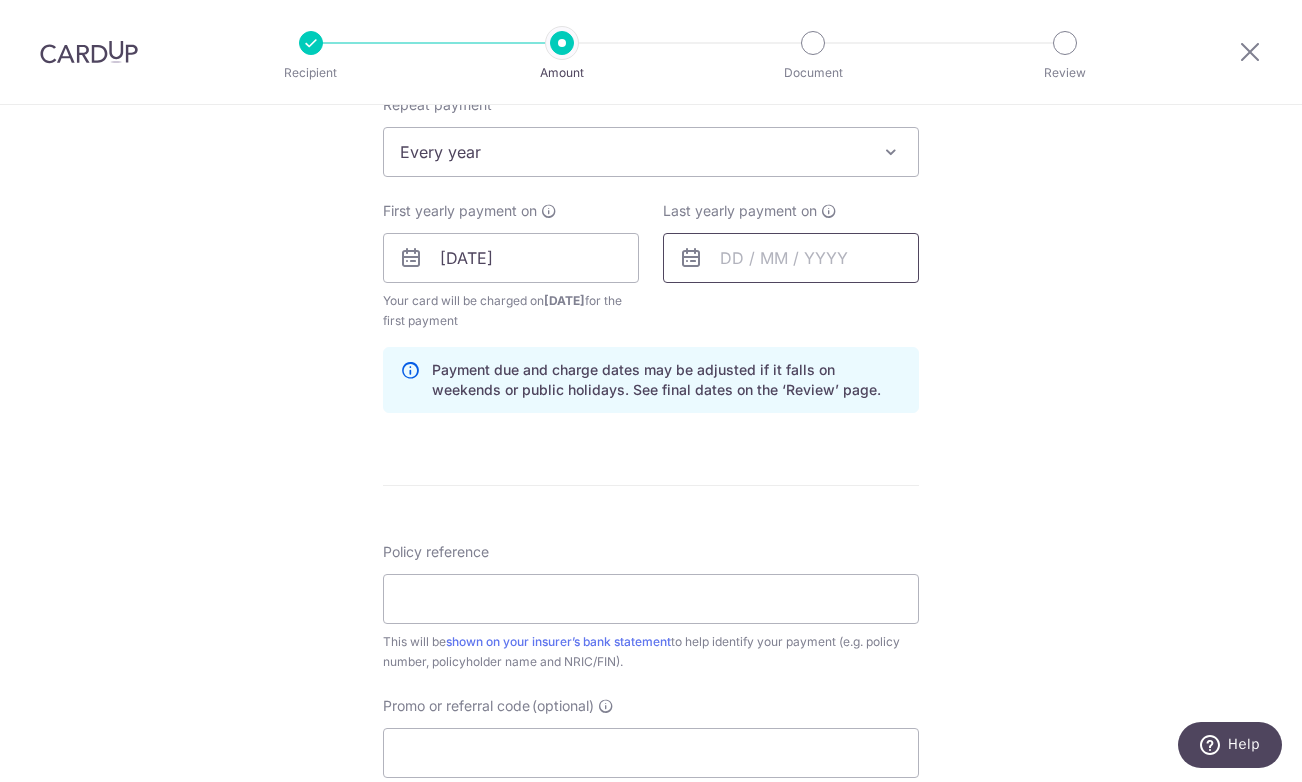 click at bounding box center (791, 258) 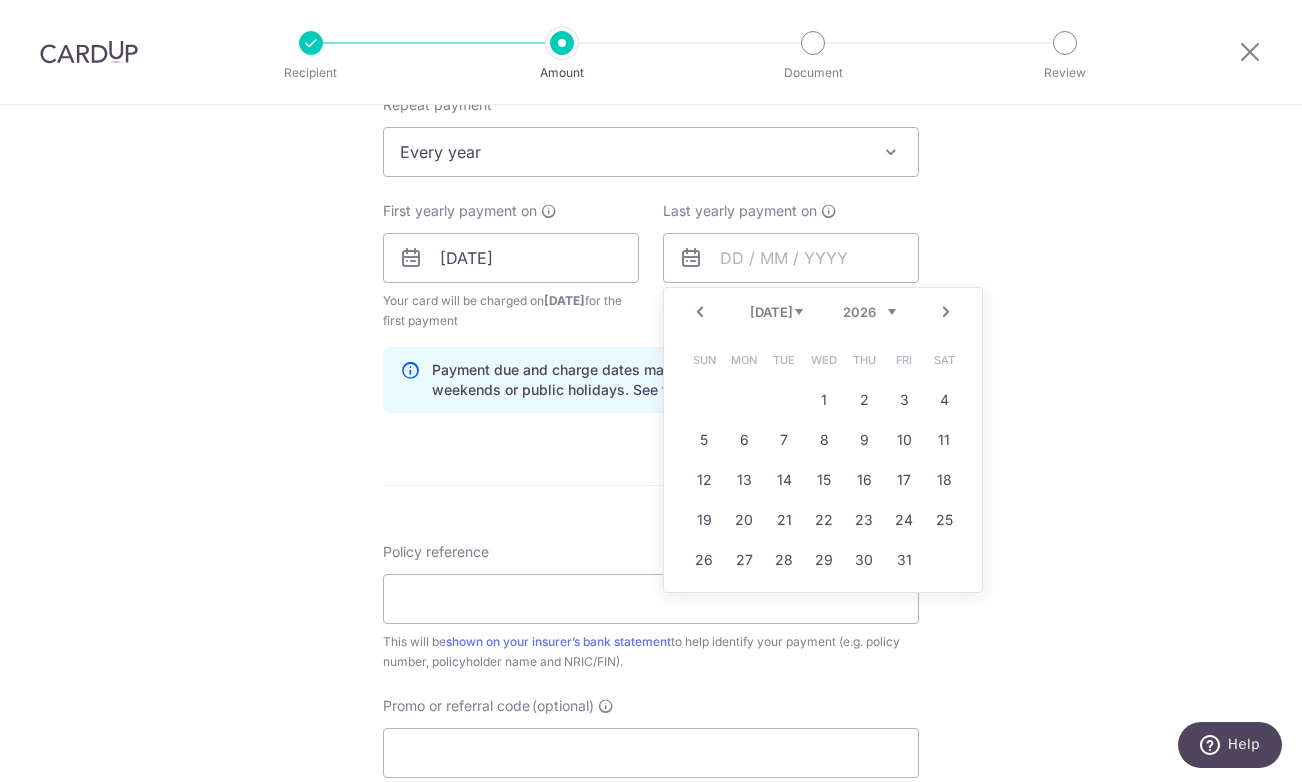 click on "18" at bounding box center [944, 480] 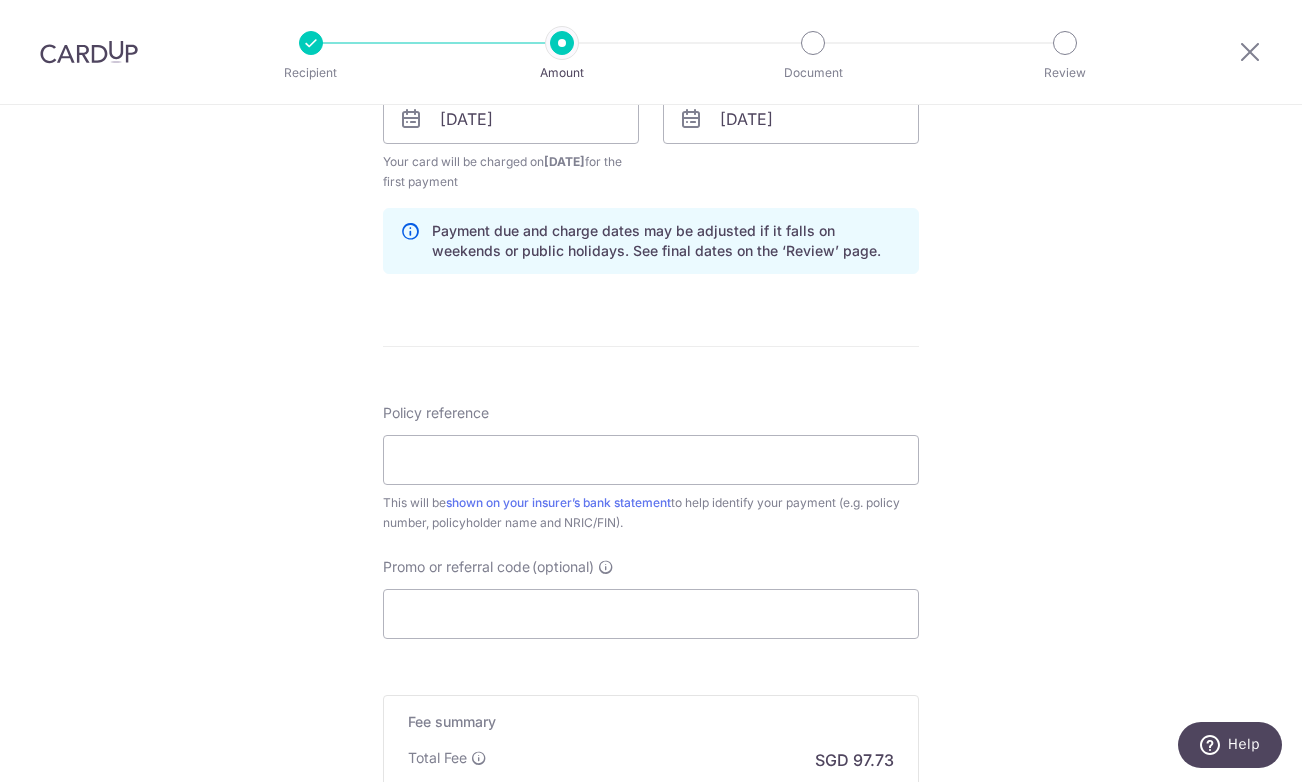 scroll, scrollTop: 987, scrollLeft: 0, axis: vertical 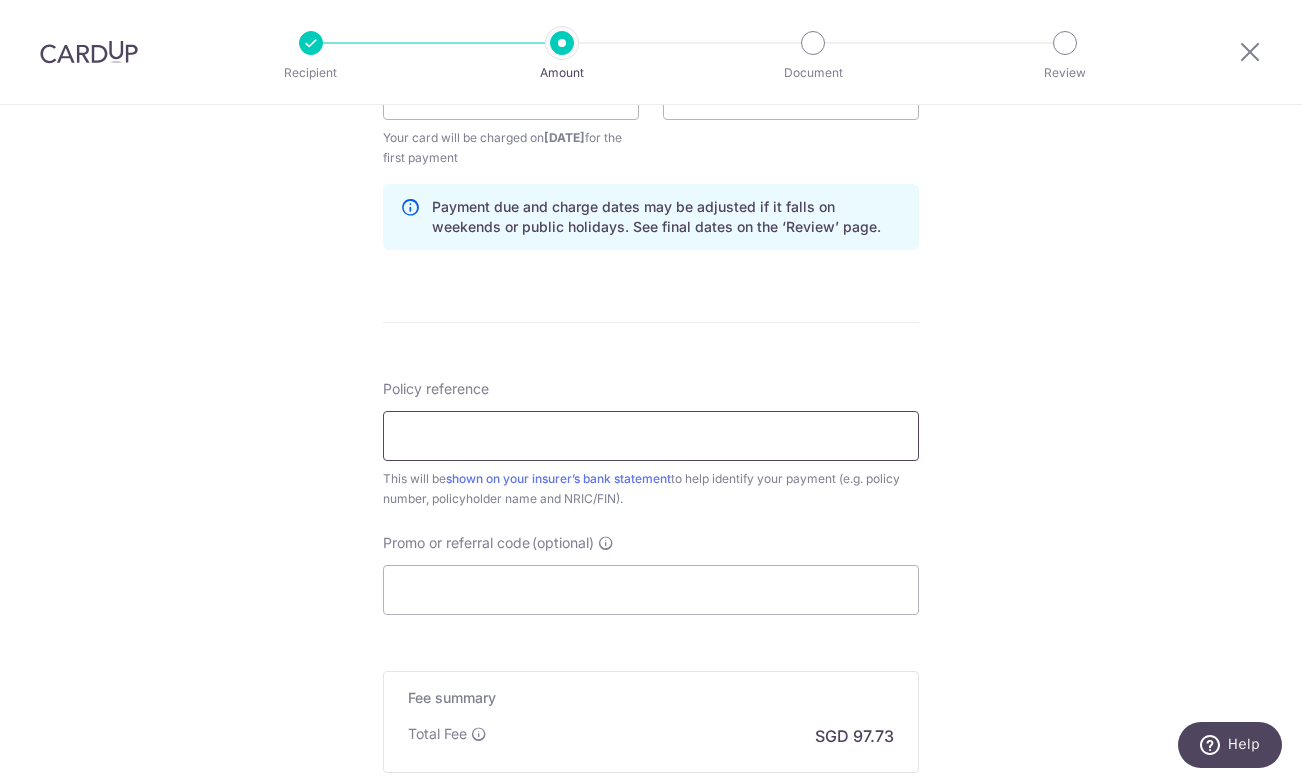 click on "Policy reference" at bounding box center (651, 436) 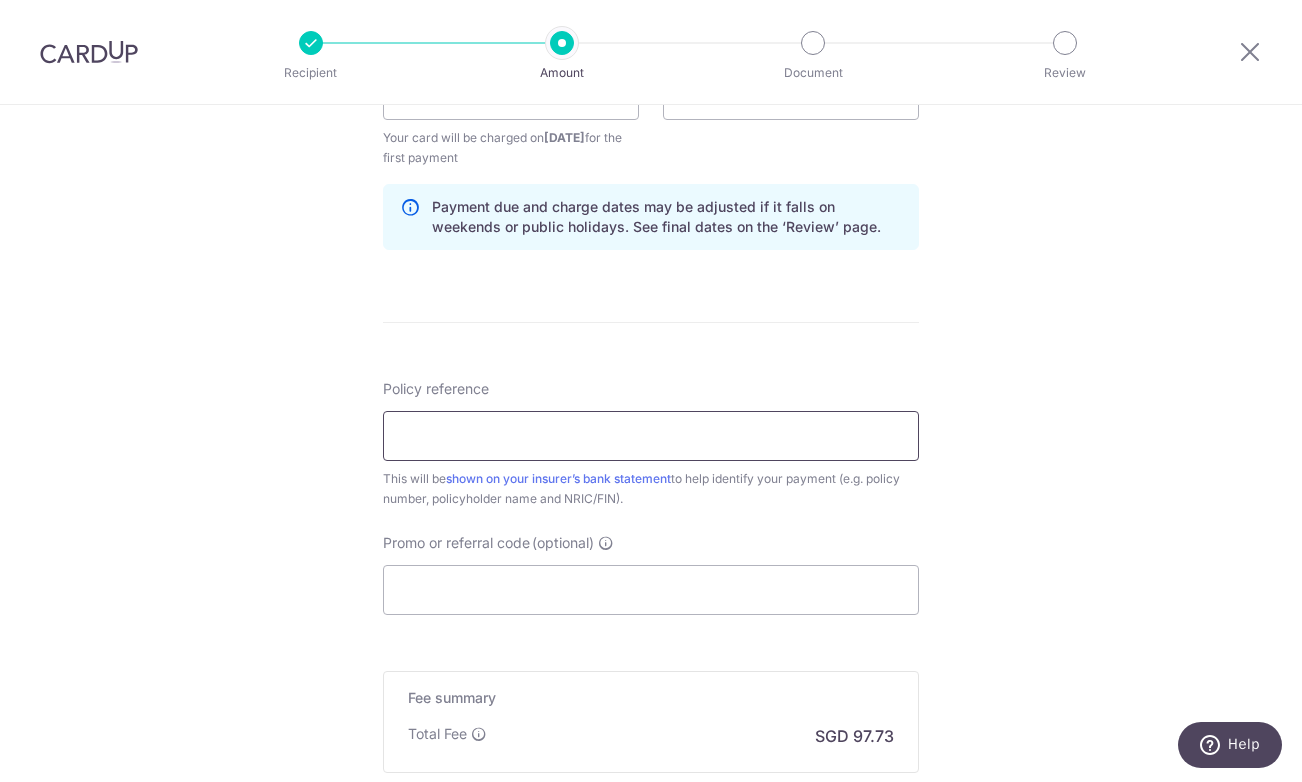 paste on "75166779" 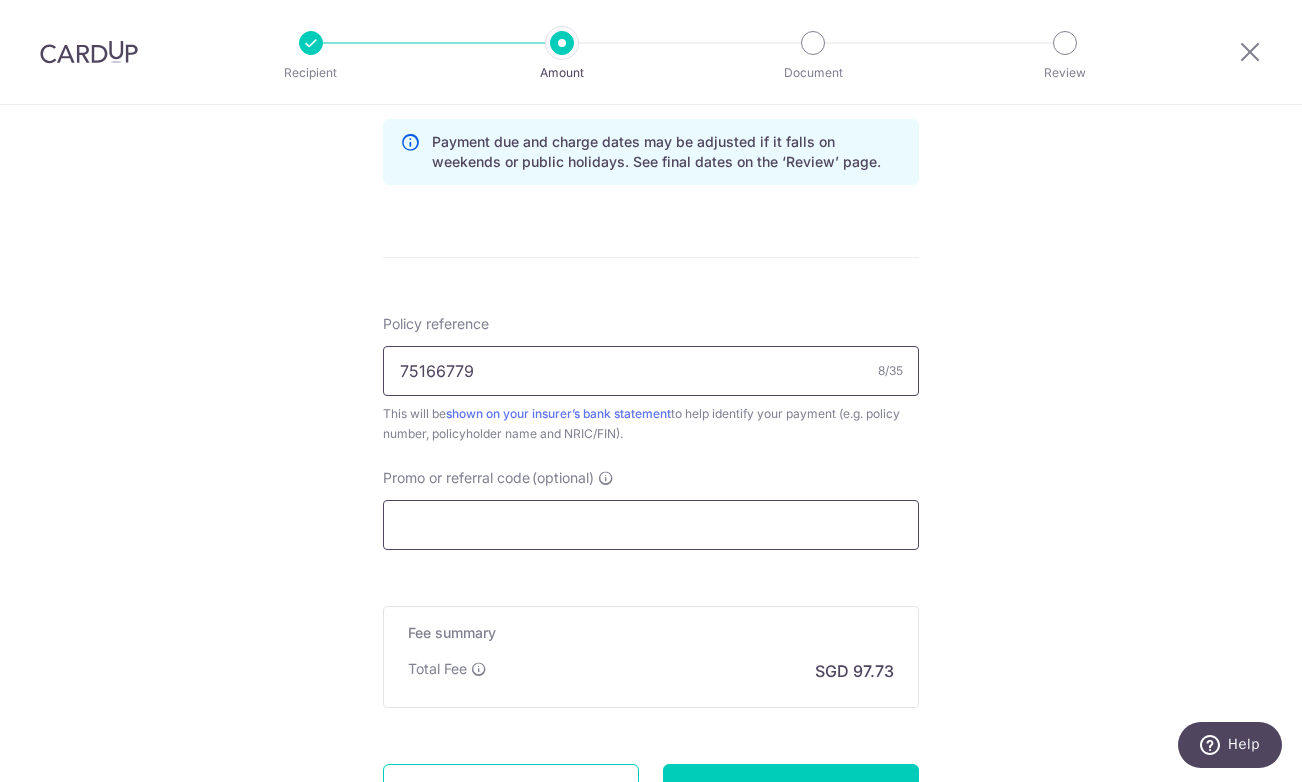 scroll, scrollTop: 1103, scrollLeft: 0, axis: vertical 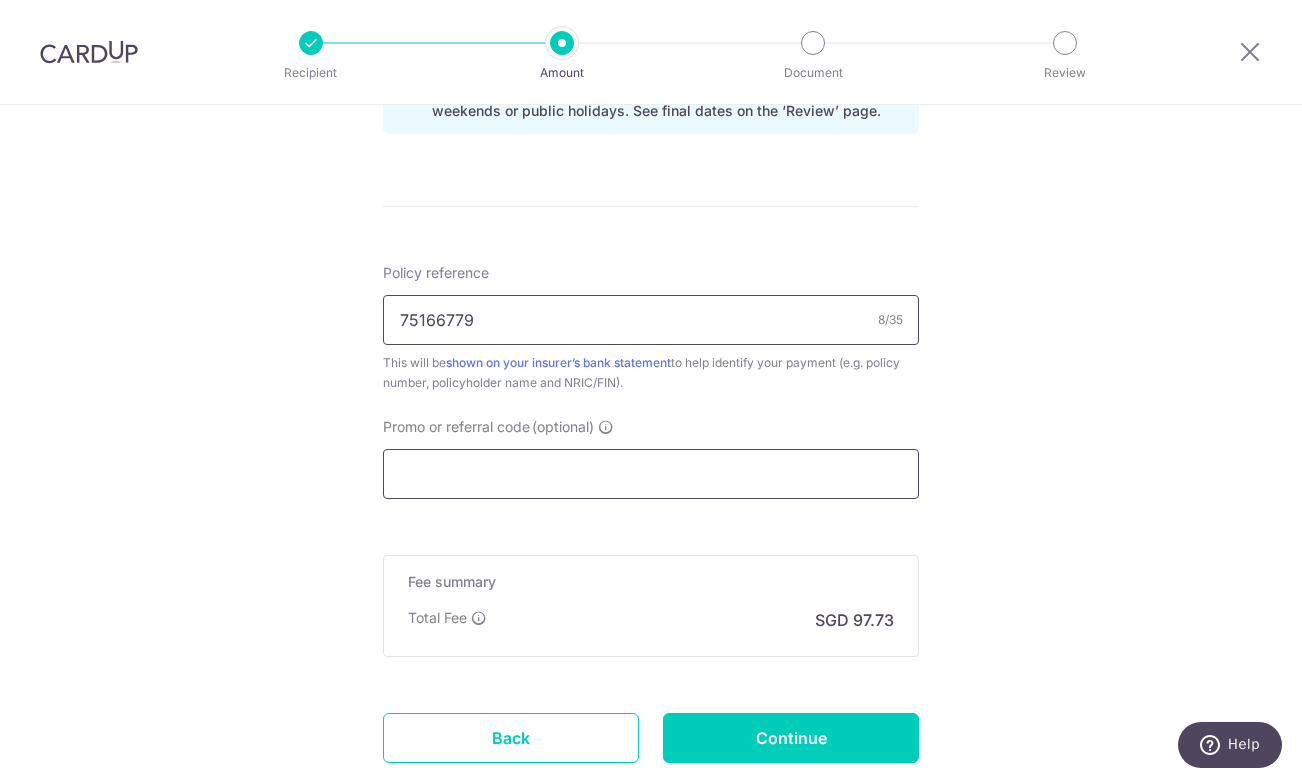 type on "75166779" 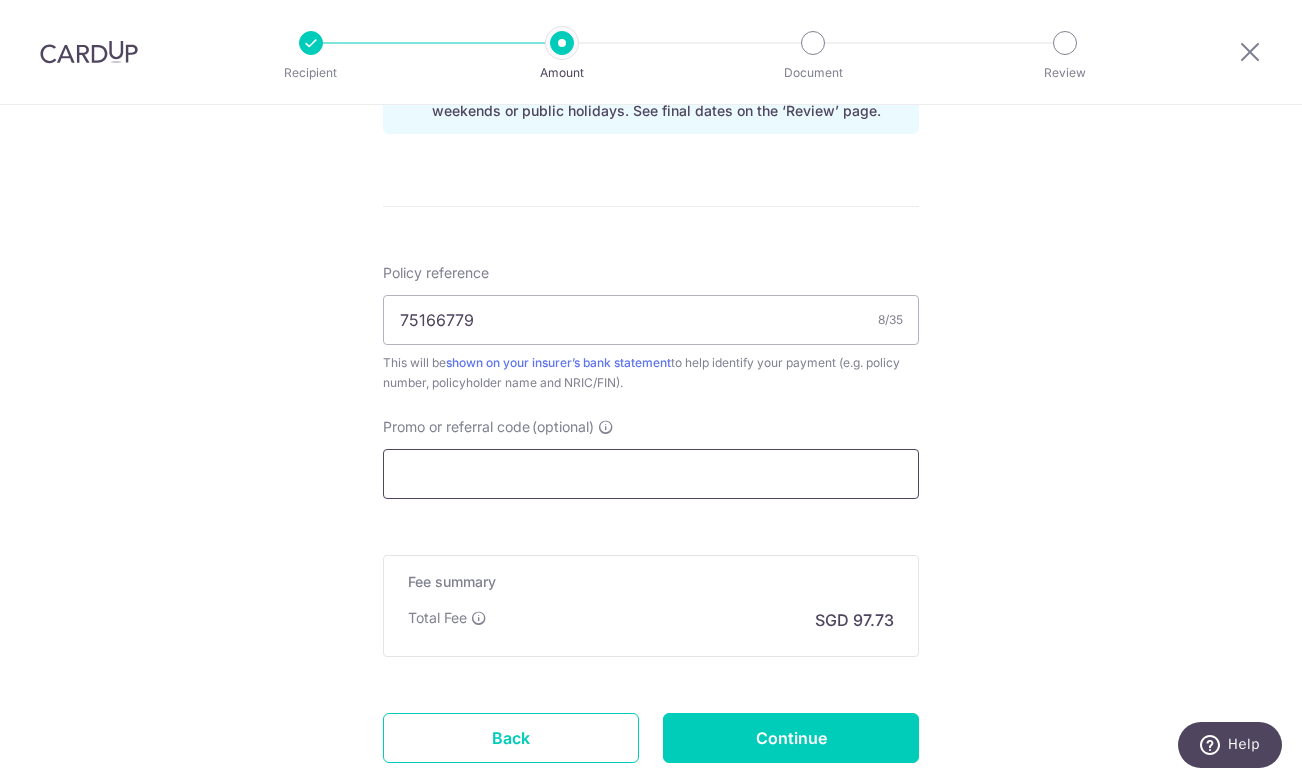 click on "Promo or referral code
(optional)" at bounding box center (651, 474) 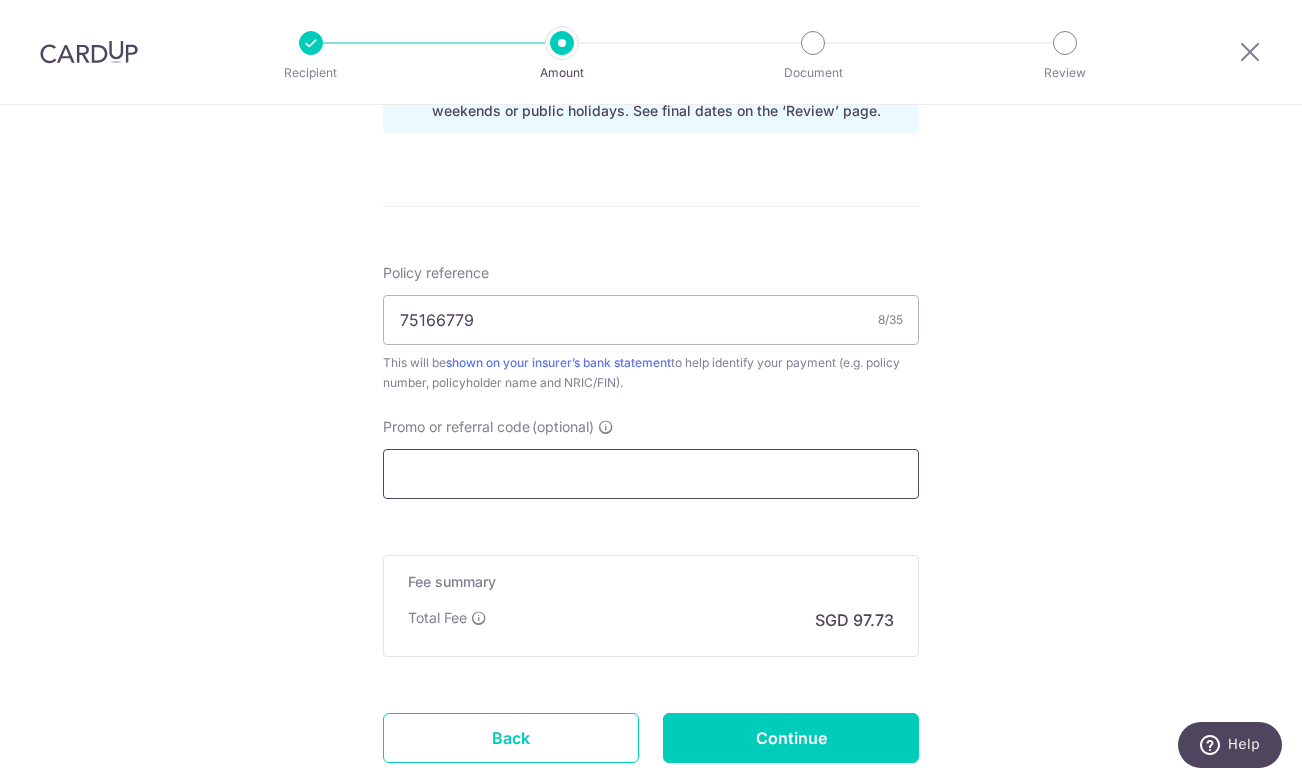 click on "Promo or referral code
(optional)" at bounding box center [651, 474] 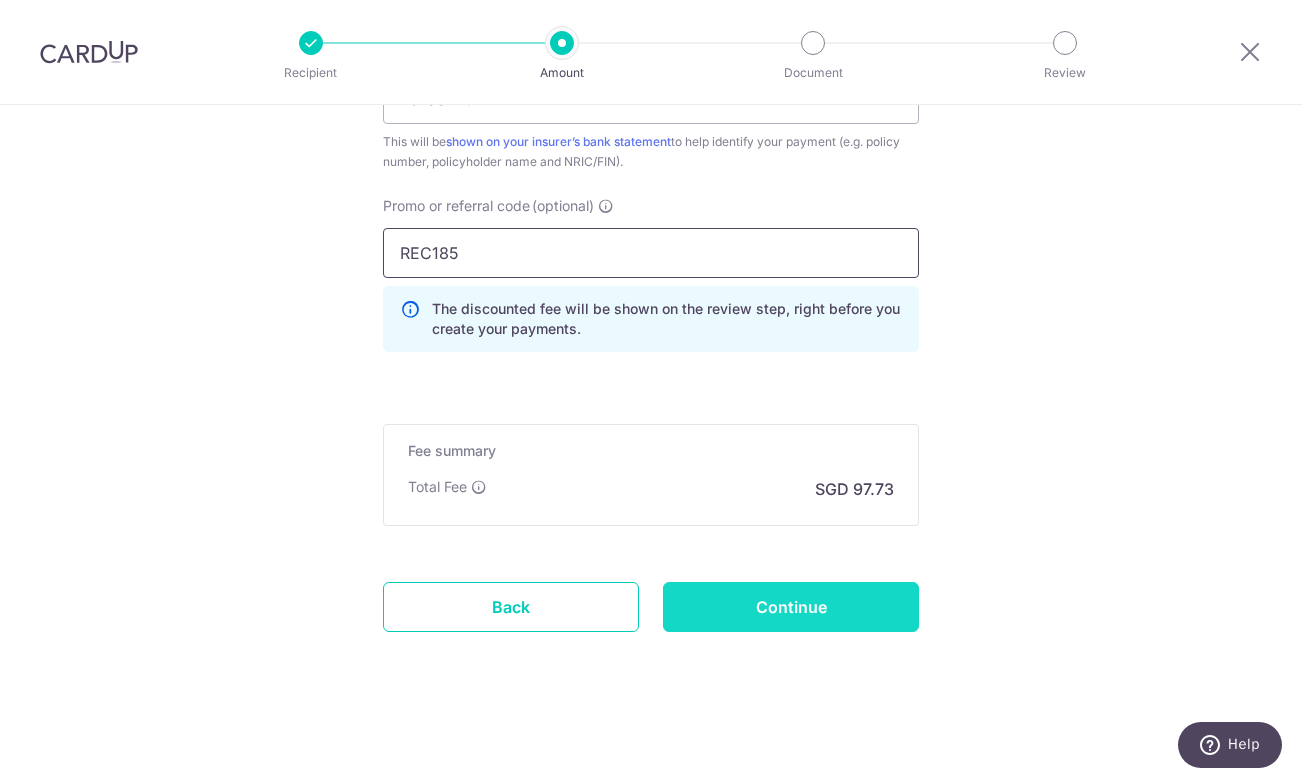scroll, scrollTop: 1324, scrollLeft: 0, axis: vertical 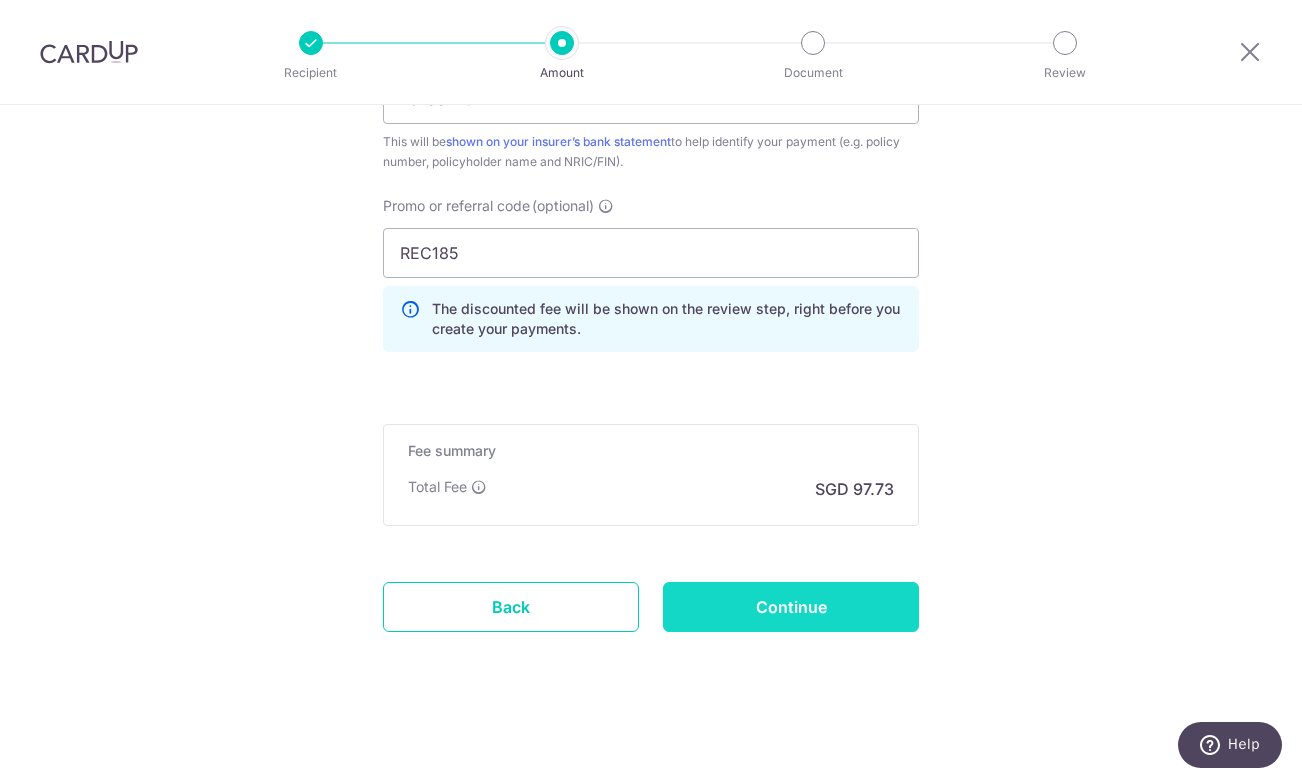 click on "Continue" at bounding box center (791, 607) 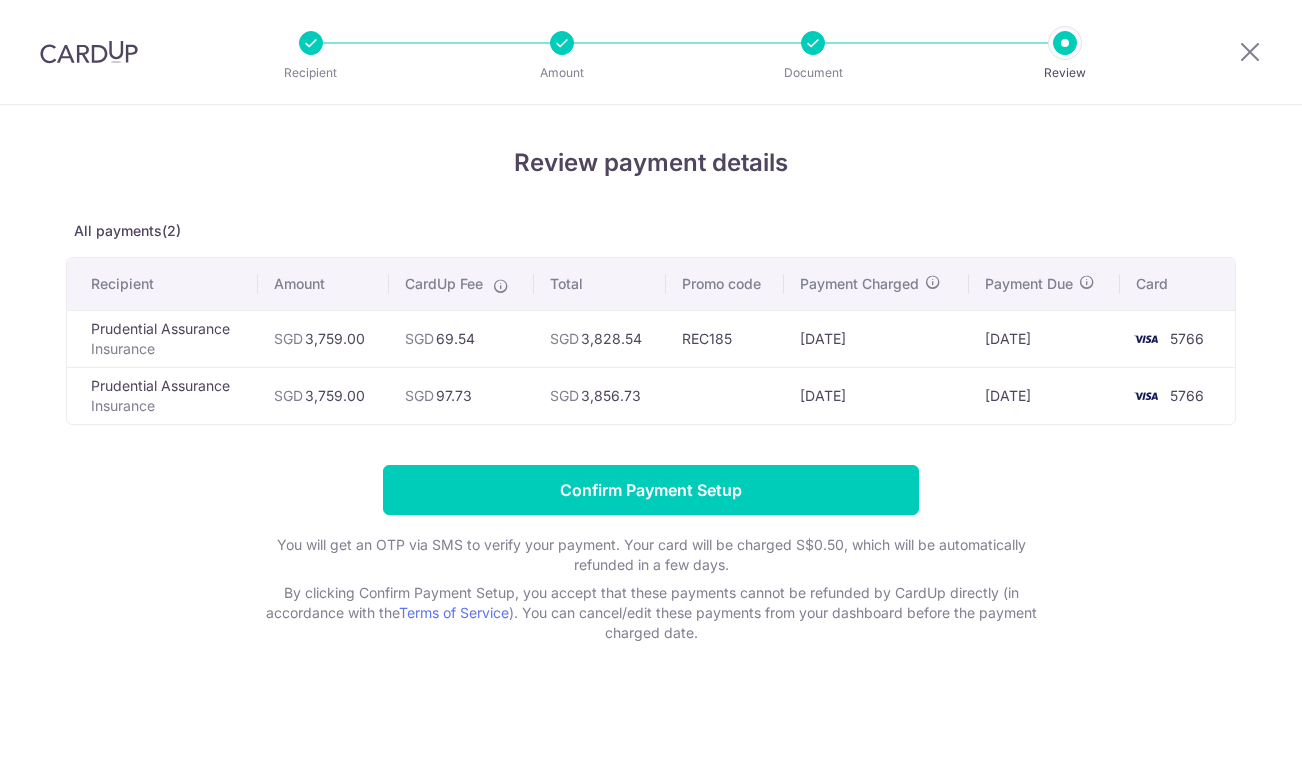 scroll, scrollTop: 0, scrollLeft: 0, axis: both 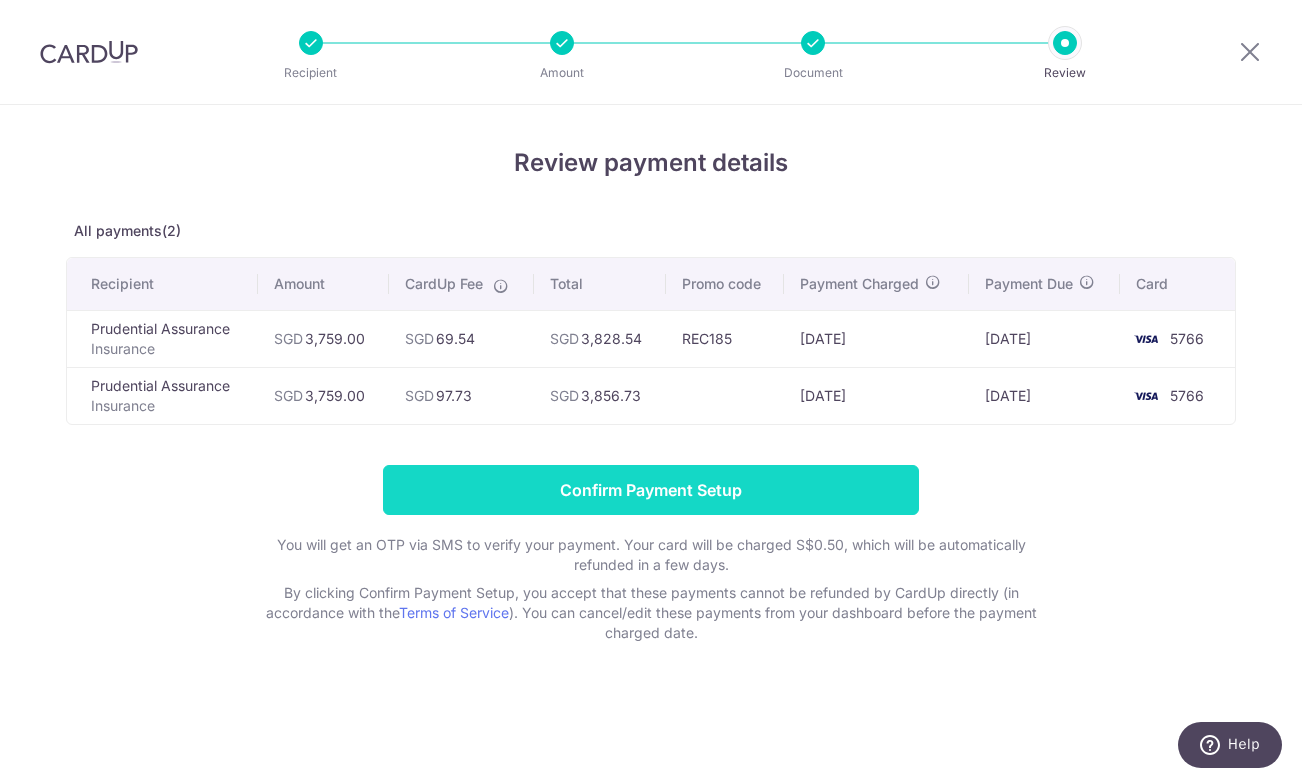 click on "Confirm Payment Setup" at bounding box center [651, 490] 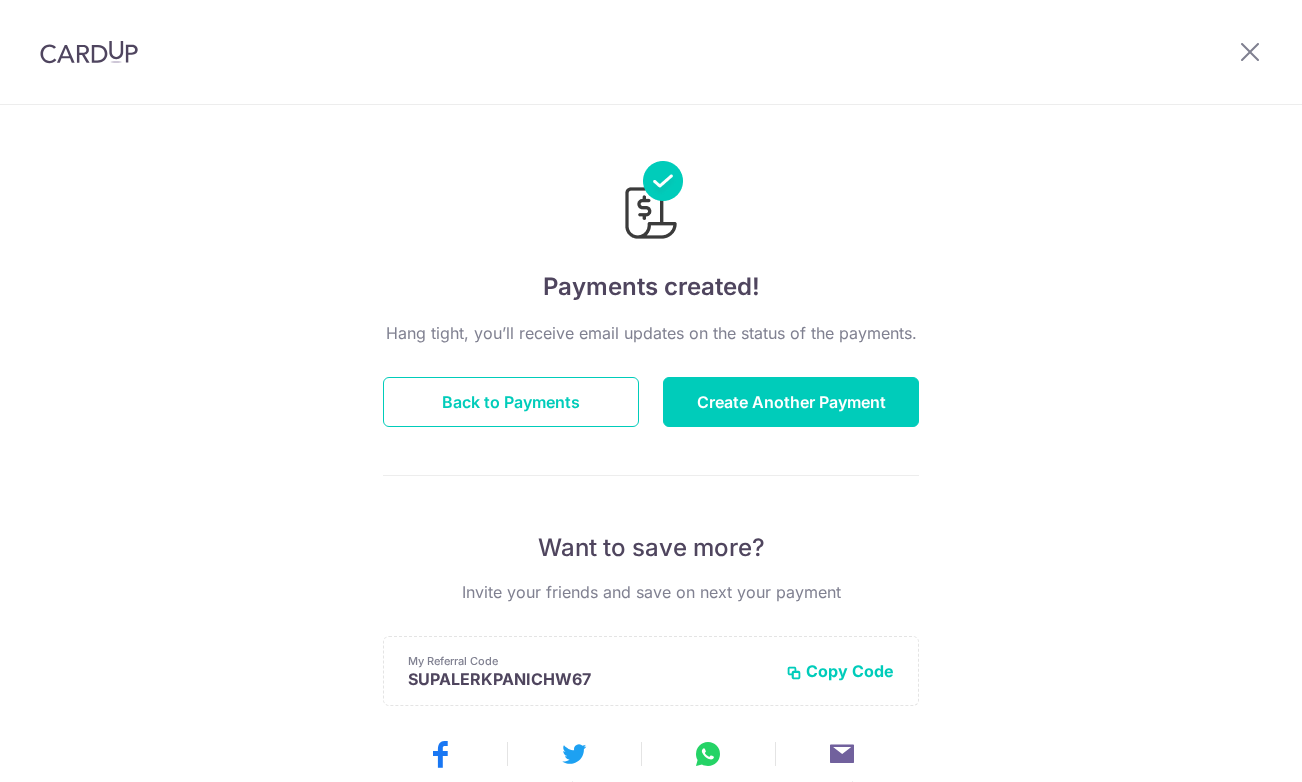 scroll, scrollTop: 0, scrollLeft: 0, axis: both 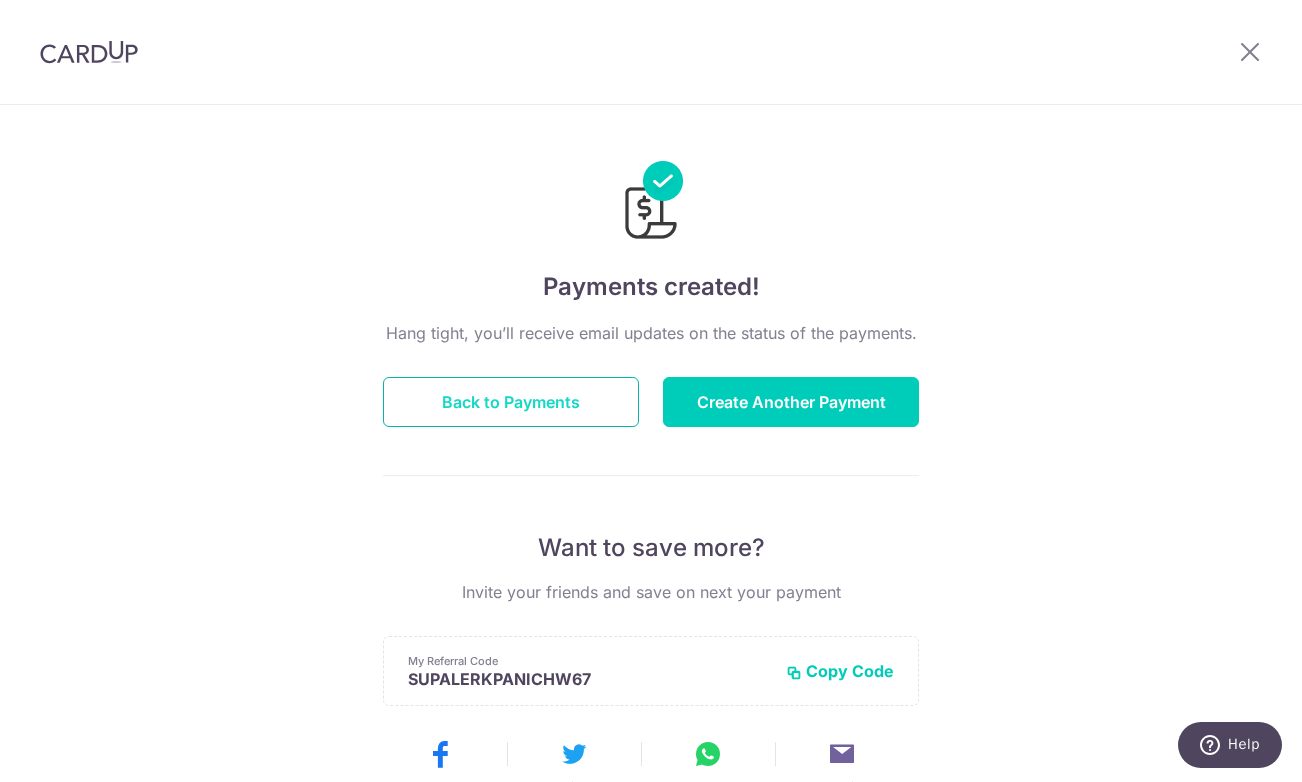 click on "Back to Payments" at bounding box center [511, 402] 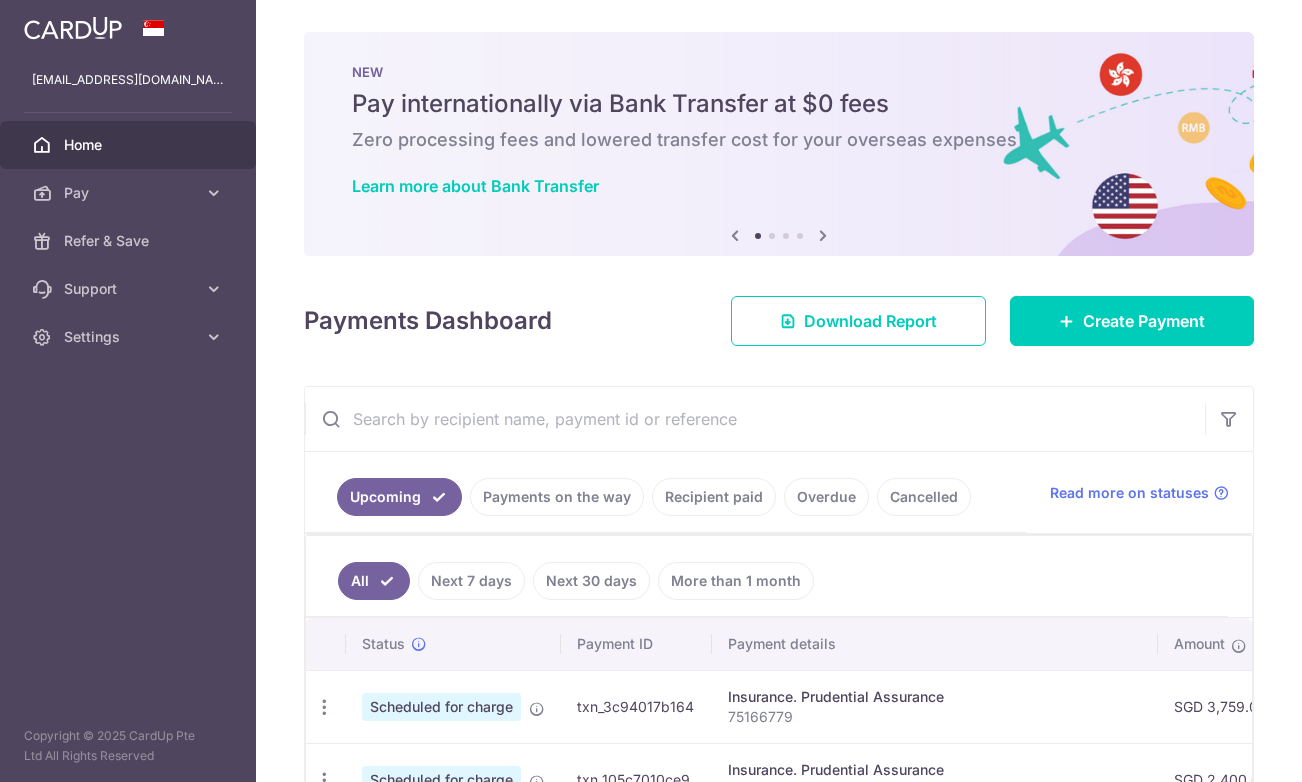 scroll, scrollTop: 0, scrollLeft: 0, axis: both 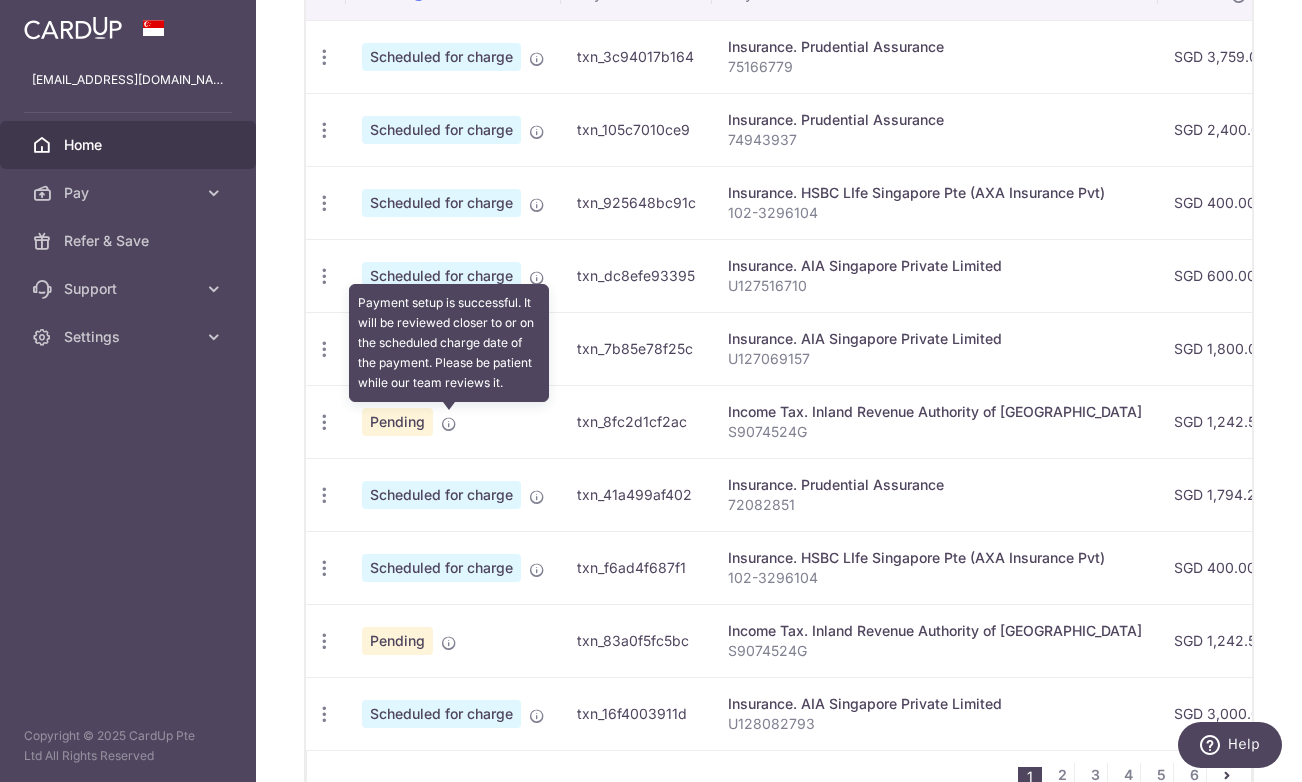 click at bounding box center (449, 424) 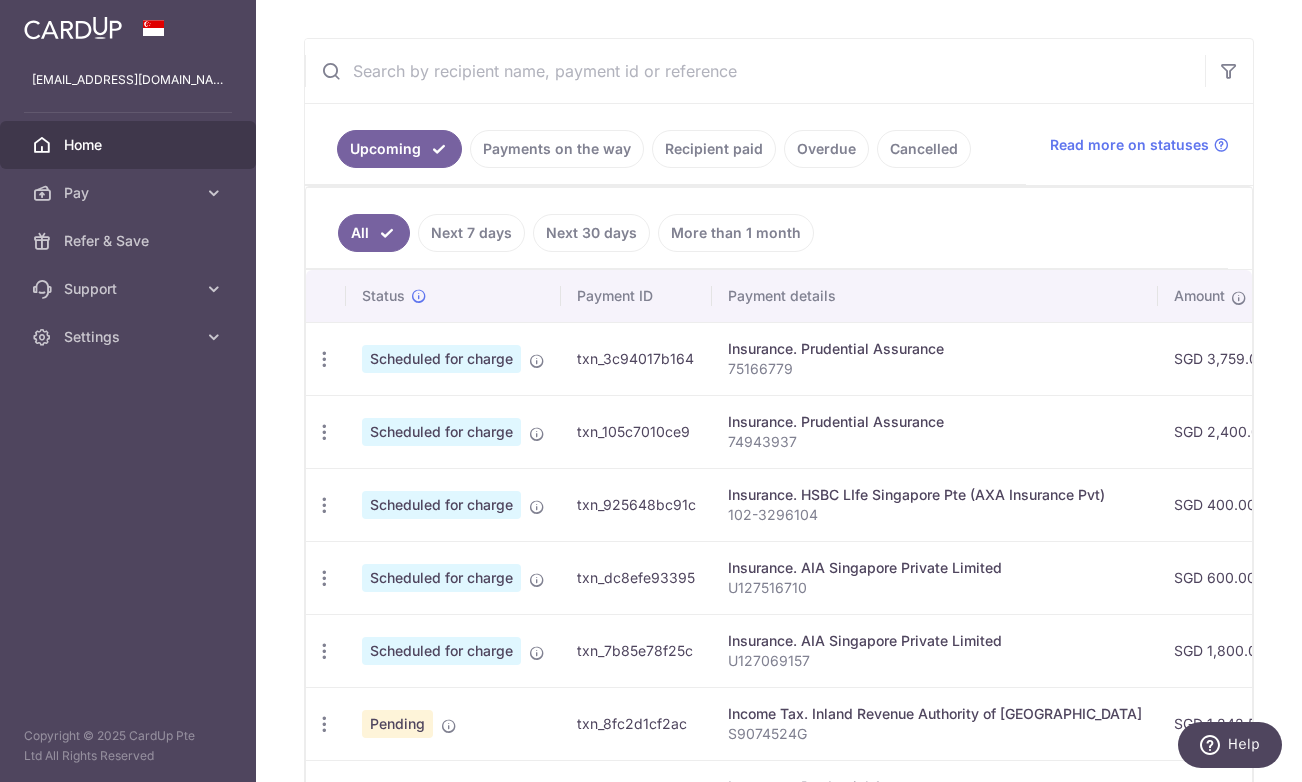 scroll, scrollTop: 51, scrollLeft: 0, axis: vertical 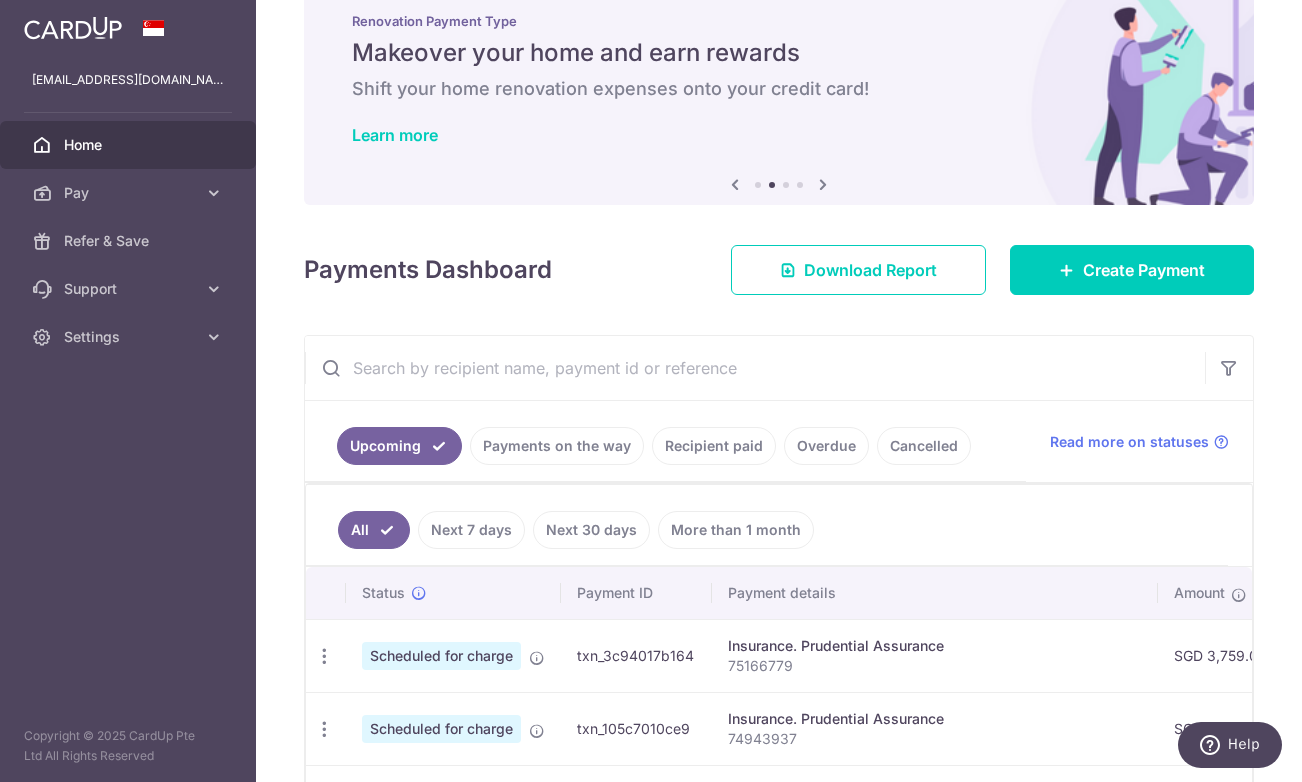 click on "Next 7 days" at bounding box center [471, 530] 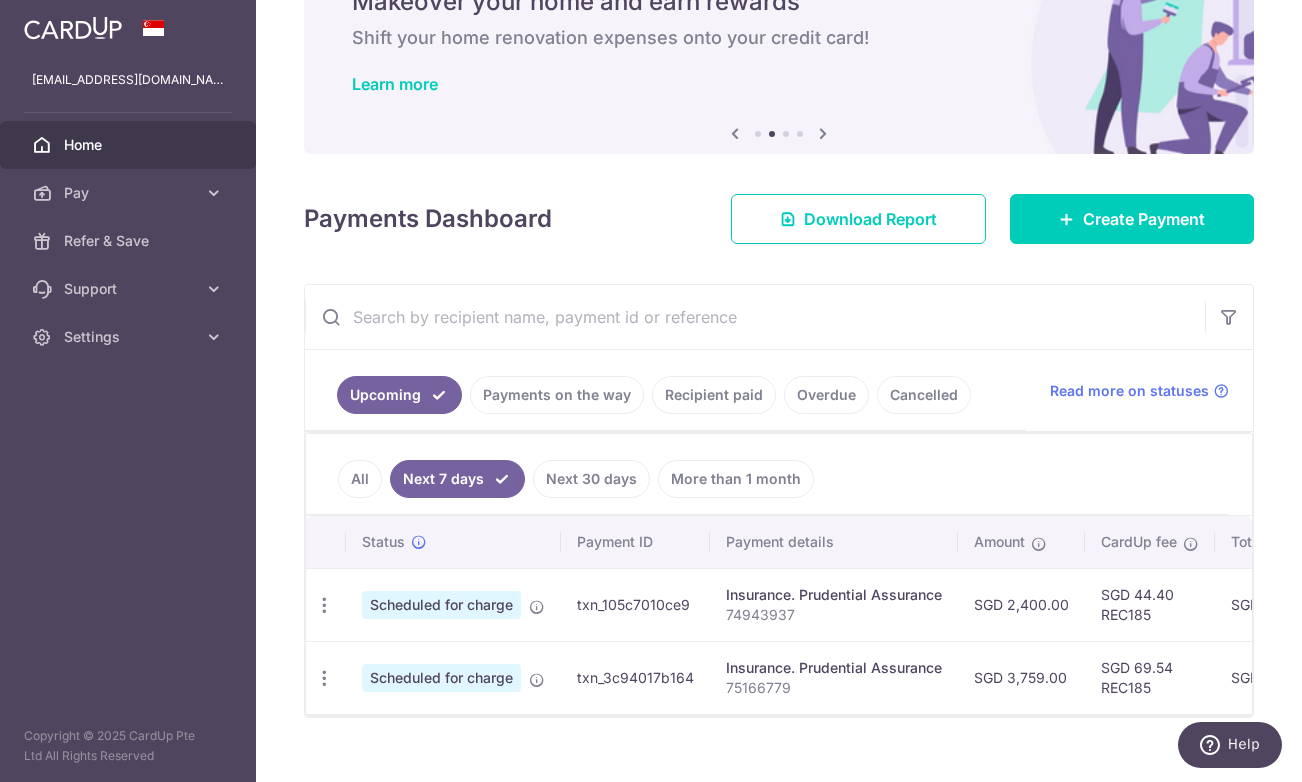 scroll, scrollTop: 123, scrollLeft: 0, axis: vertical 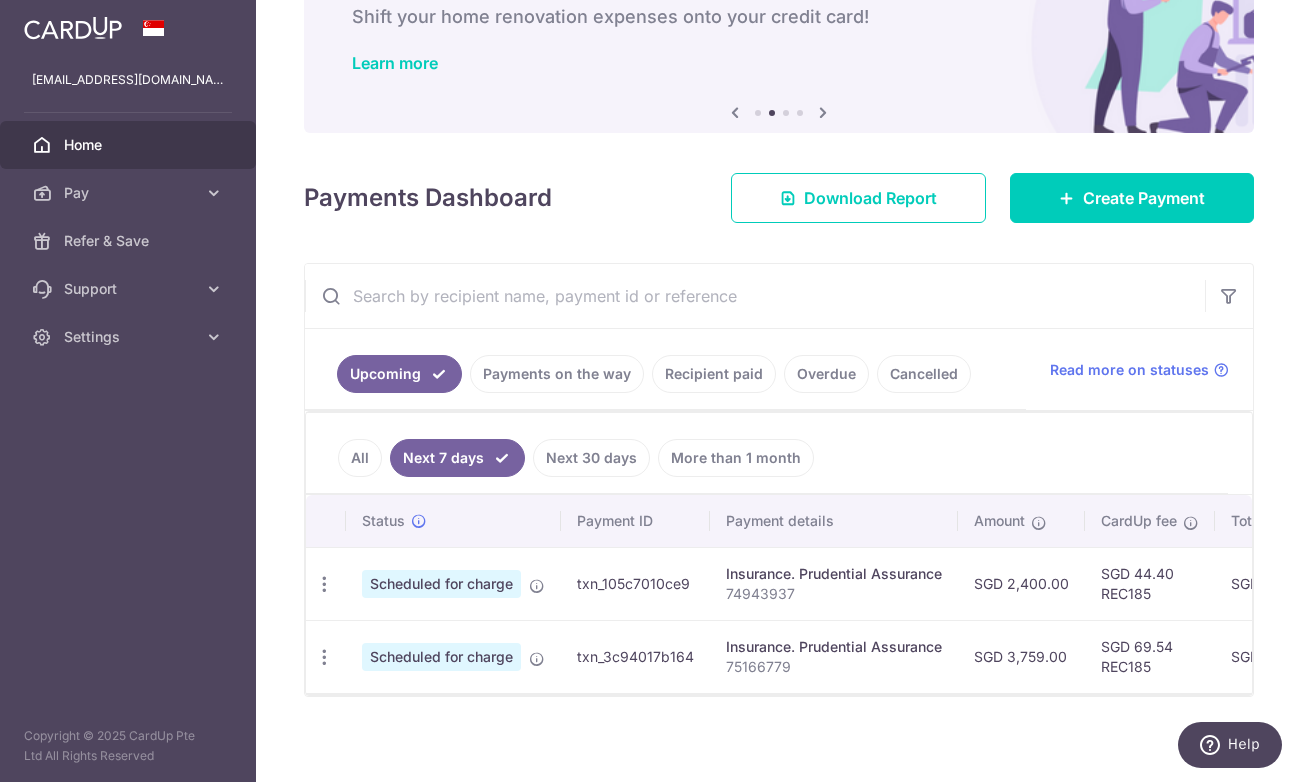 click on "Payments on the way" at bounding box center (557, 374) 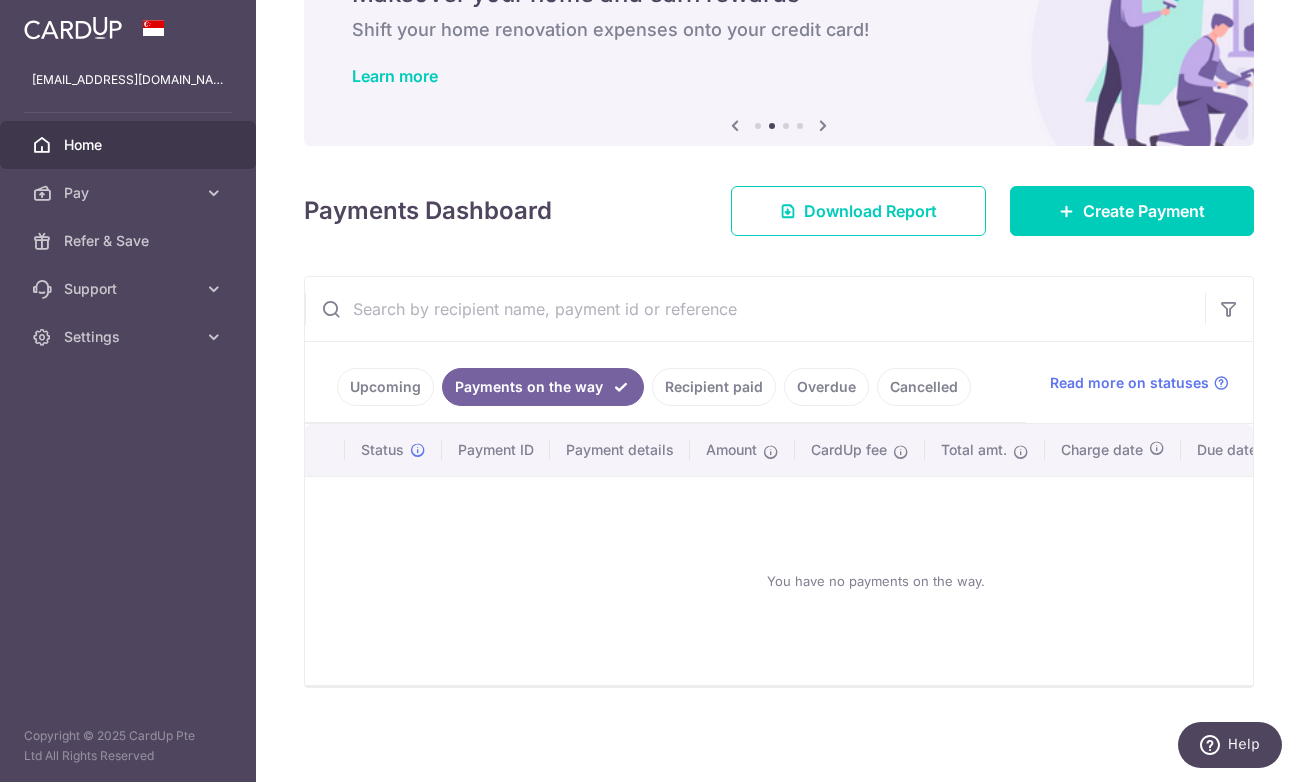 click on "Recipient paid" at bounding box center (714, 387) 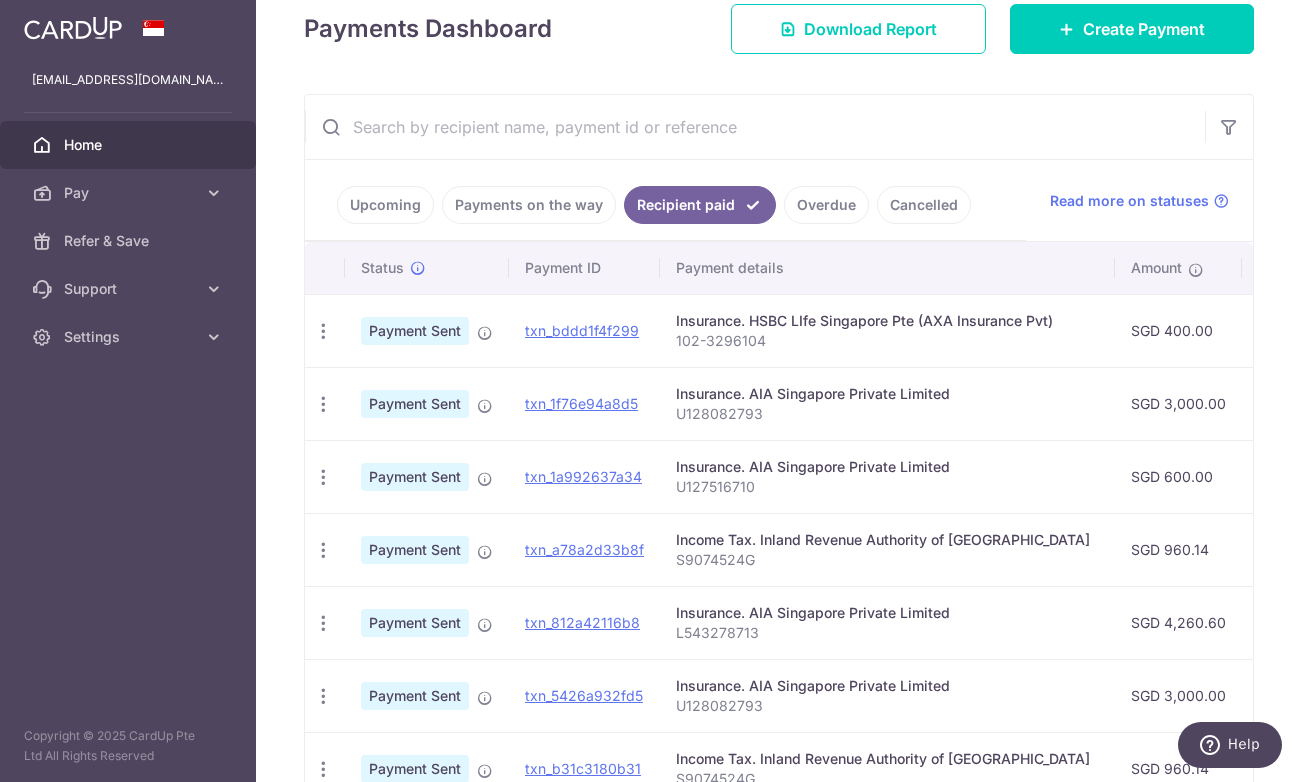 scroll, scrollTop: 387, scrollLeft: 0, axis: vertical 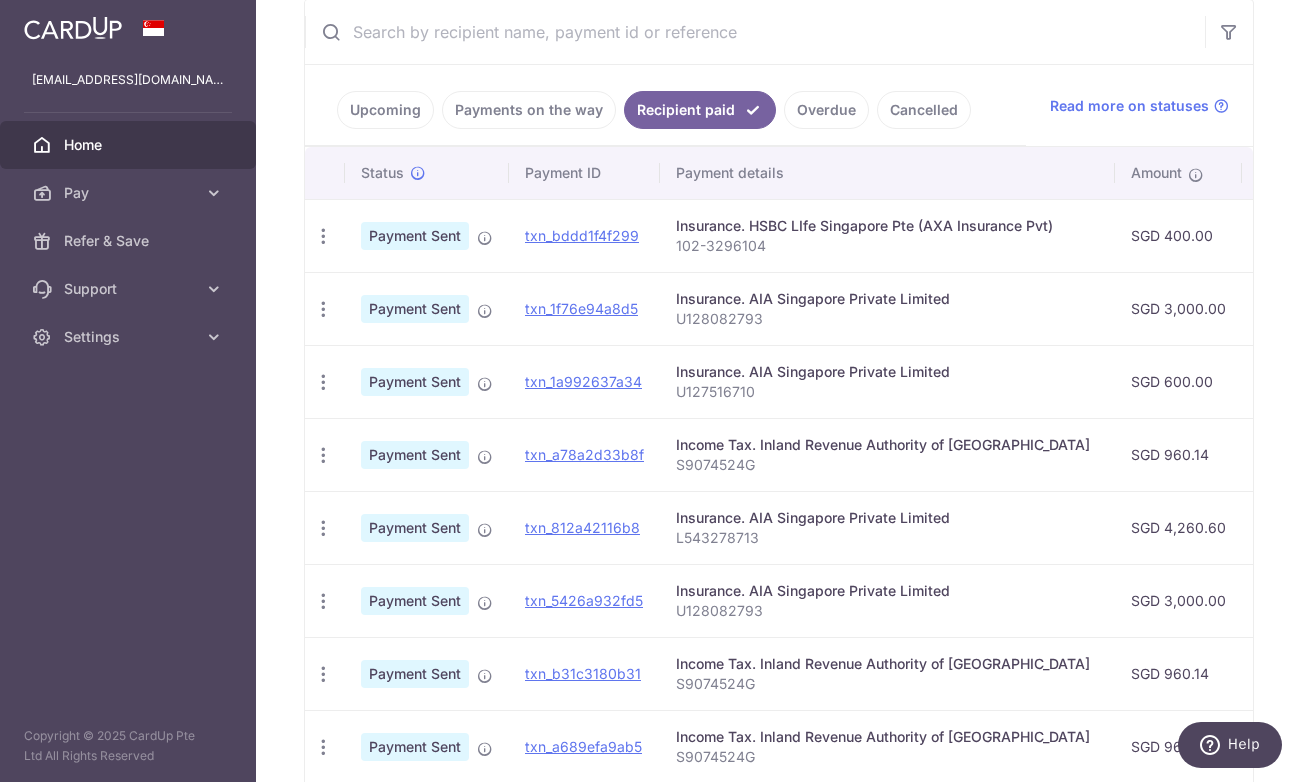 click on "Overdue" at bounding box center (826, 110) 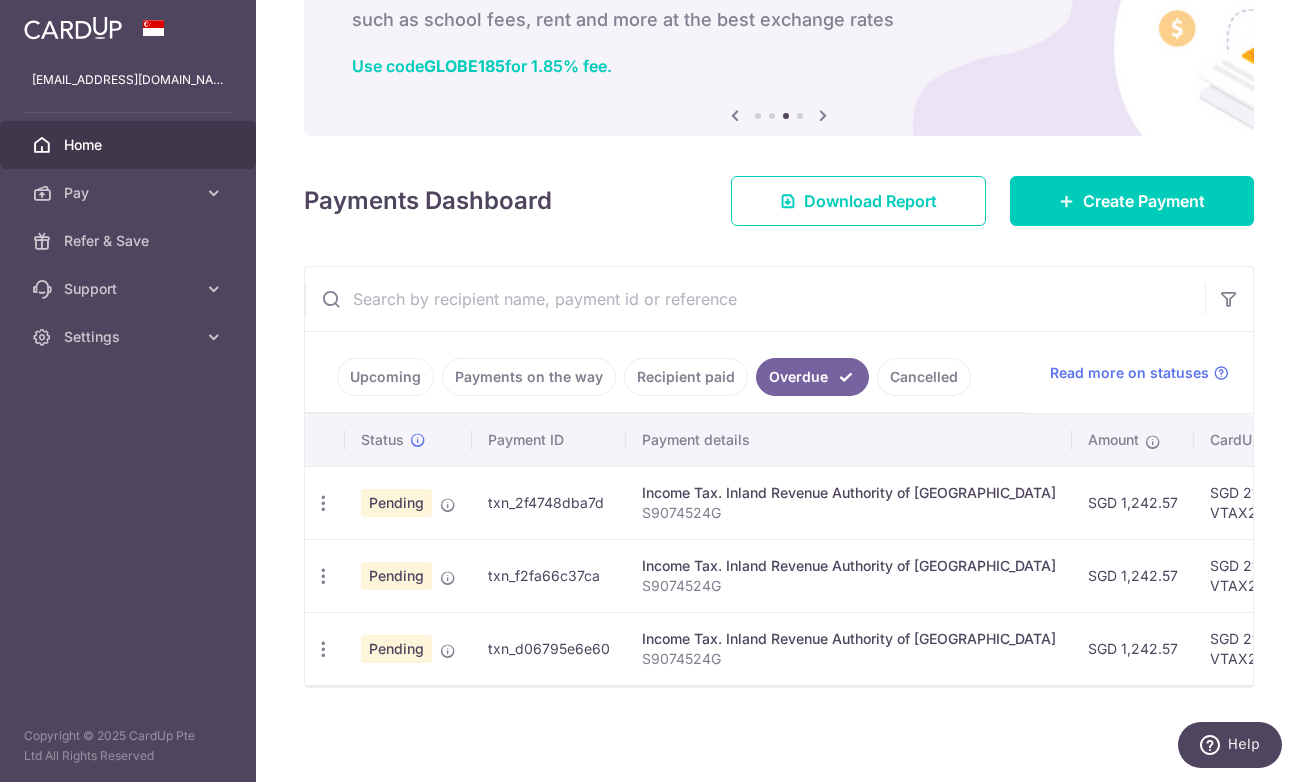 scroll, scrollTop: 120, scrollLeft: 0, axis: vertical 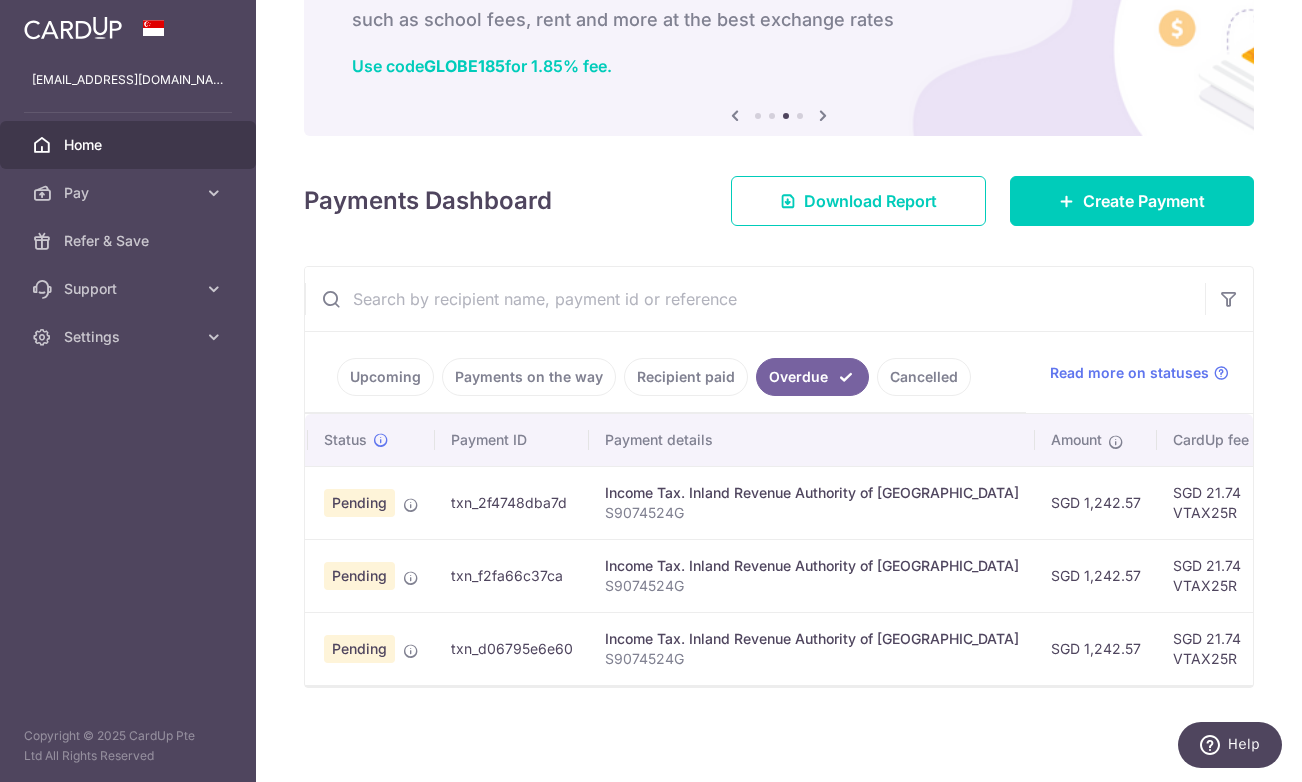 click on "Cancelled" at bounding box center [924, 377] 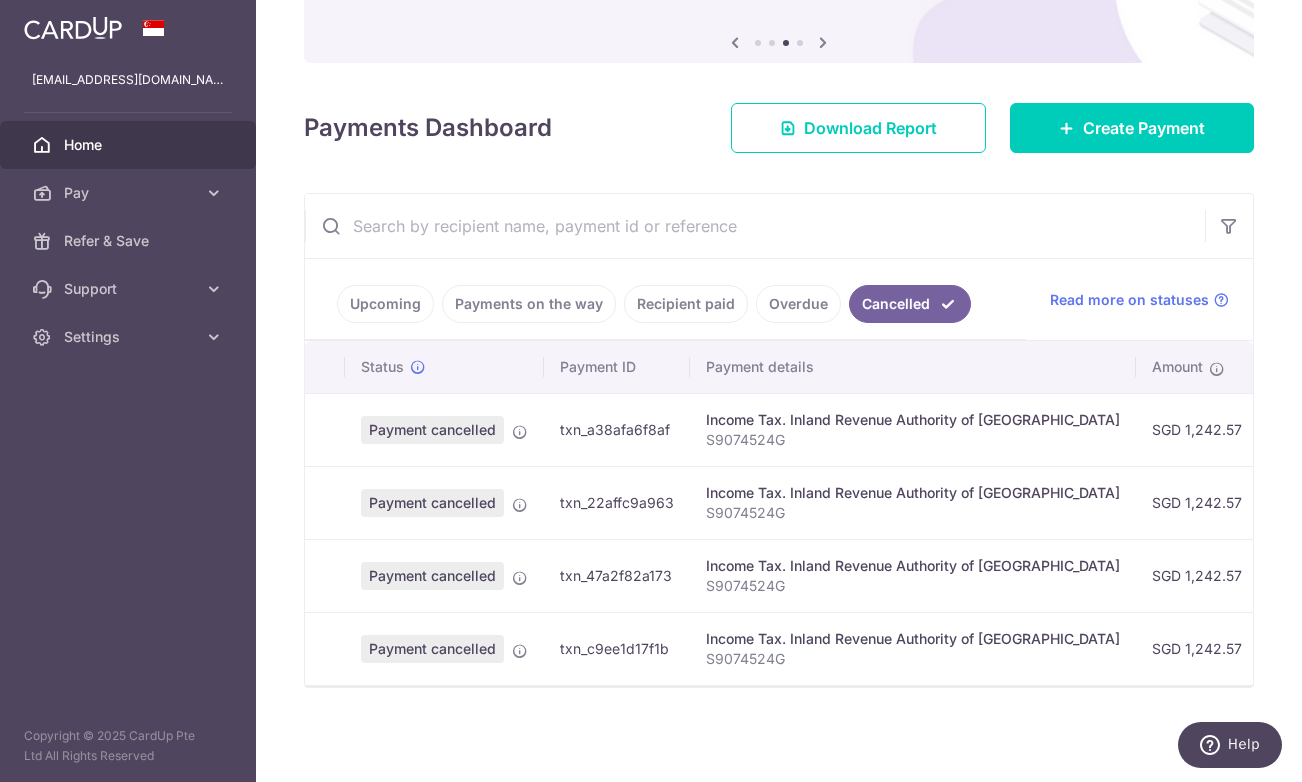 scroll, scrollTop: 193, scrollLeft: 0, axis: vertical 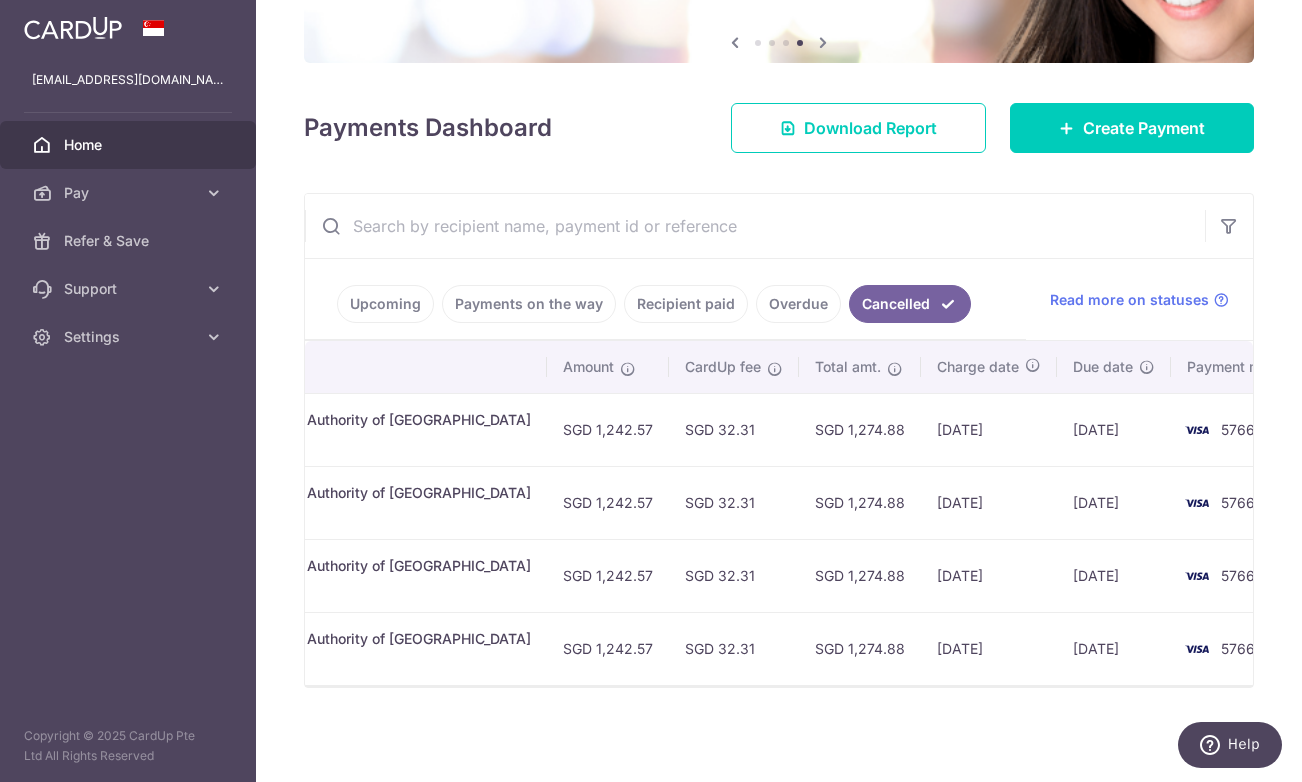 click on "Upcoming" at bounding box center [385, 304] 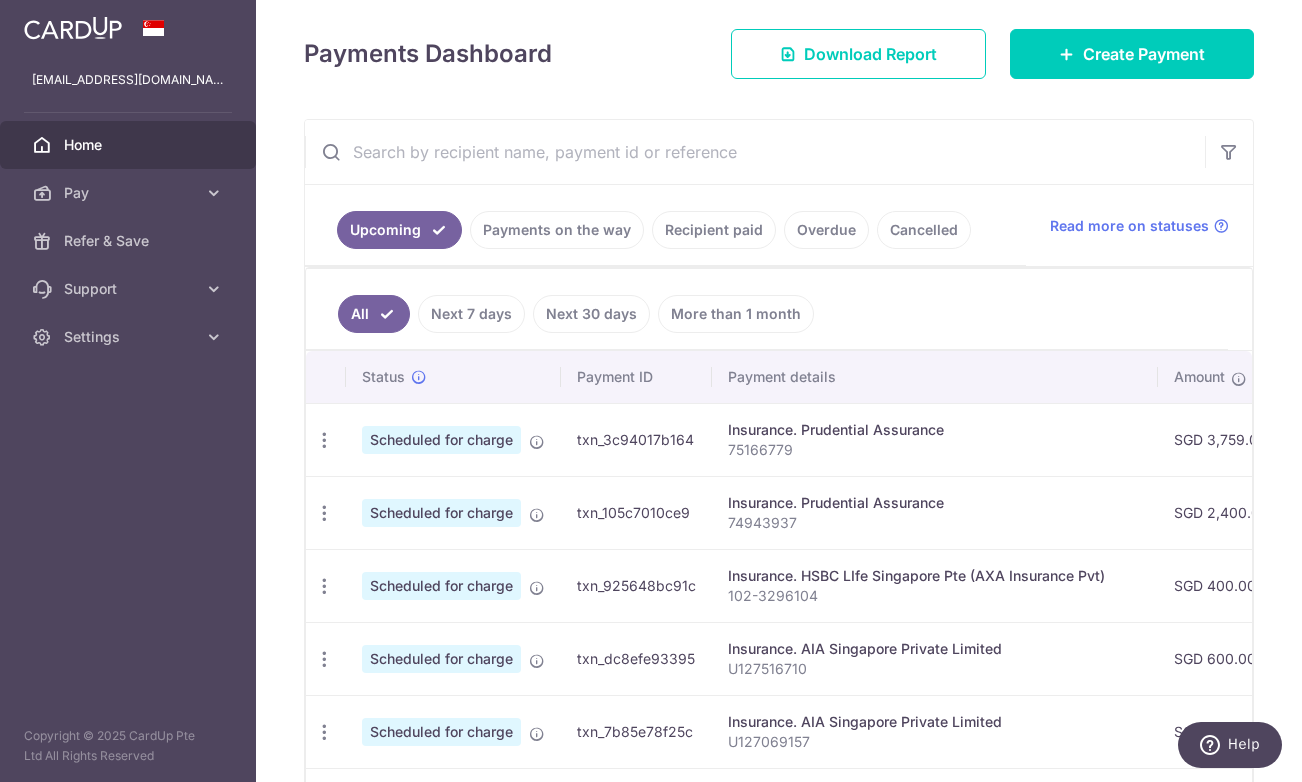 scroll, scrollTop: 740, scrollLeft: 0, axis: vertical 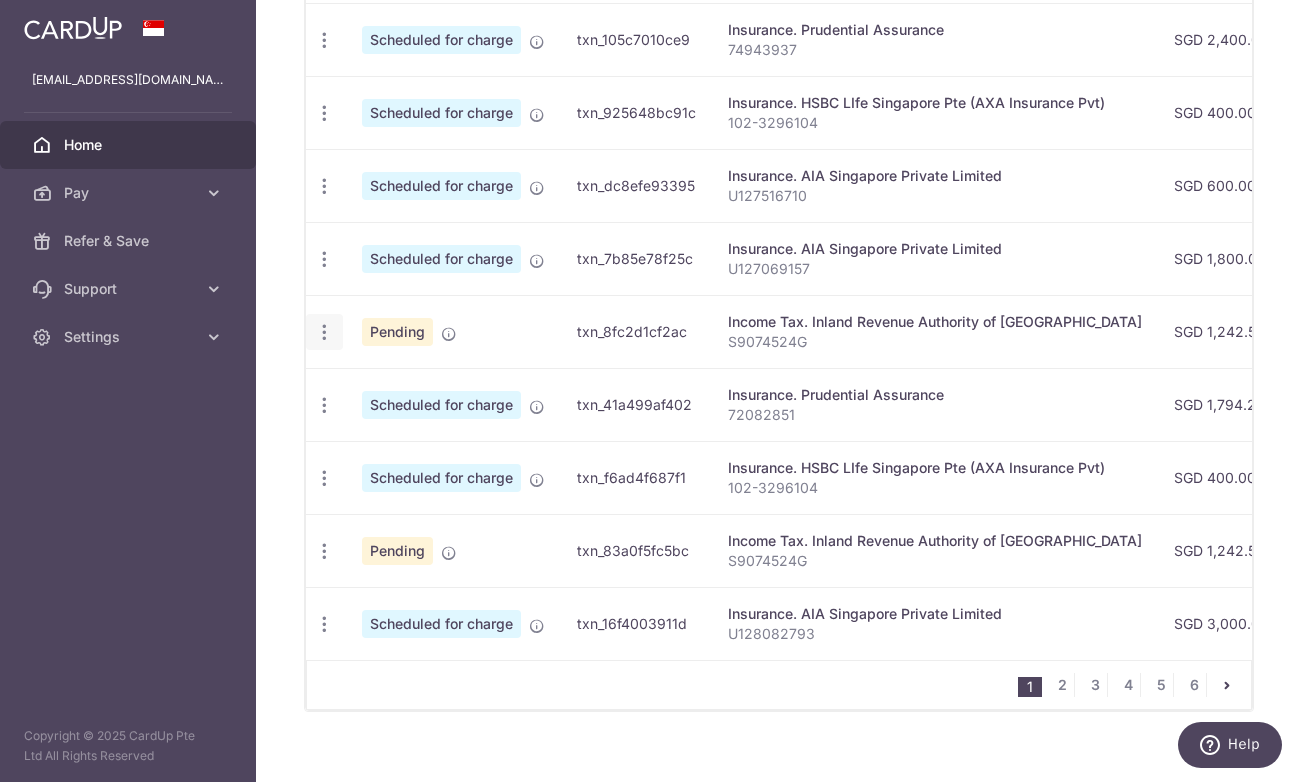 click at bounding box center (324, -33) 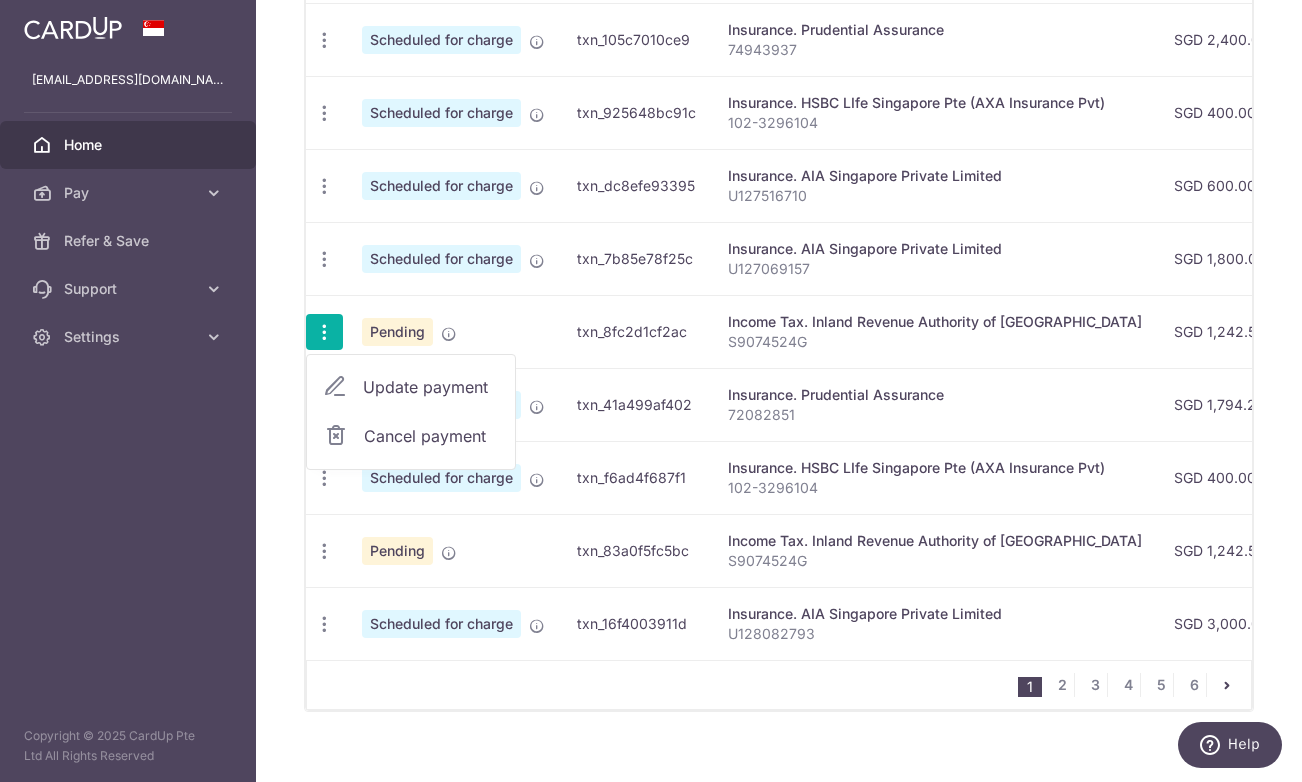 click on "Cancel payment" at bounding box center (431, 436) 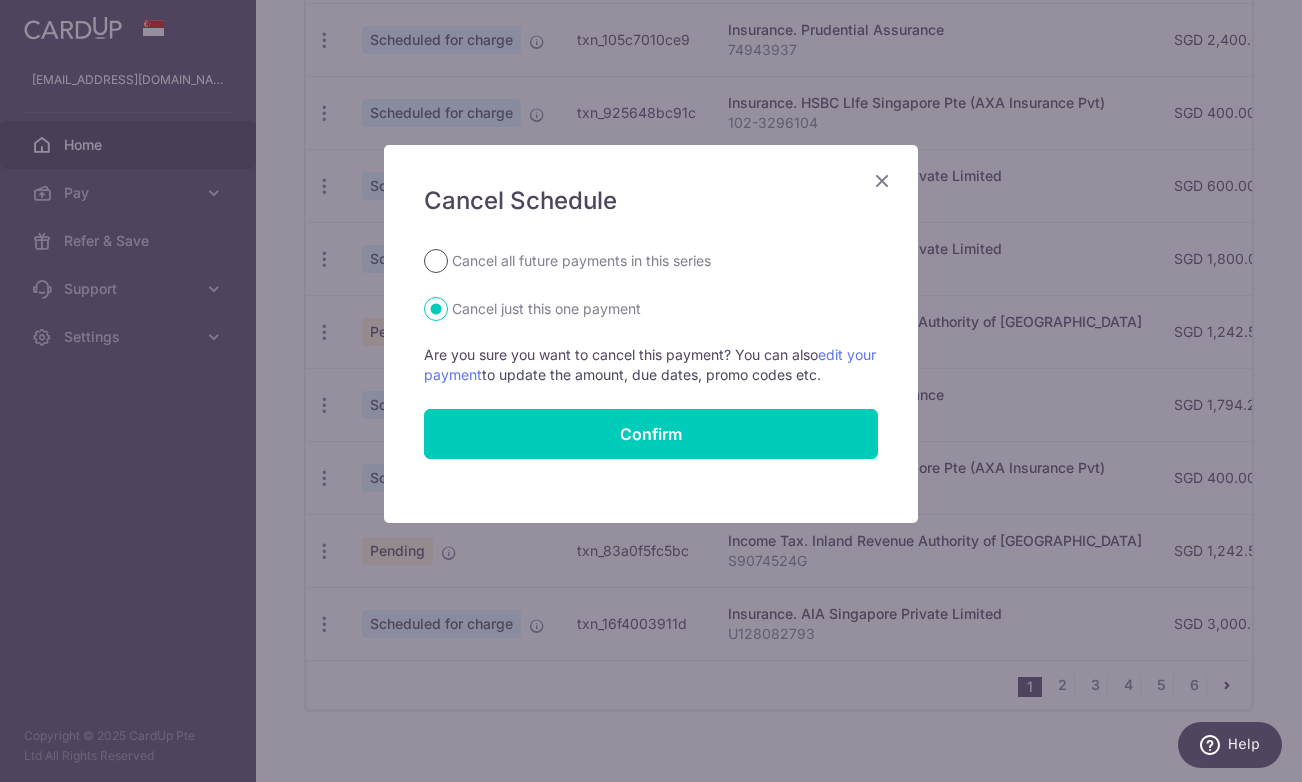 click on "Cancel all future payments in this series" at bounding box center (436, 261) 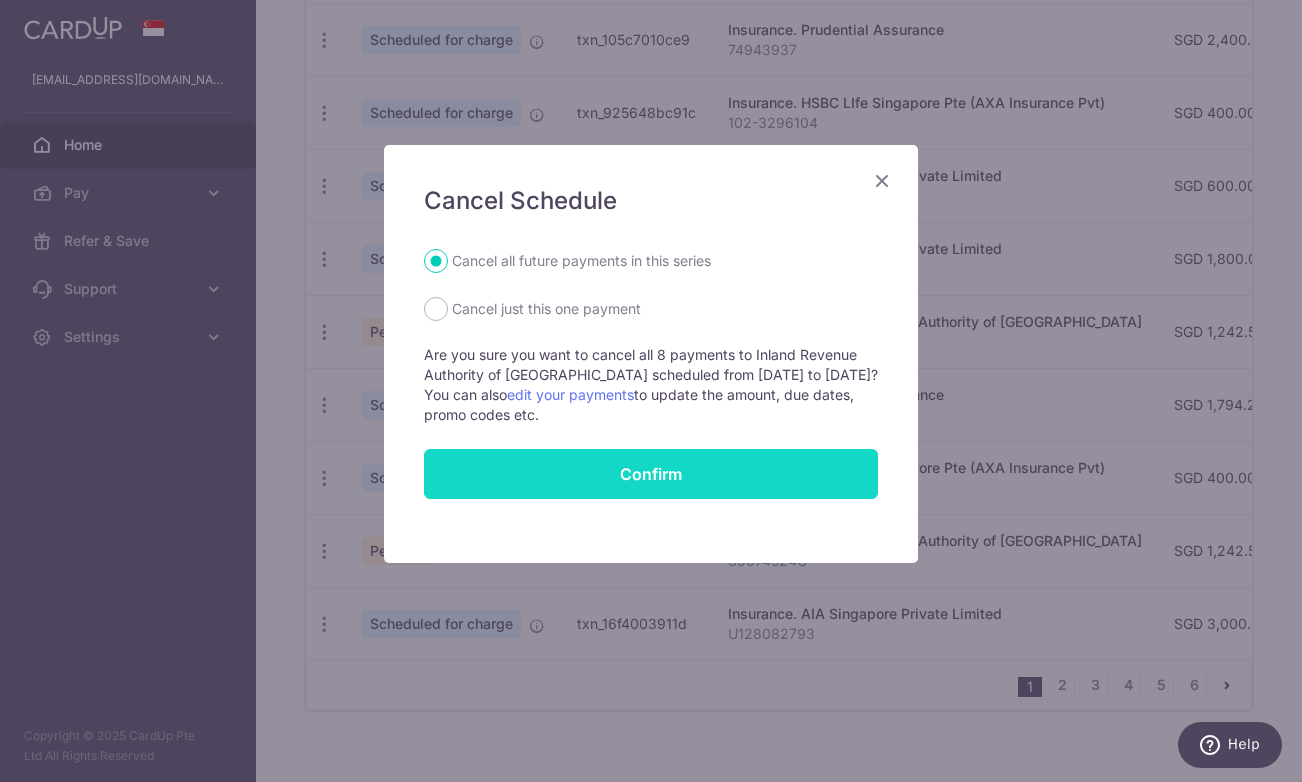 click on "Confirm" at bounding box center [651, 474] 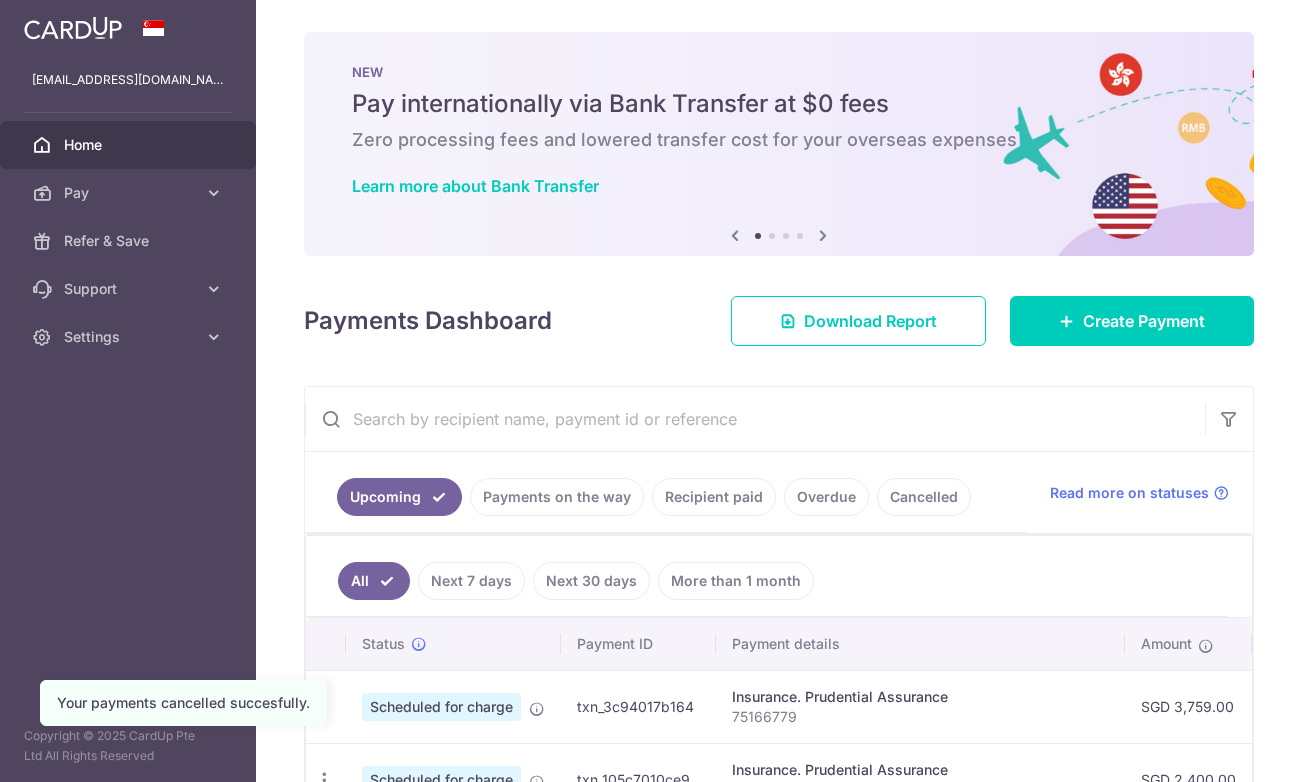scroll, scrollTop: 0, scrollLeft: 0, axis: both 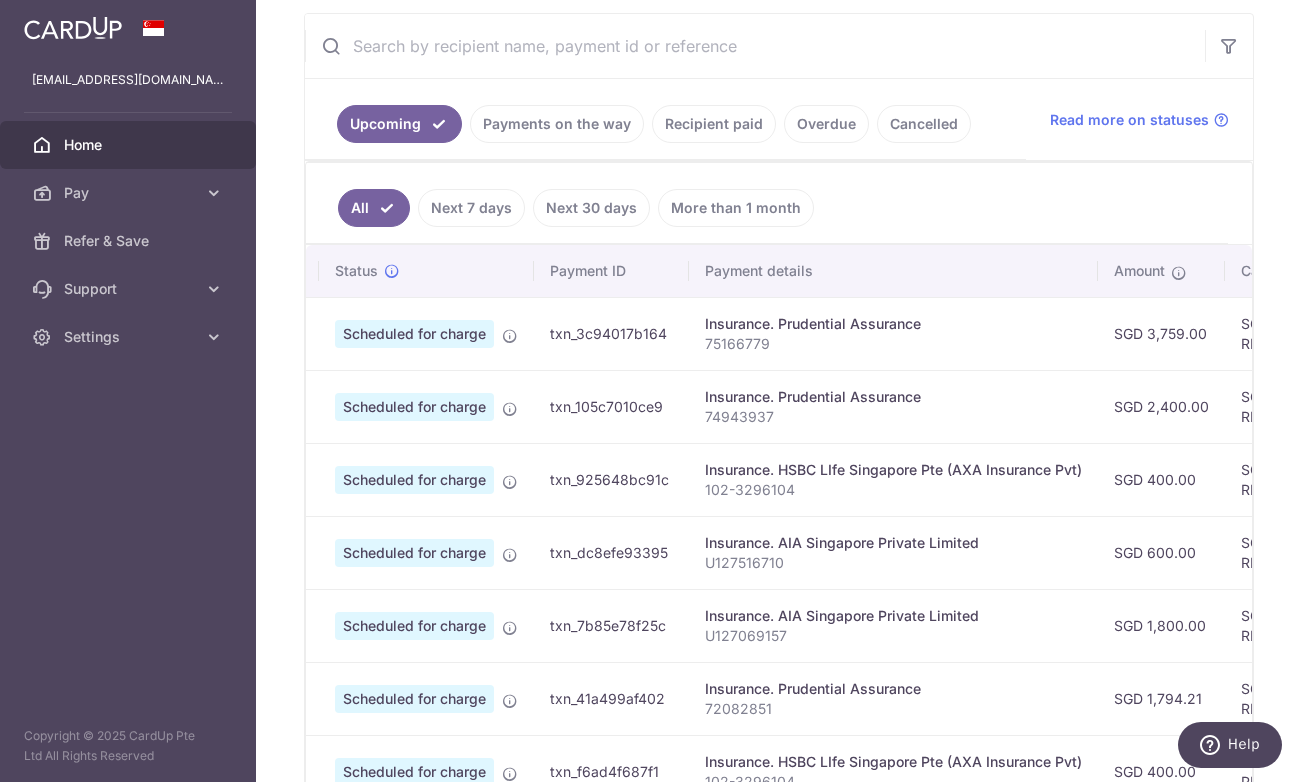 click on "Payments on the way" at bounding box center [557, 124] 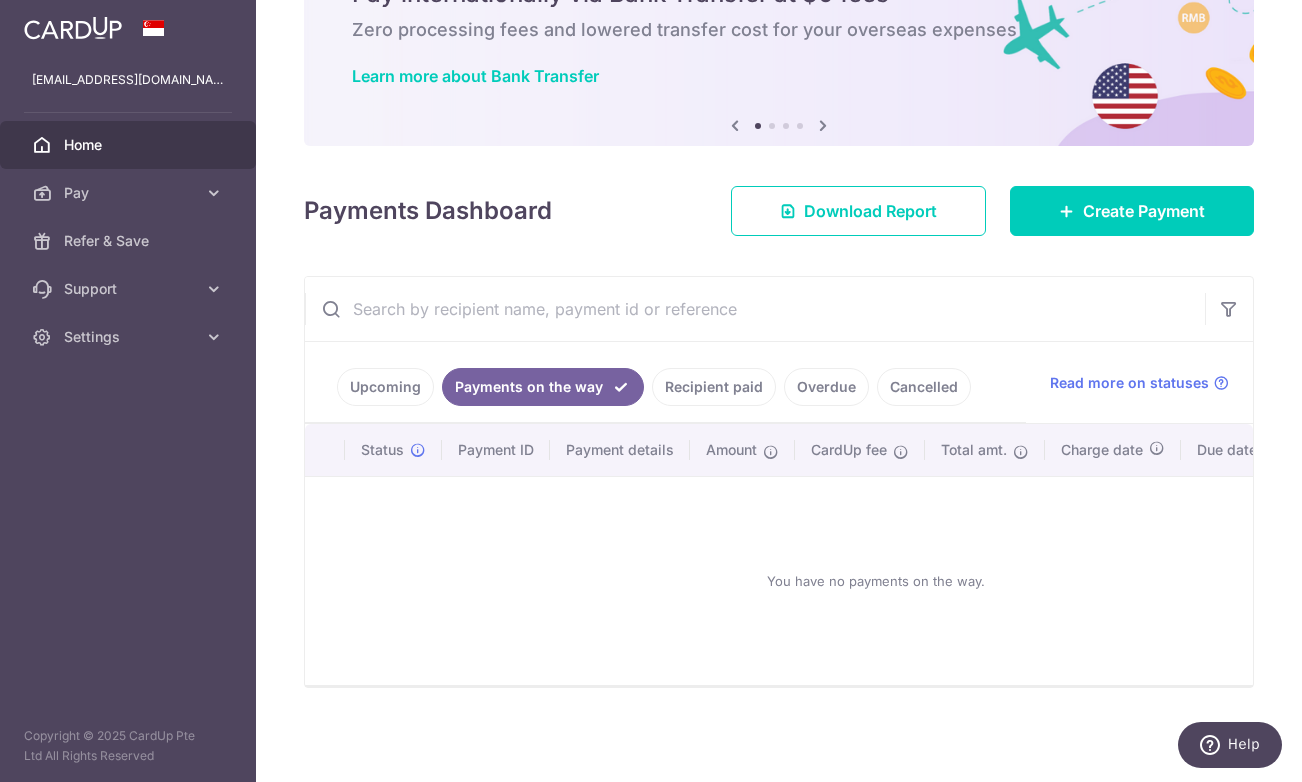 scroll, scrollTop: 110, scrollLeft: 0, axis: vertical 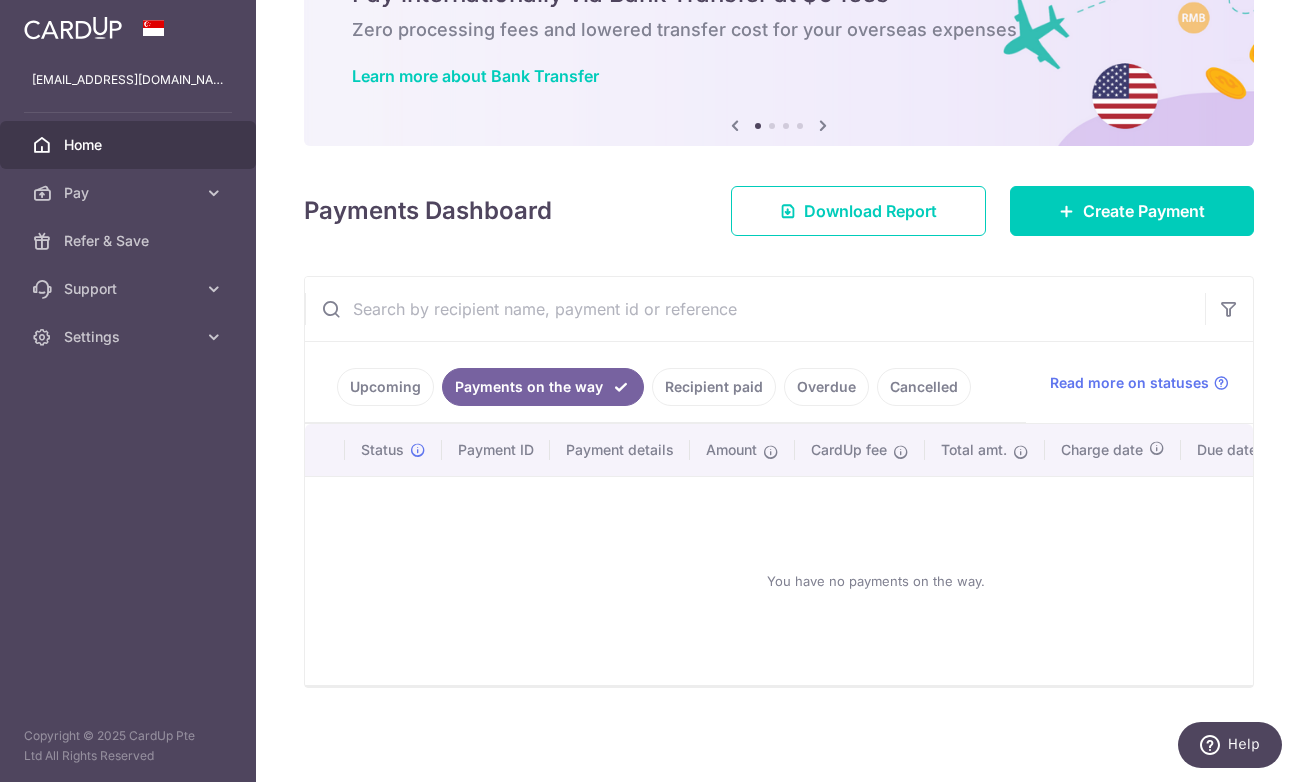 click on "Cancelled" at bounding box center [924, 387] 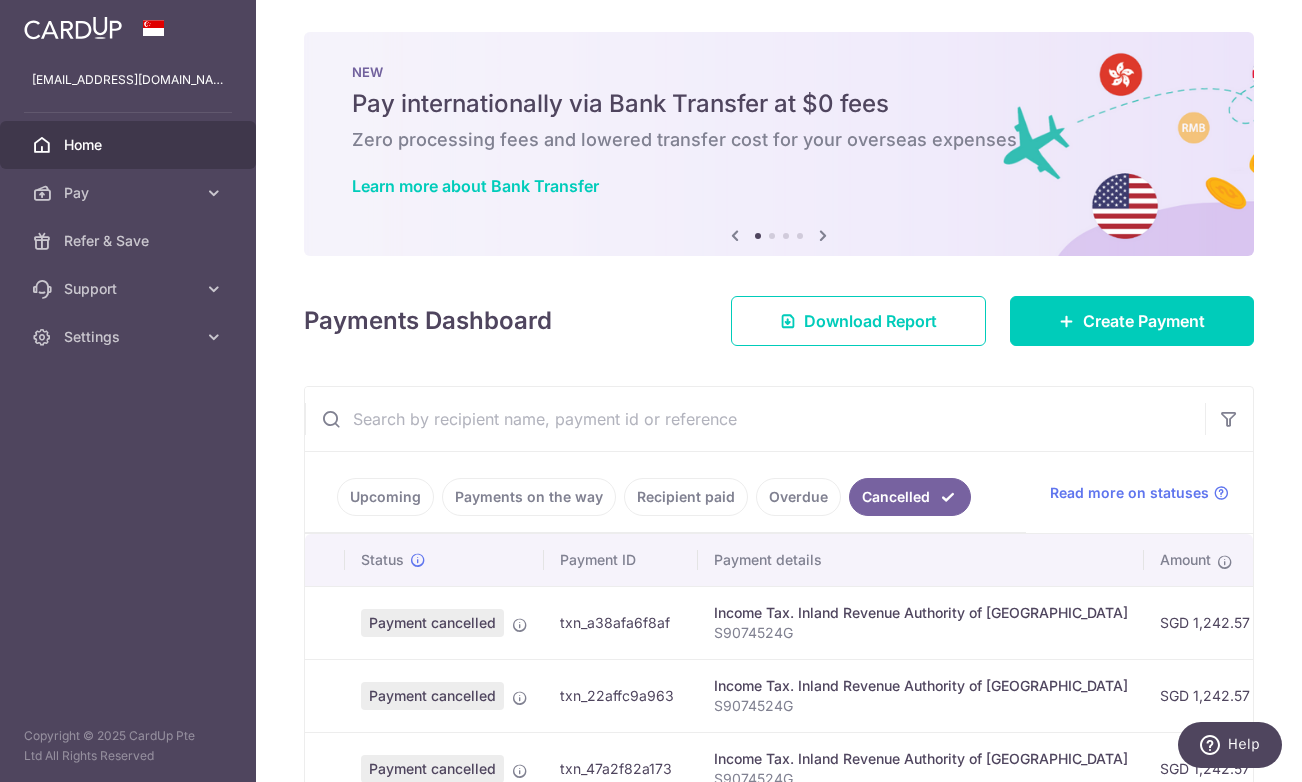 scroll, scrollTop: 0, scrollLeft: 0, axis: both 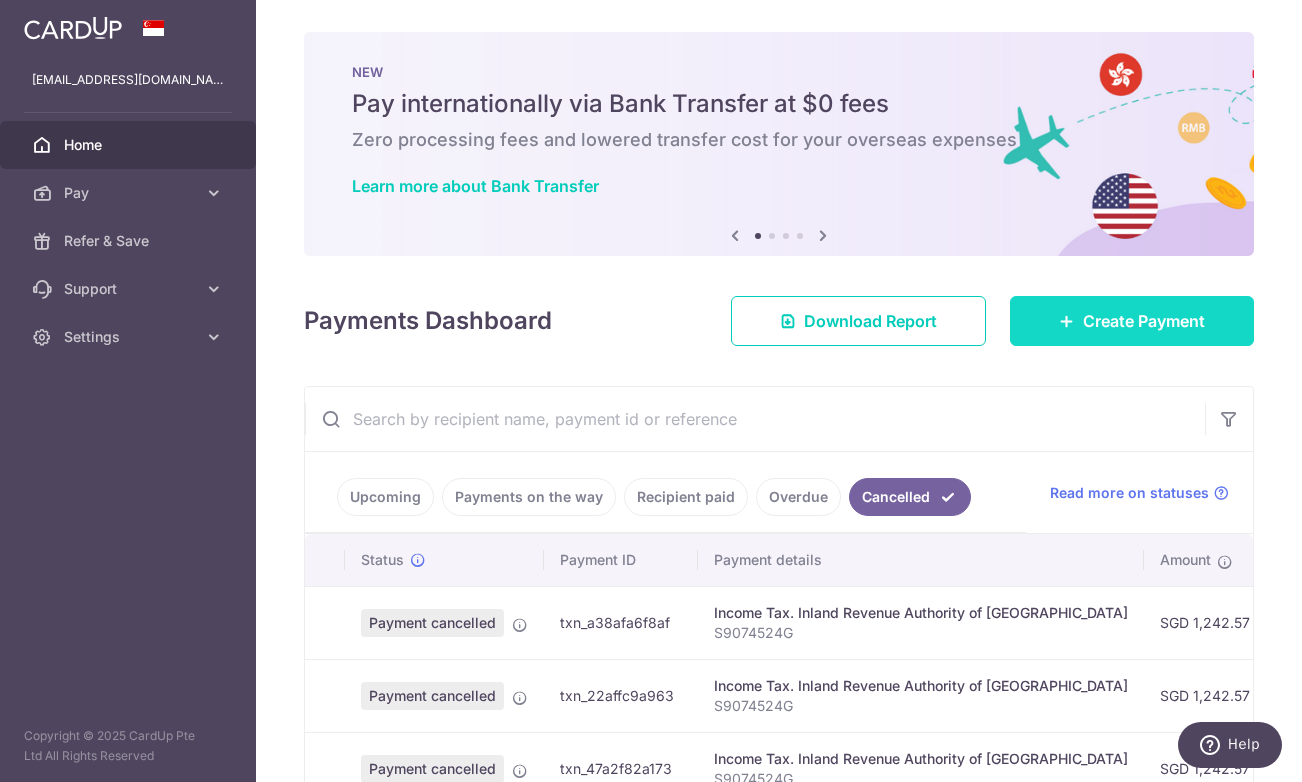 click on "Create Payment" at bounding box center (1132, 321) 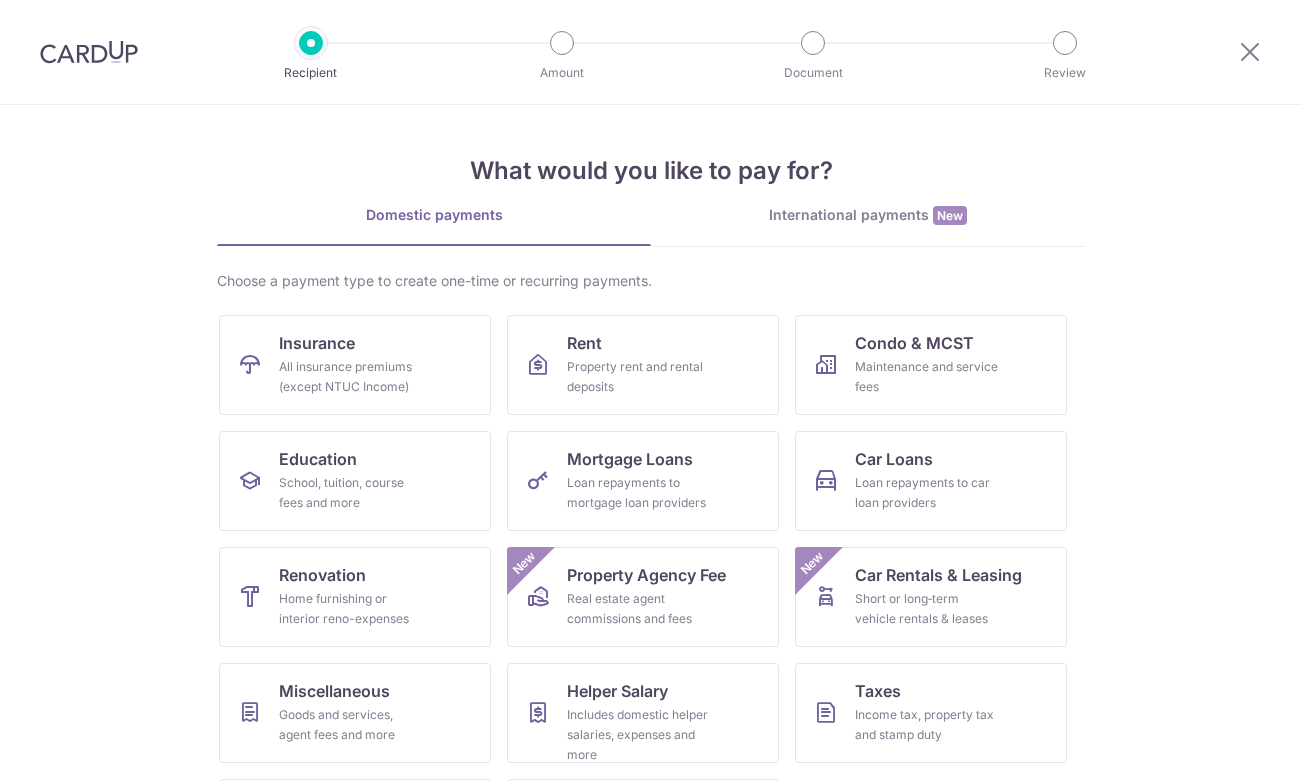 scroll, scrollTop: 0, scrollLeft: 0, axis: both 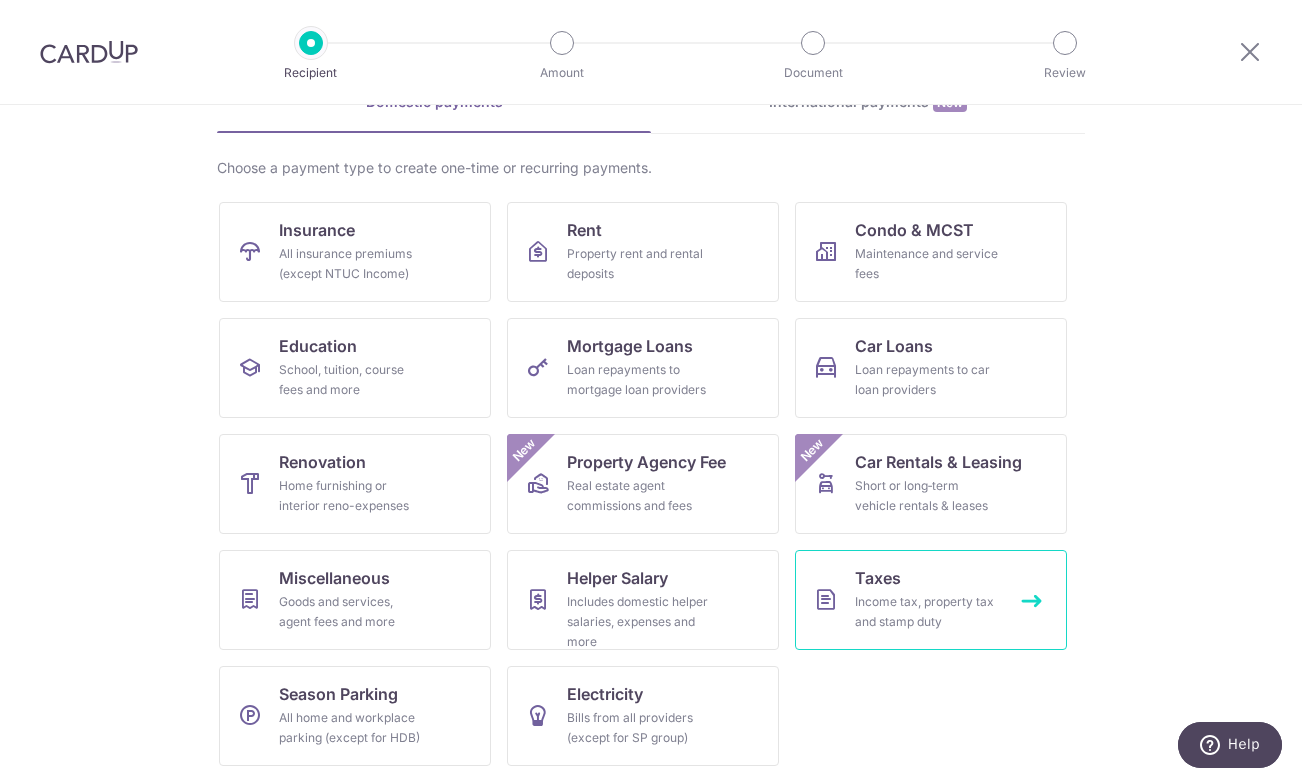 click on "Taxes Income tax, property tax and stamp duty" at bounding box center [931, 600] 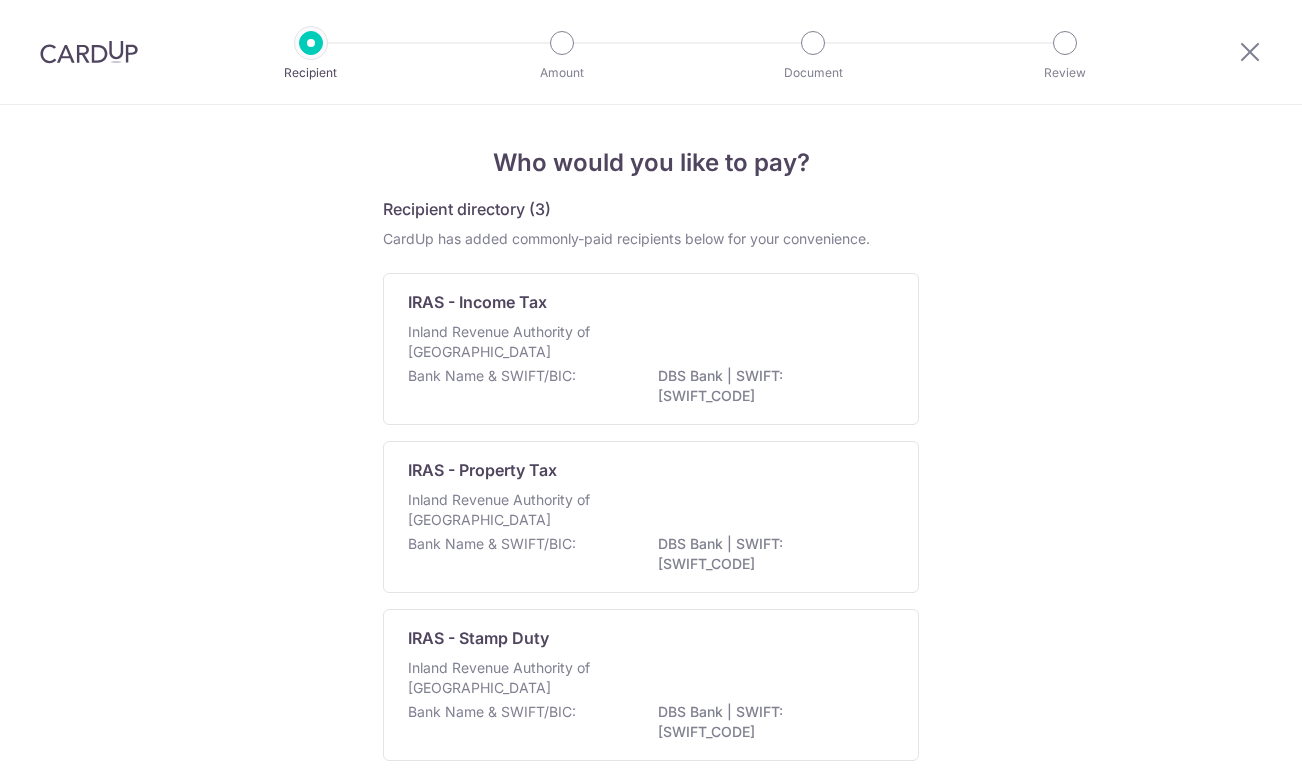 scroll, scrollTop: 0, scrollLeft: 0, axis: both 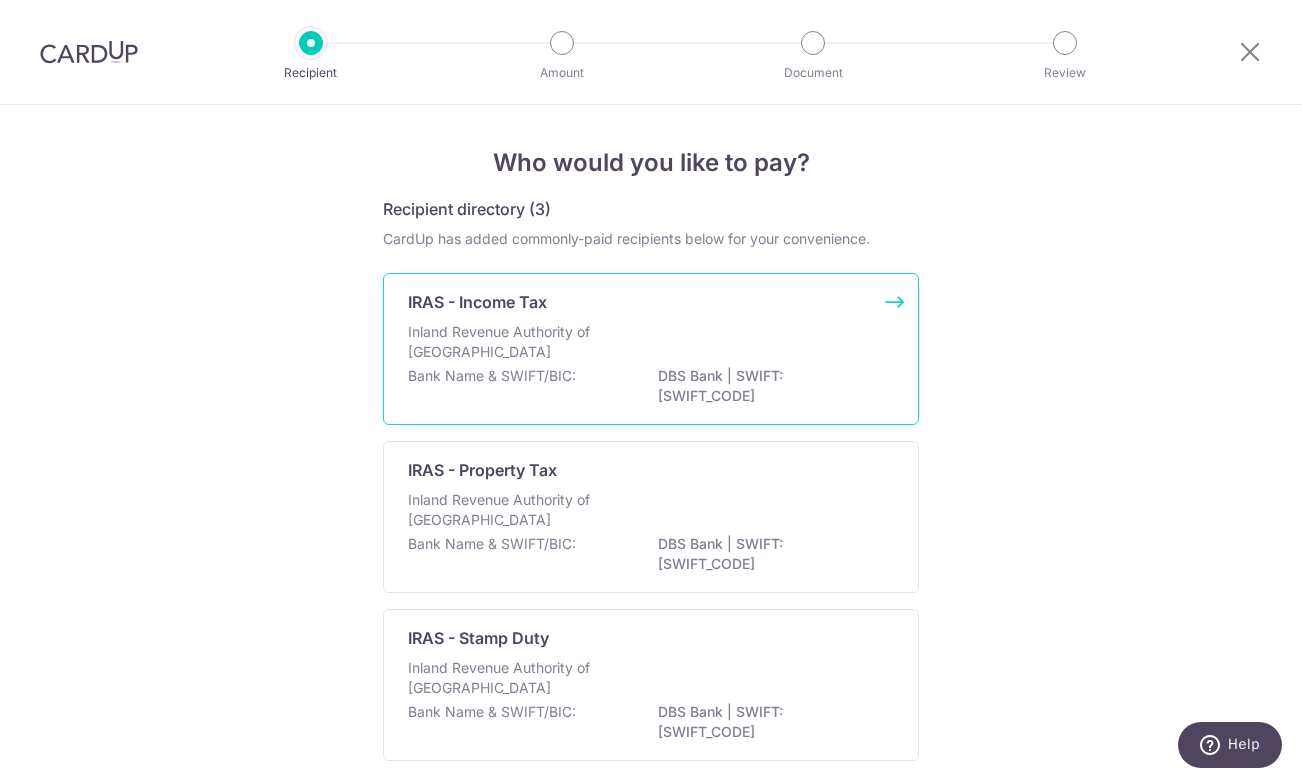 click on "IRAS - Income Tax" at bounding box center (639, 302) 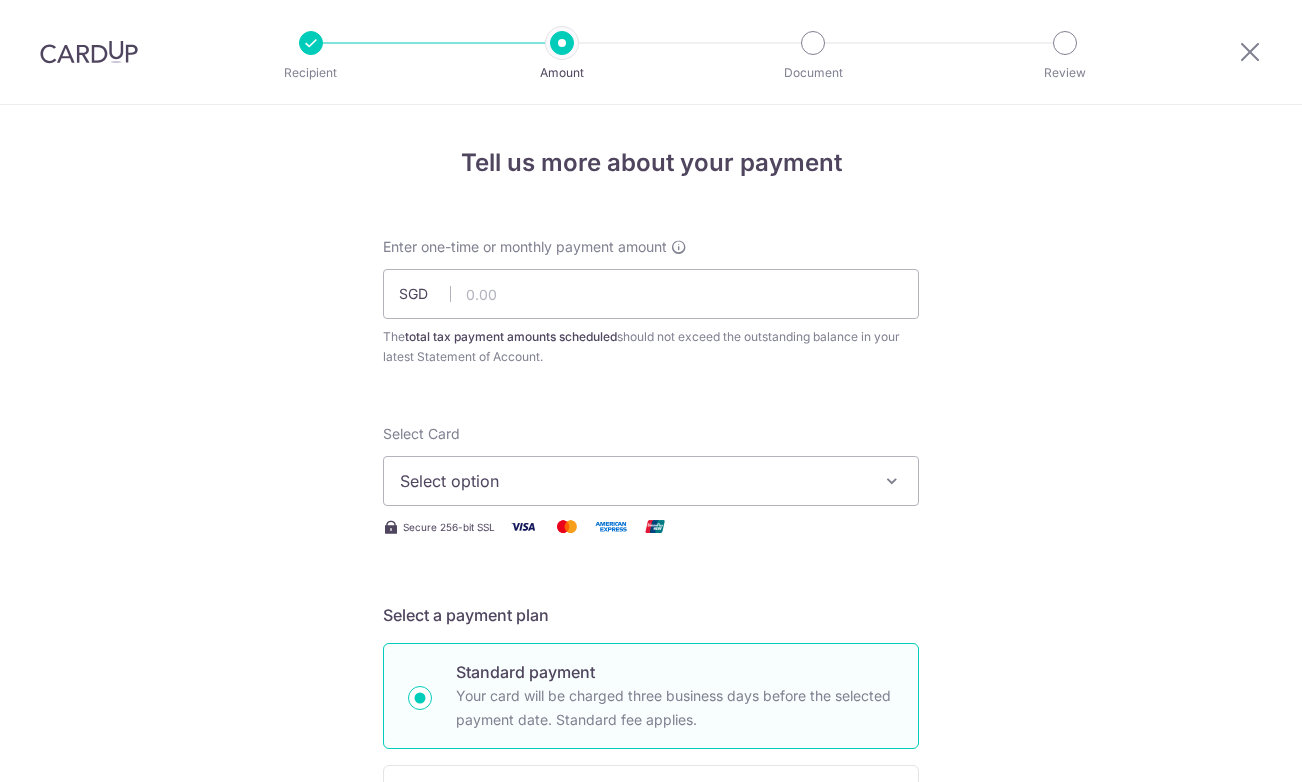 scroll, scrollTop: 0, scrollLeft: 0, axis: both 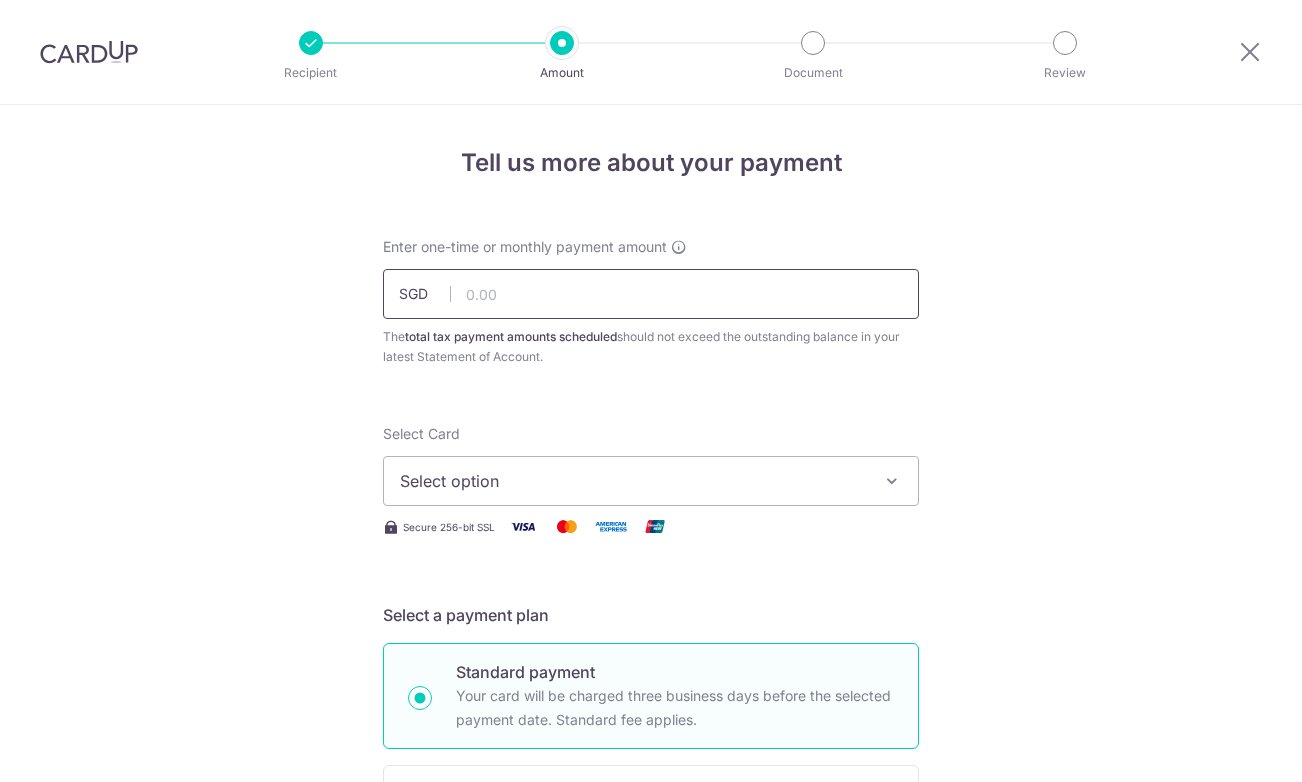 click at bounding box center [651, 294] 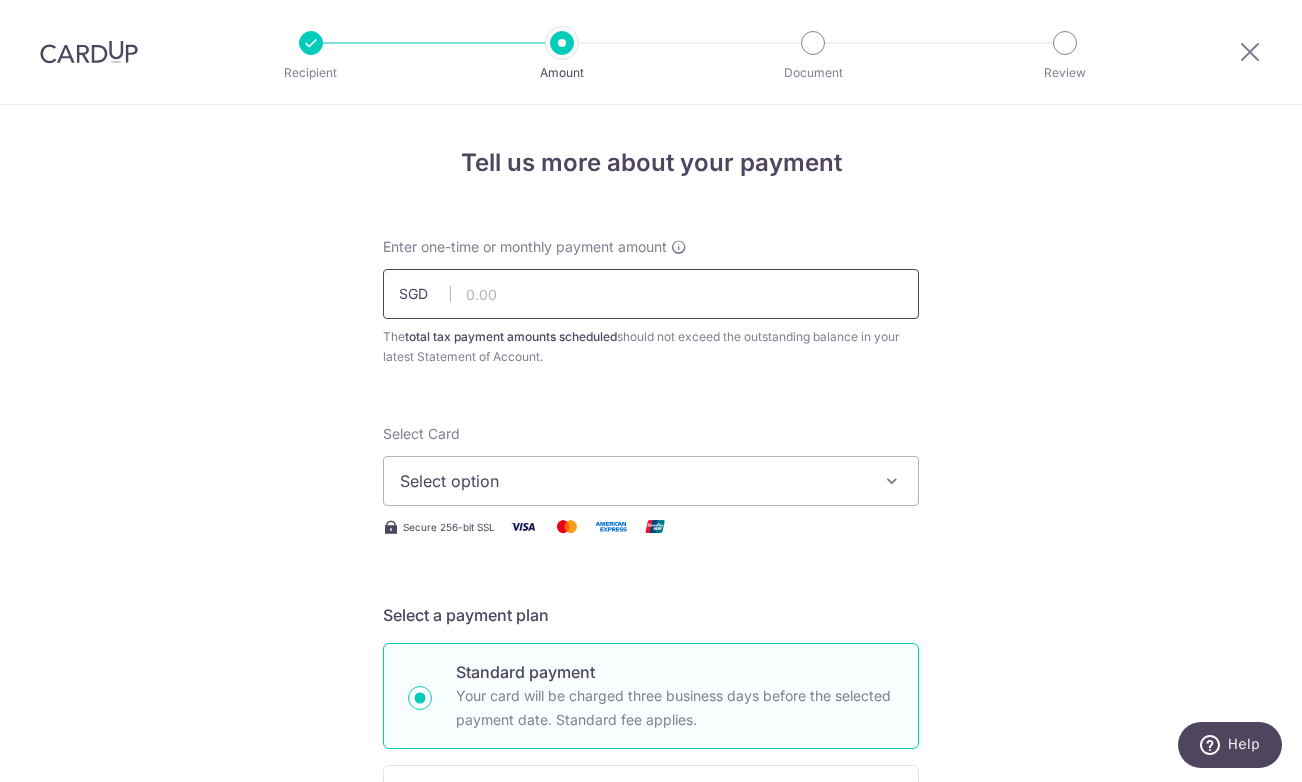 type on "2" 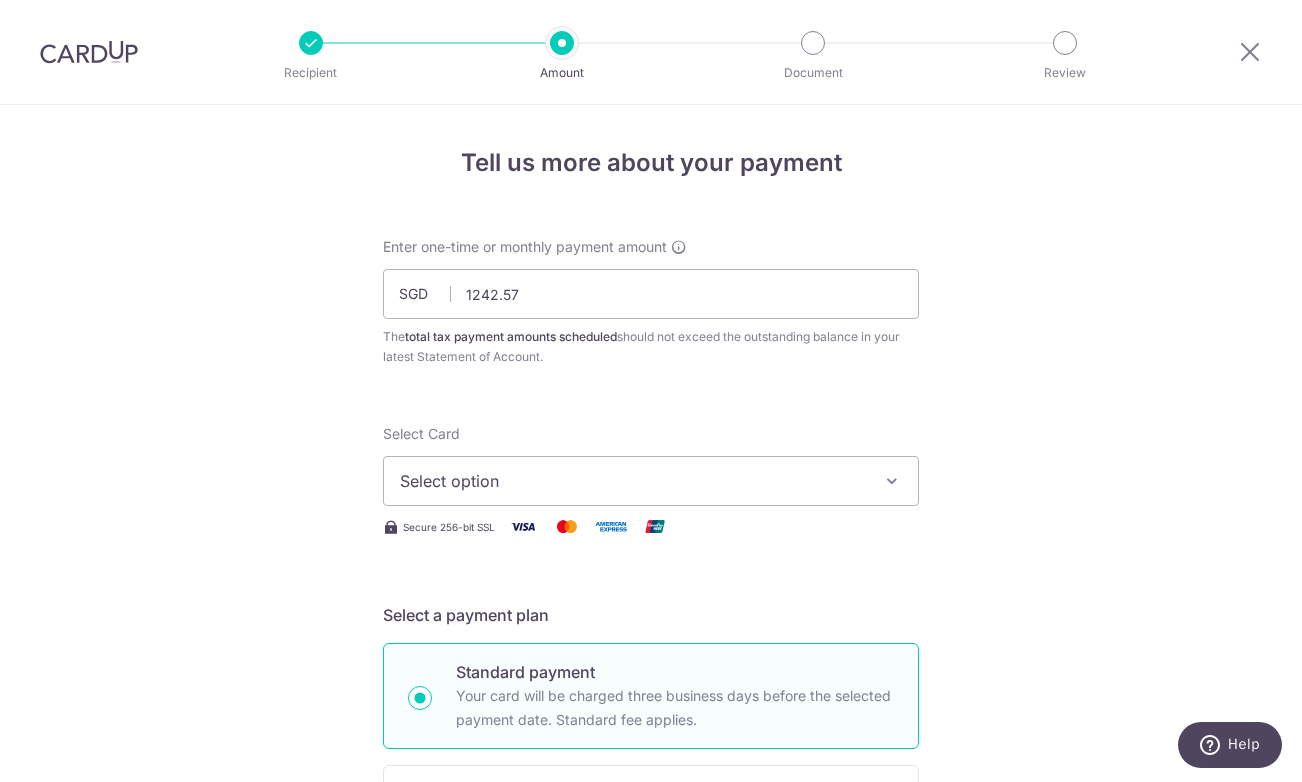 type on "1,242.57" 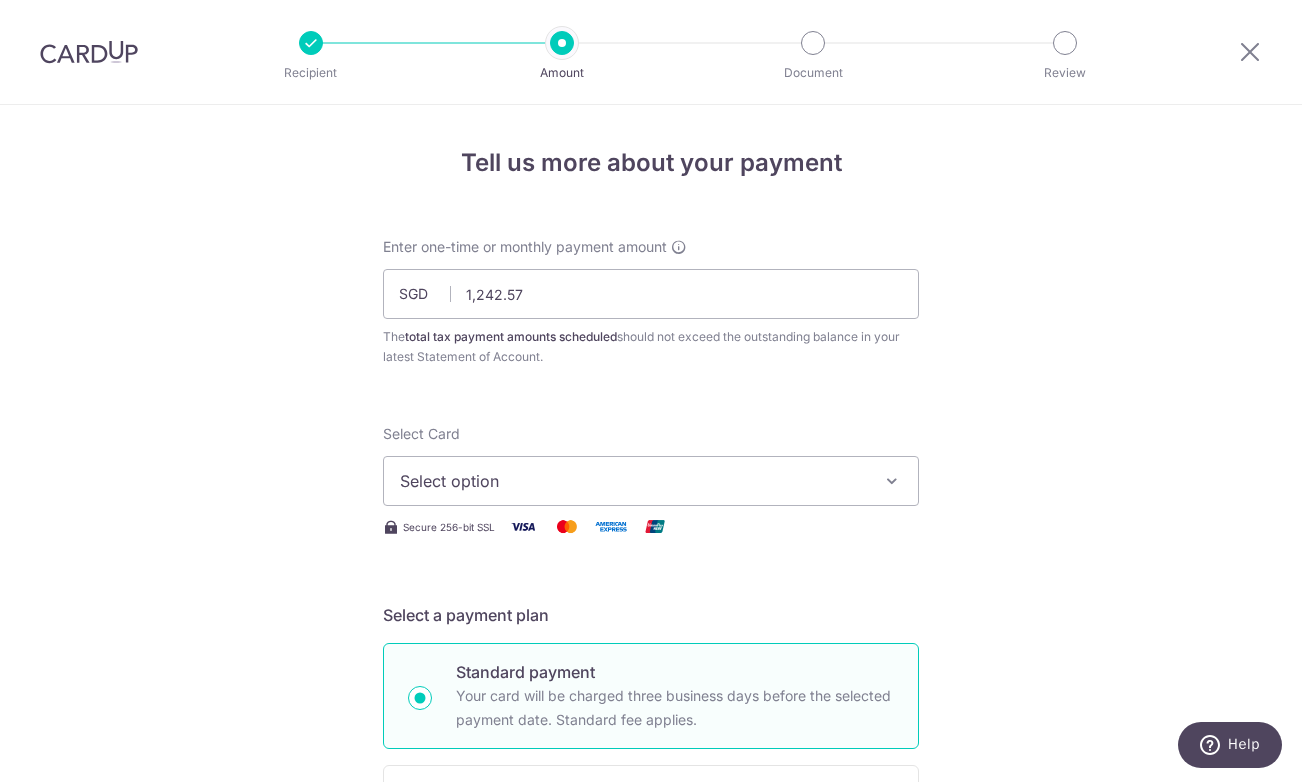 click on "Select option" at bounding box center (651, 481) 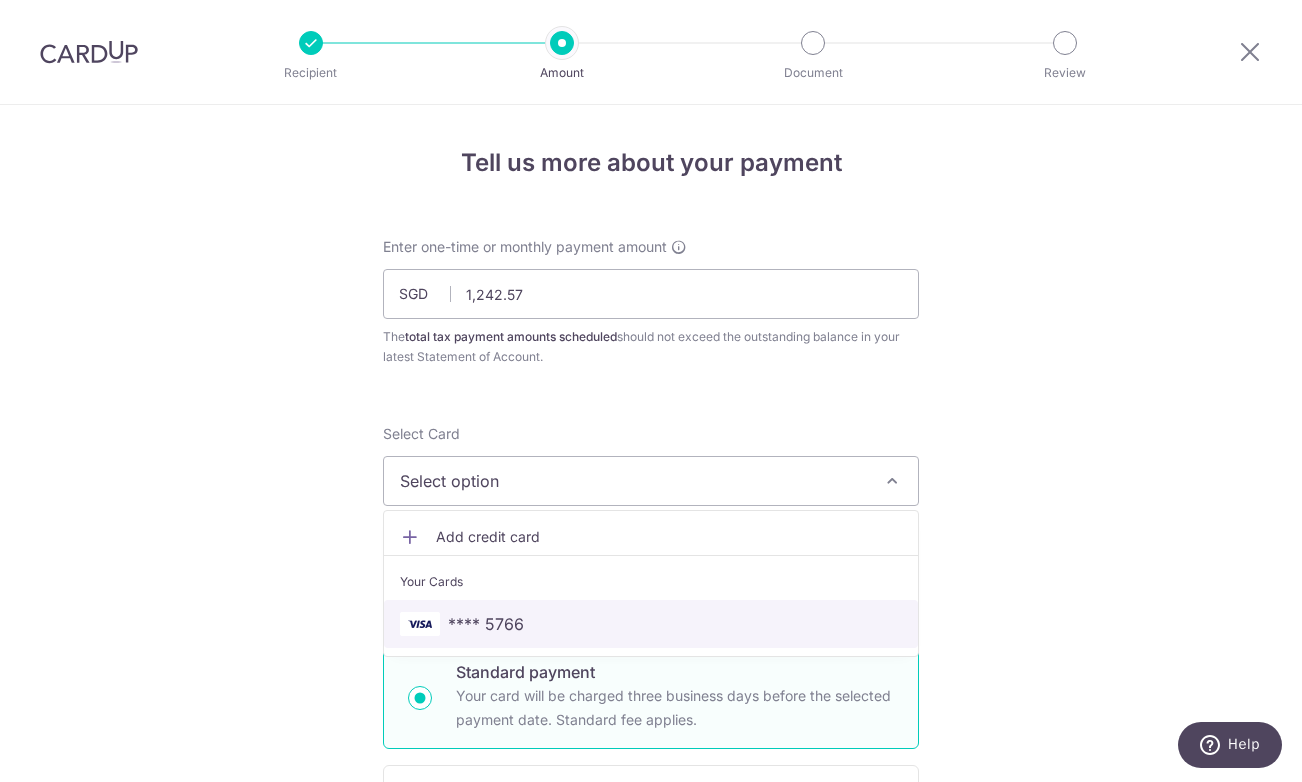 click on "**** 5766" at bounding box center (651, 624) 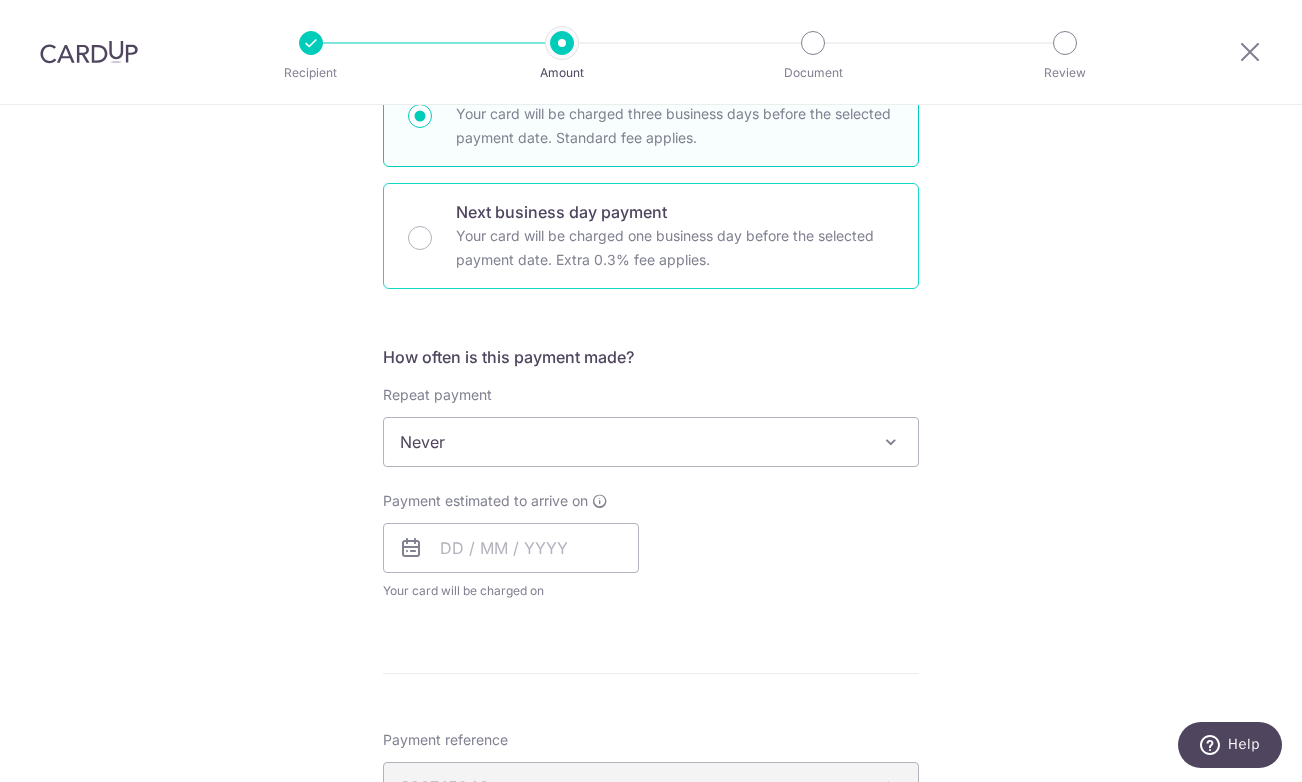 scroll, scrollTop: 637, scrollLeft: 0, axis: vertical 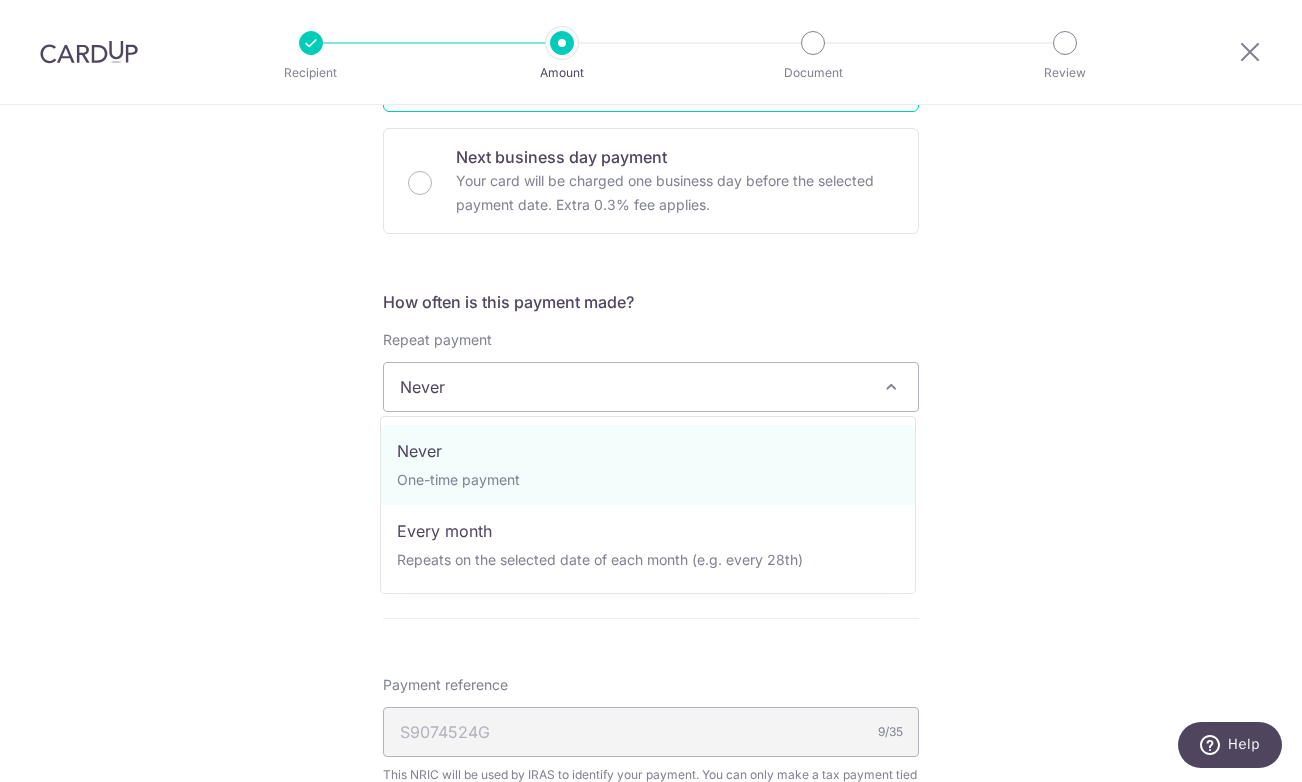click on "Never" at bounding box center (651, 387) 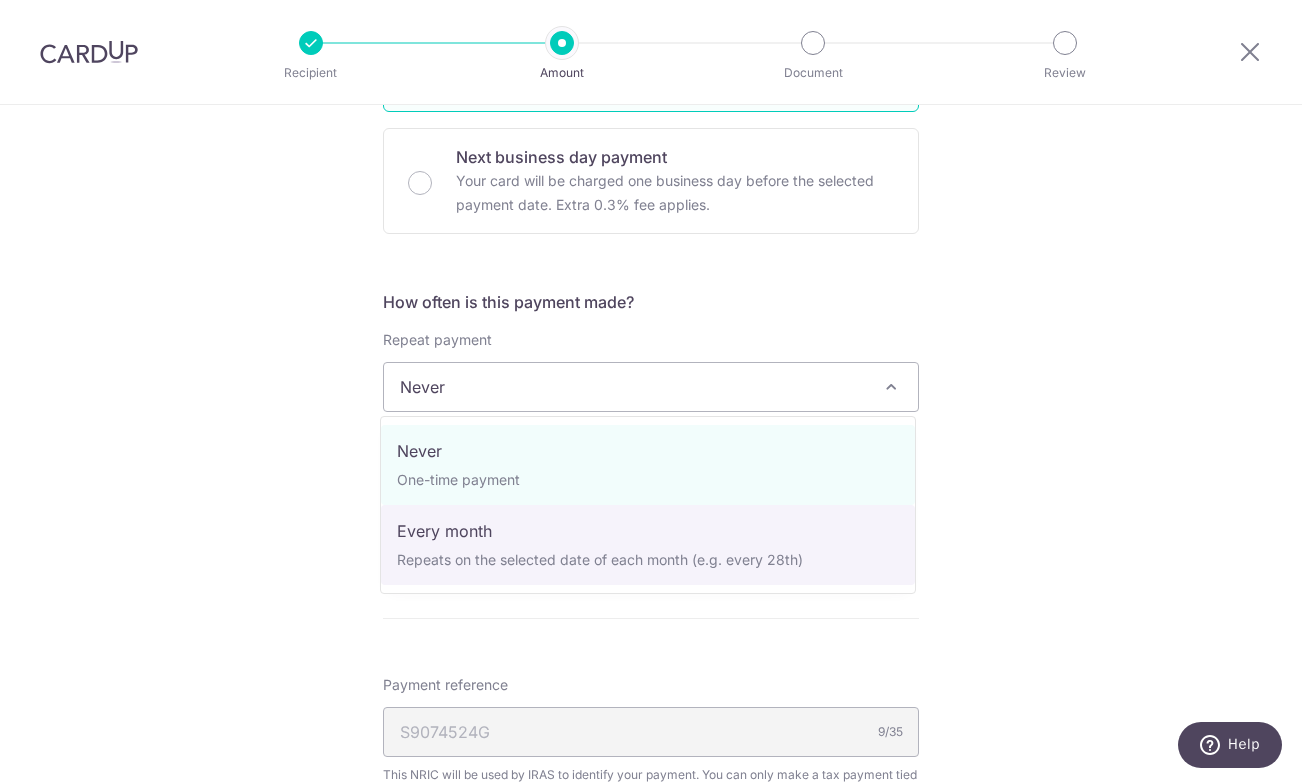 select on "3" 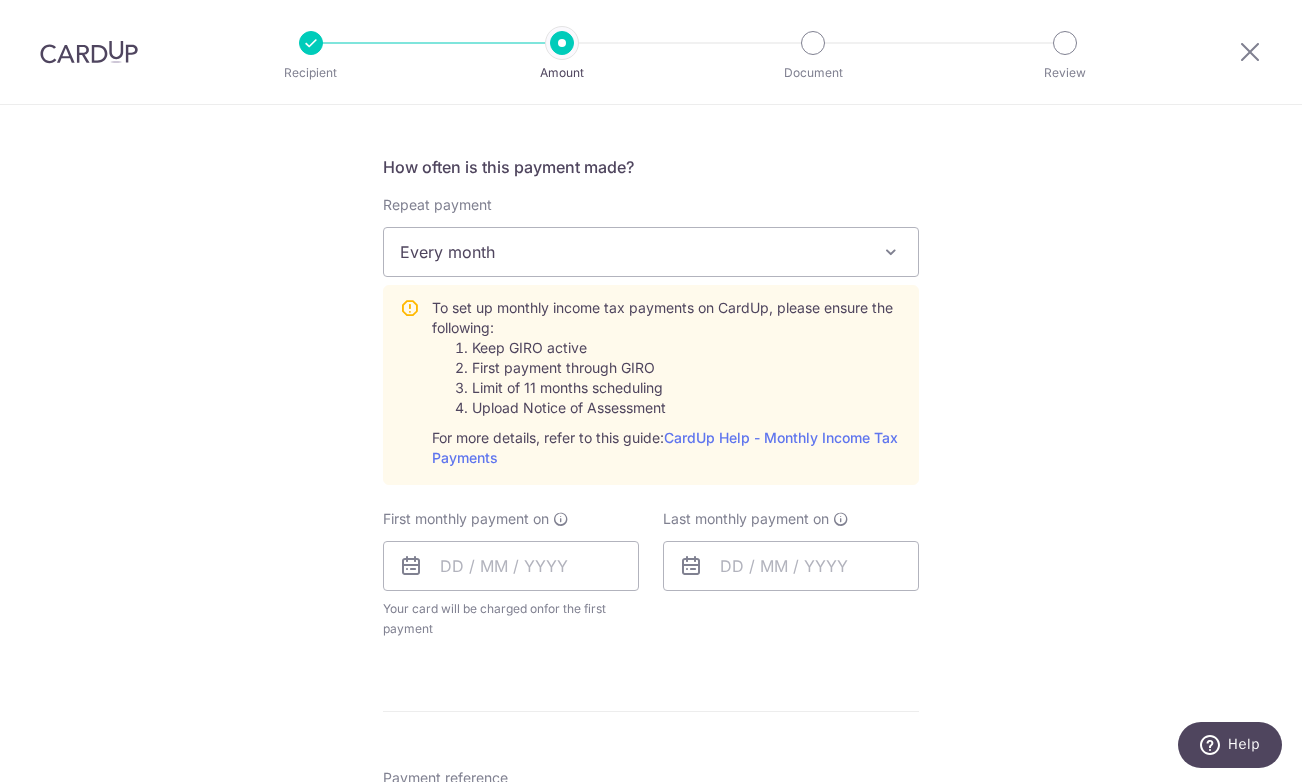 scroll, scrollTop: 779, scrollLeft: 0, axis: vertical 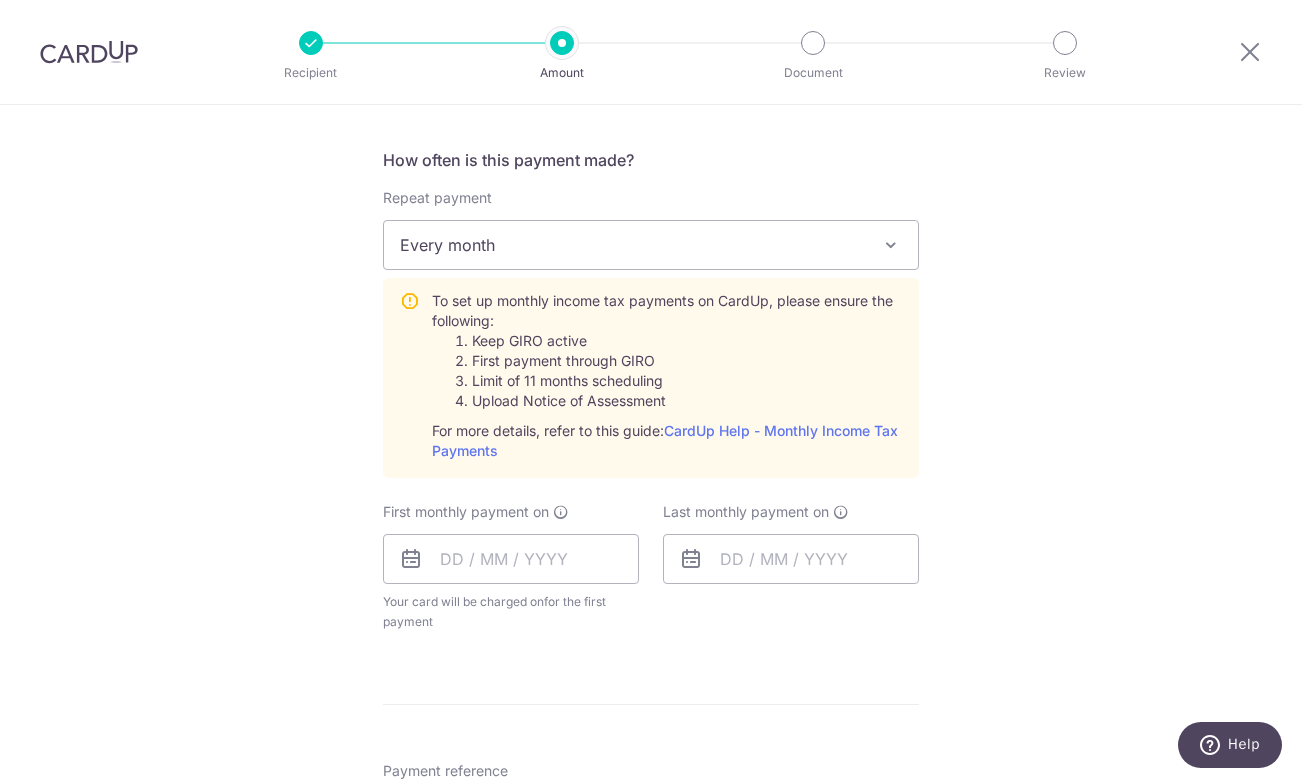 click at bounding box center [411, 559] 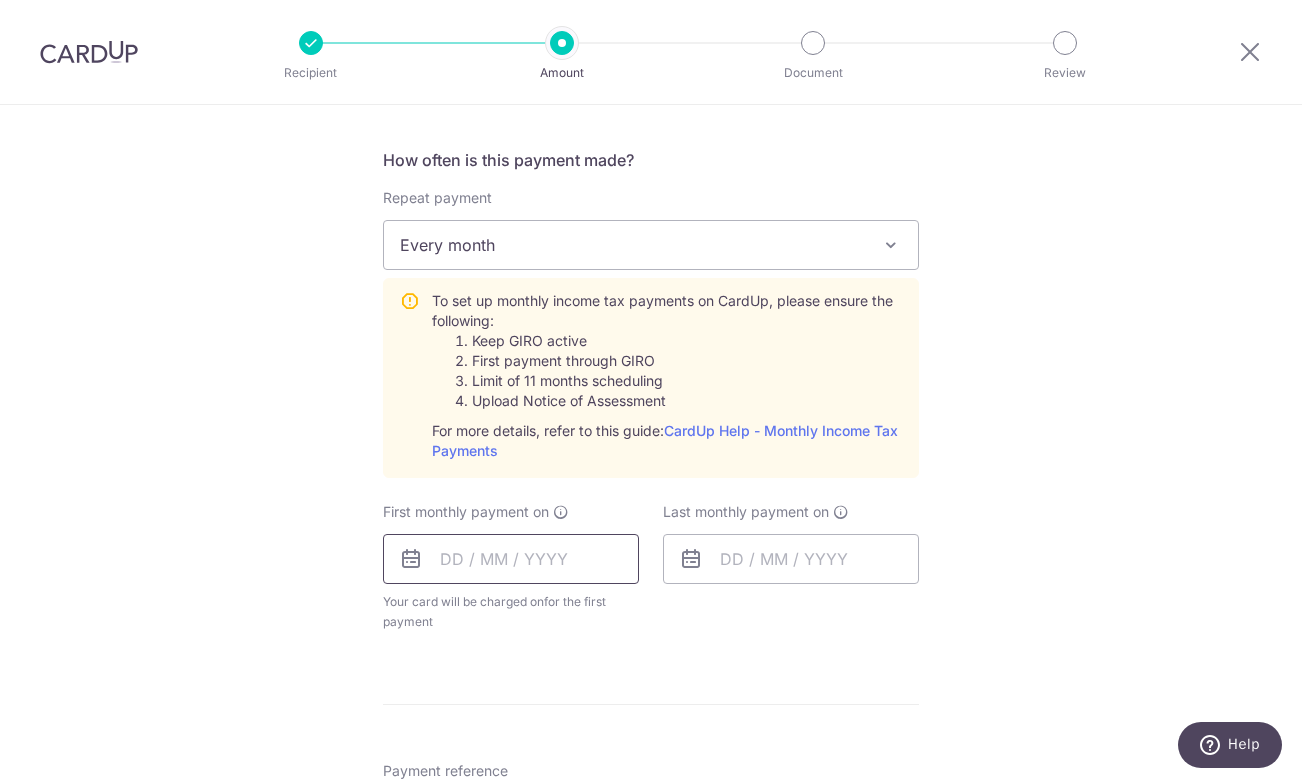 click at bounding box center [511, 559] 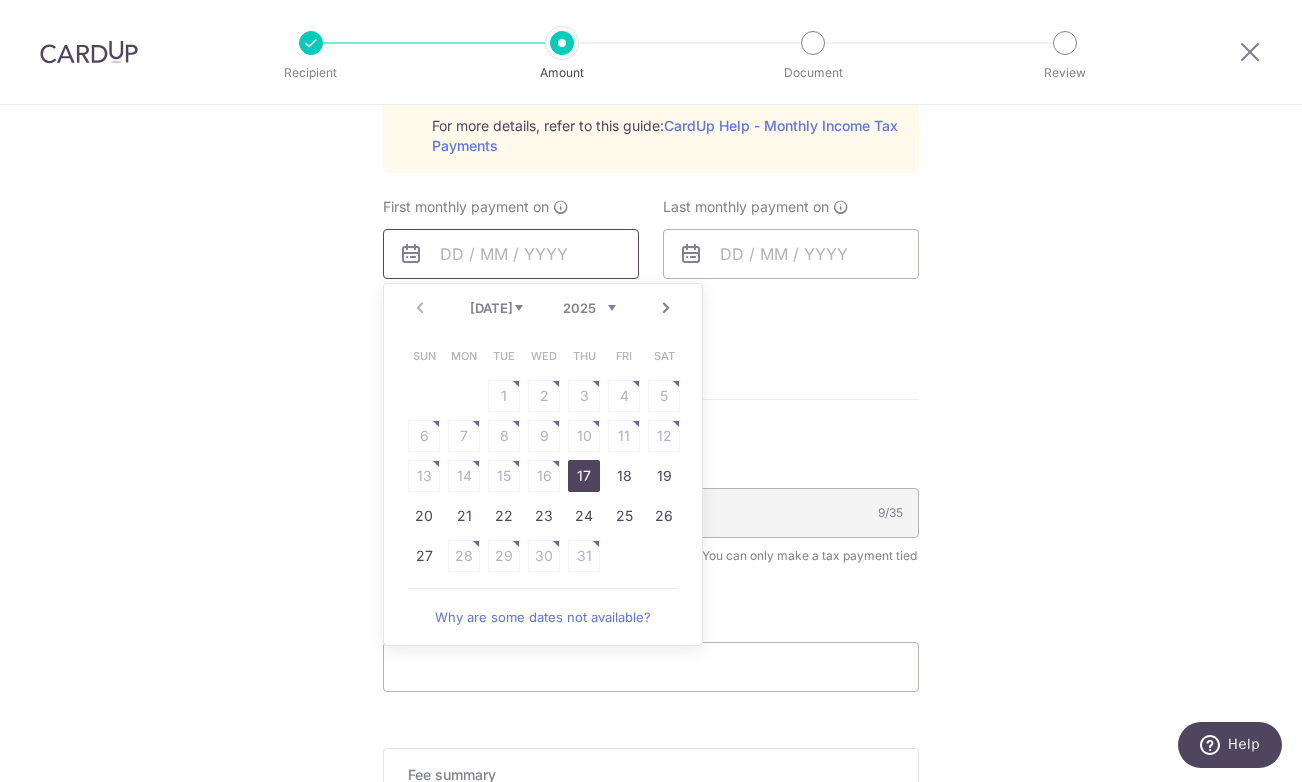 scroll, scrollTop: 1100, scrollLeft: 0, axis: vertical 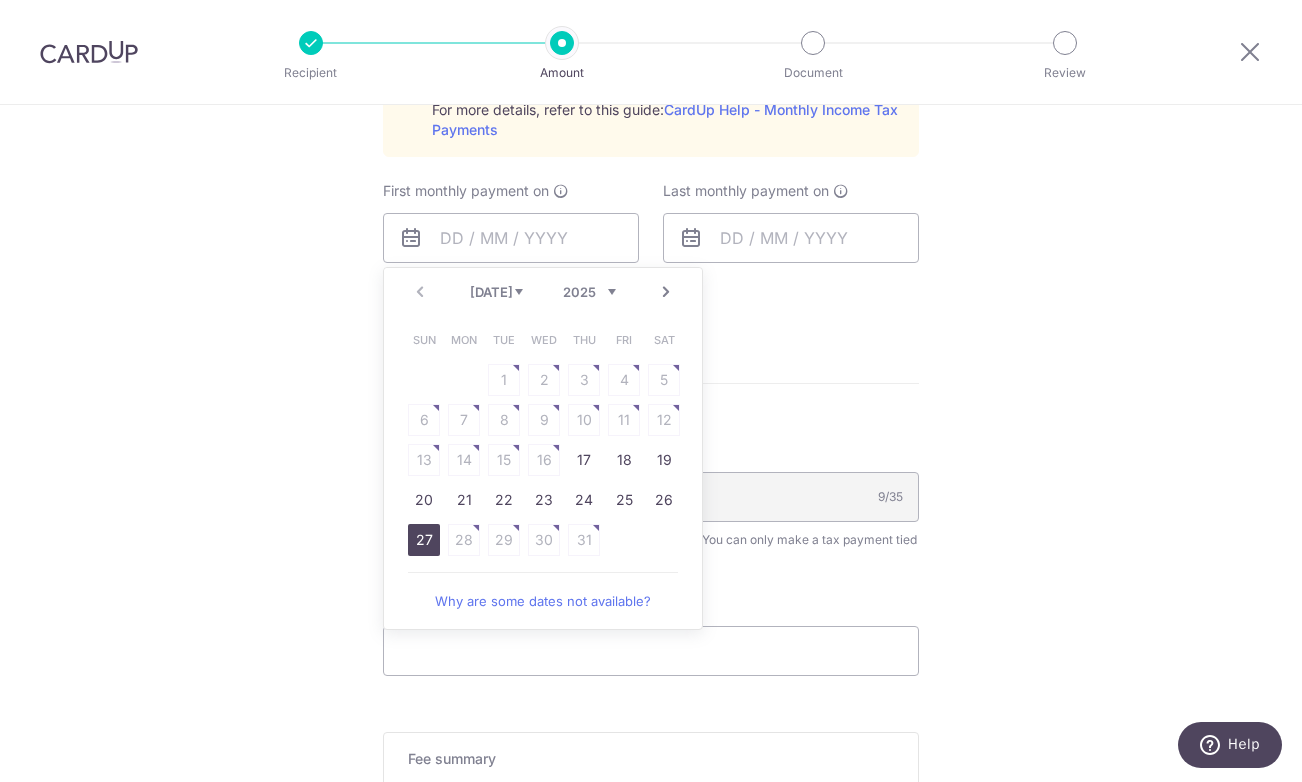 click on "27" at bounding box center [424, 540] 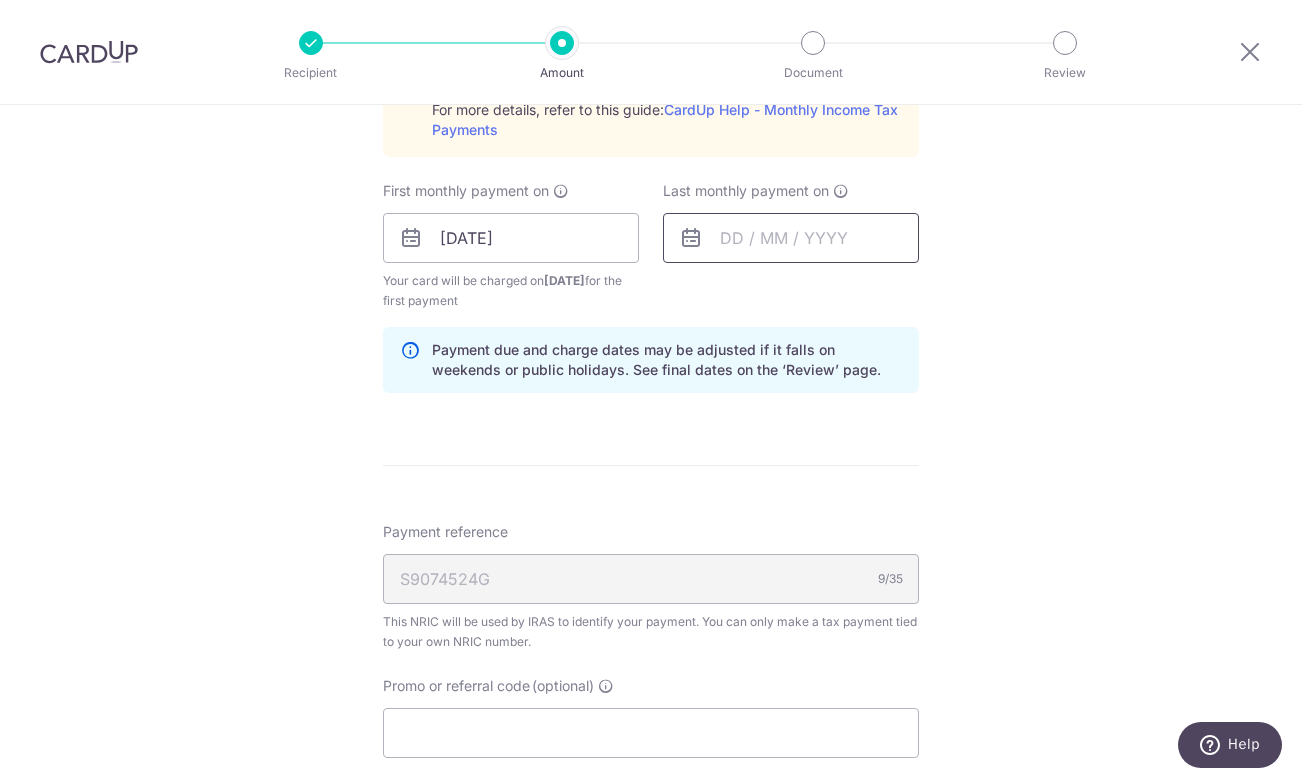 click at bounding box center [791, 238] 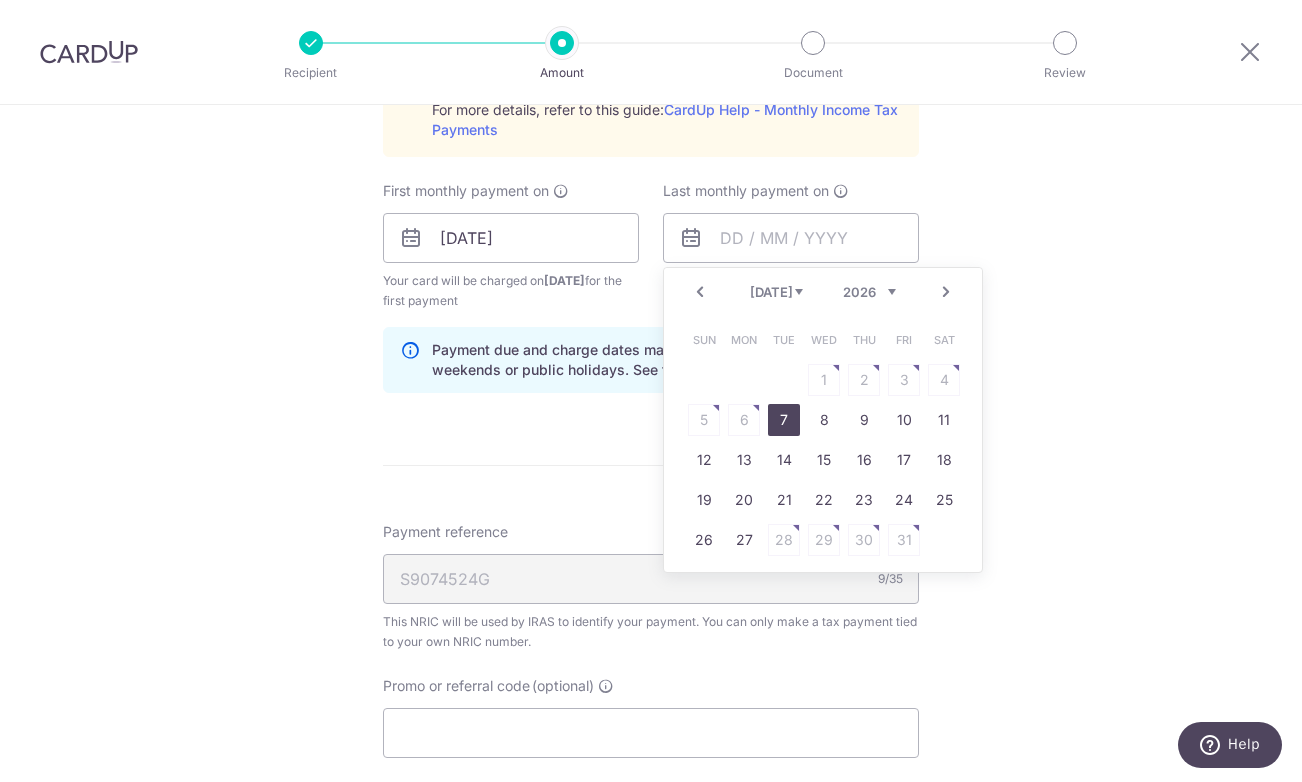 click on "7" at bounding box center [784, 420] 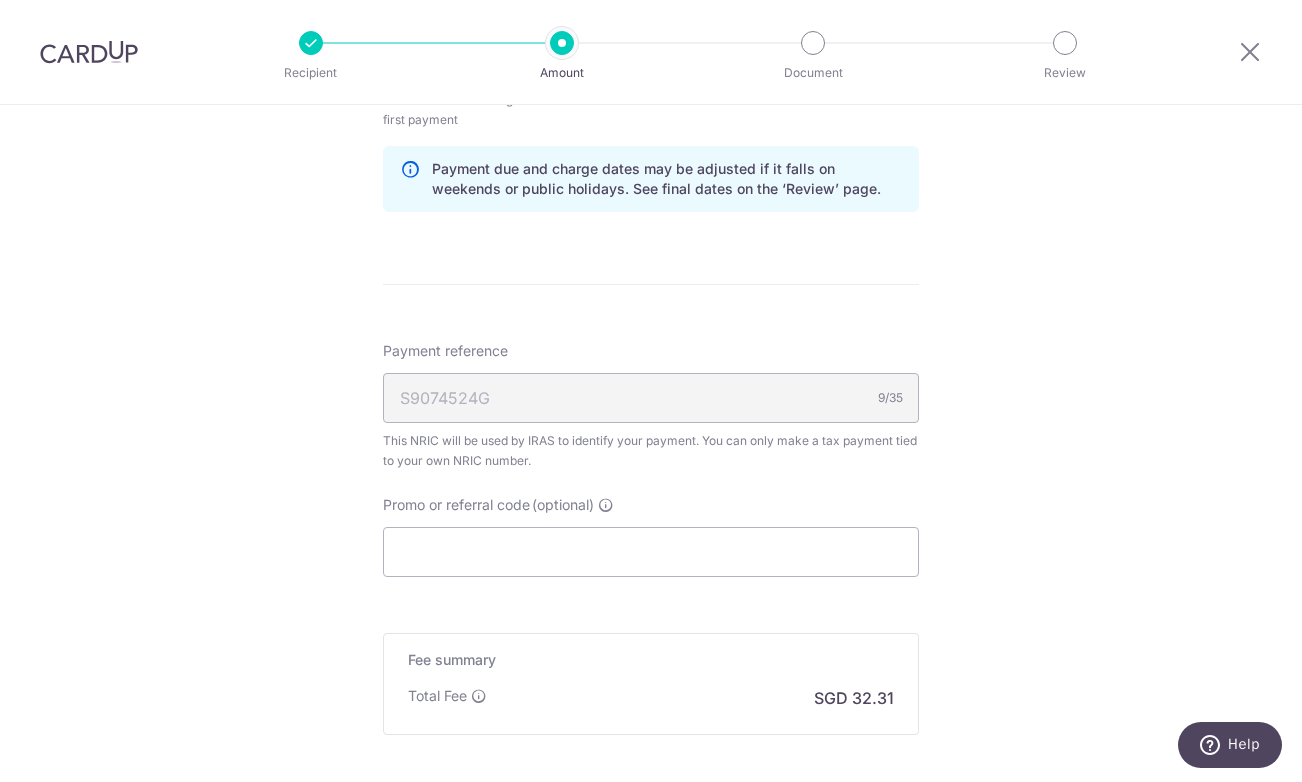 scroll, scrollTop: 1354, scrollLeft: 0, axis: vertical 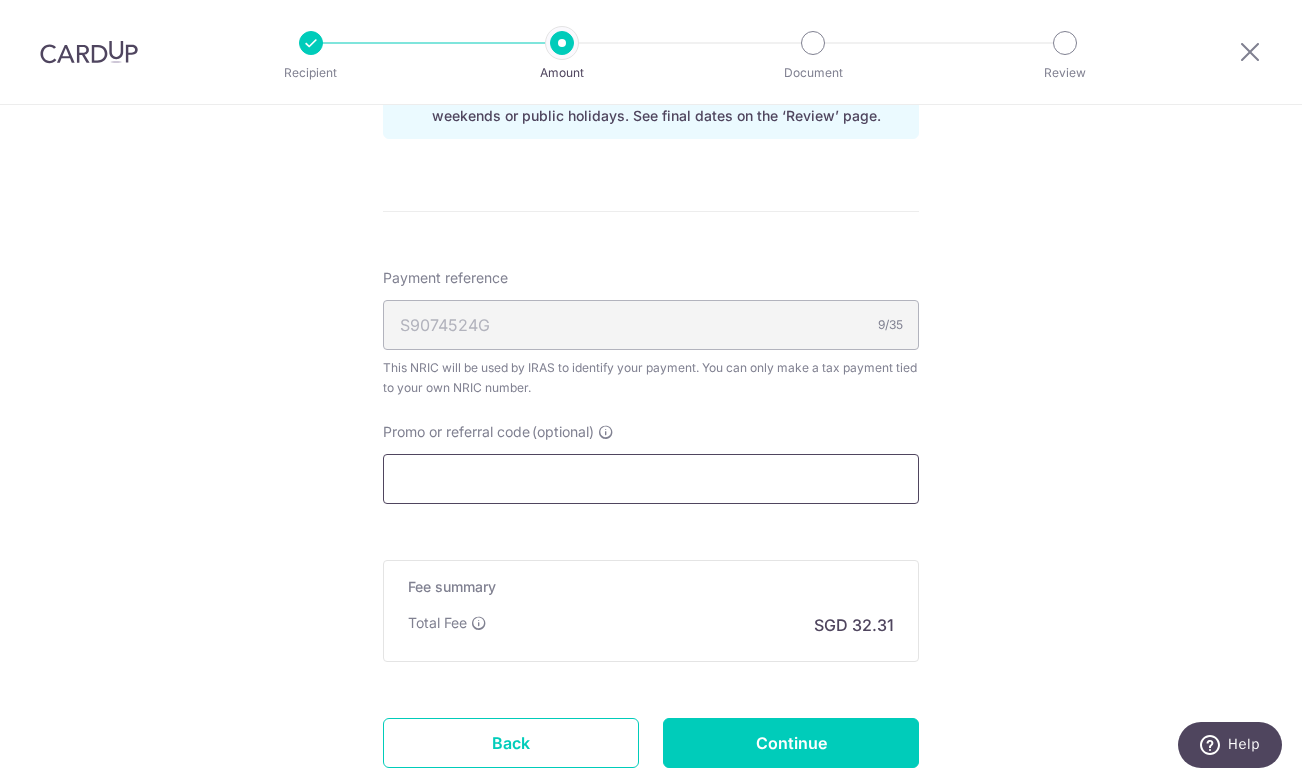click on "Promo or referral code
(optional)" at bounding box center [651, 479] 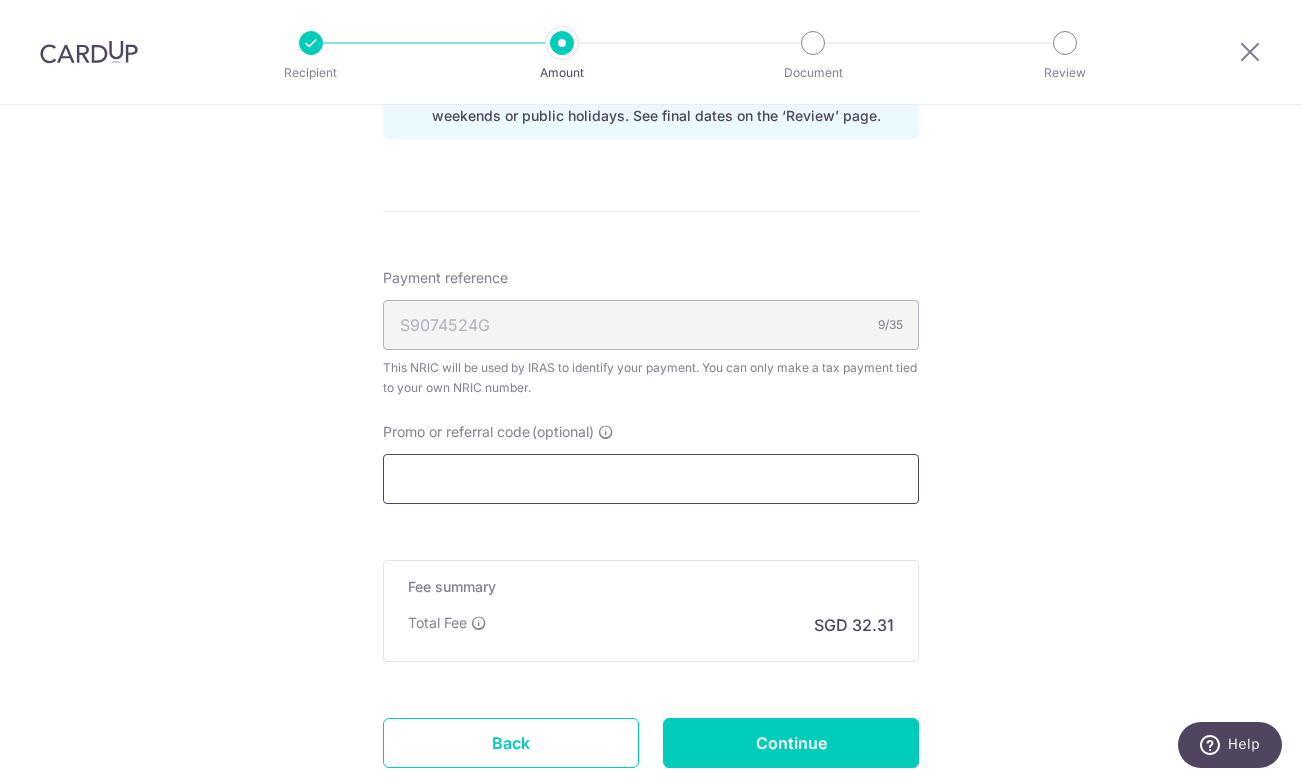 paste on "VTAX25R" 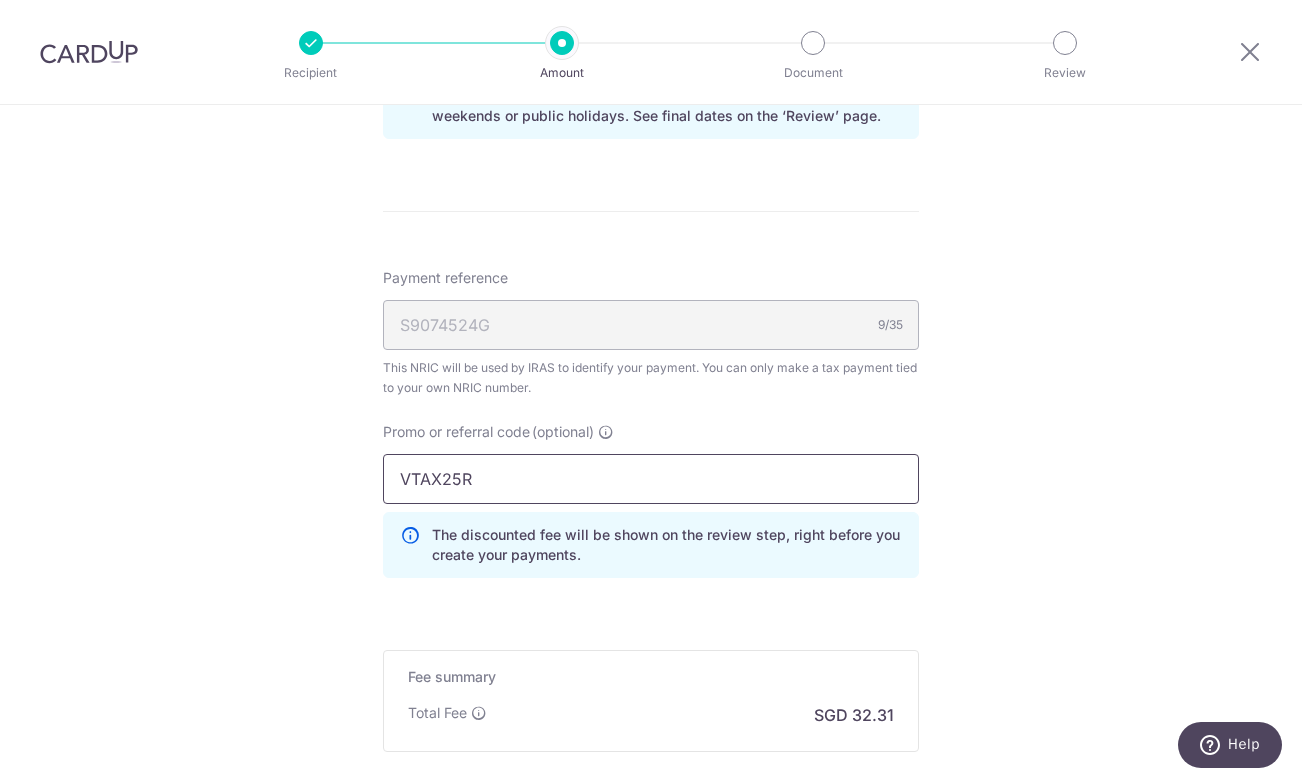 scroll, scrollTop: 1580, scrollLeft: 0, axis: vertical 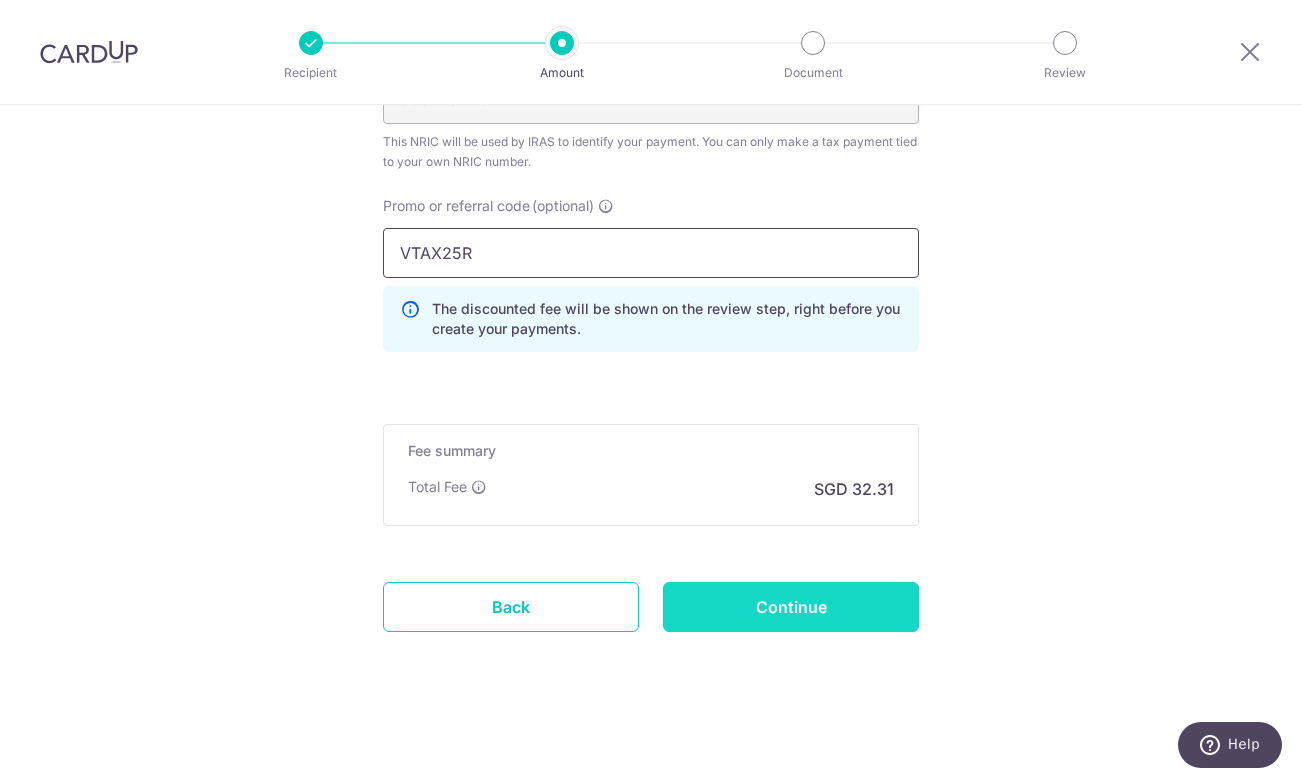 type on "VTAX25R" 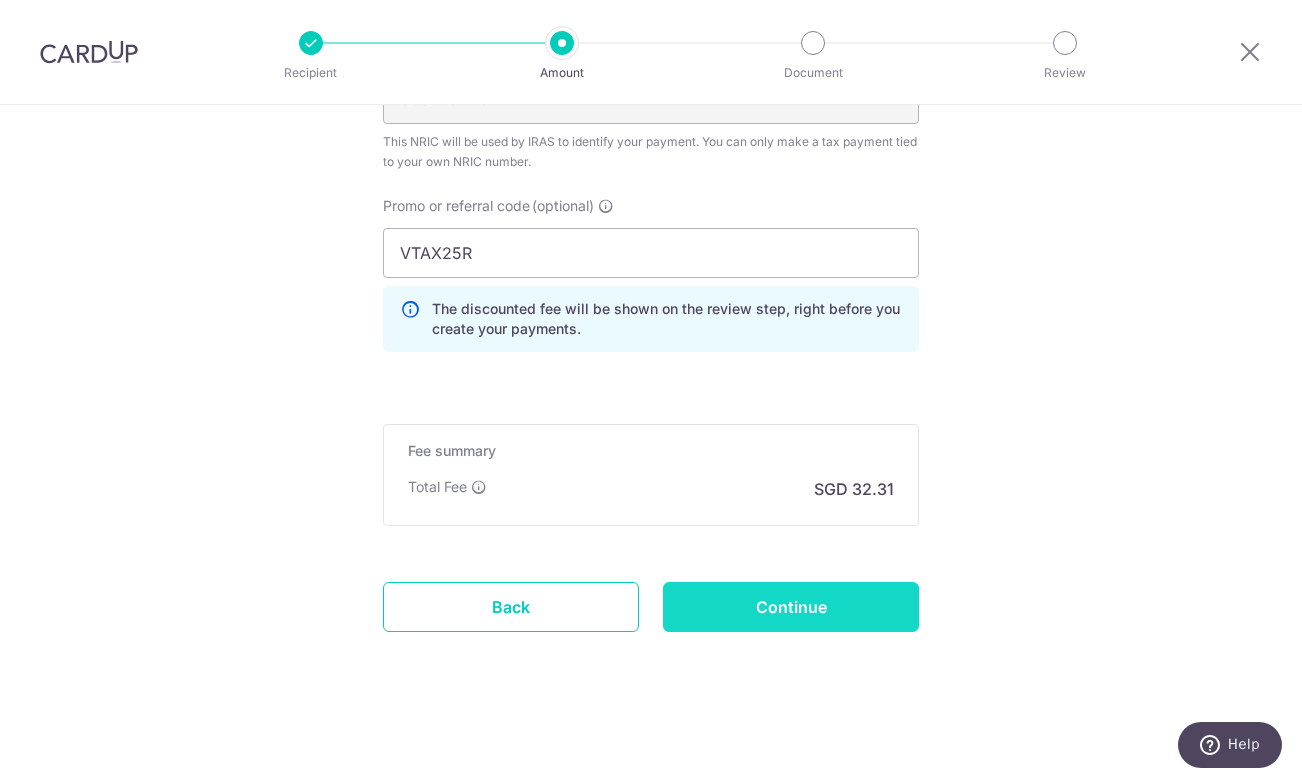 click on "Continue" at bounding box center (791, 607) 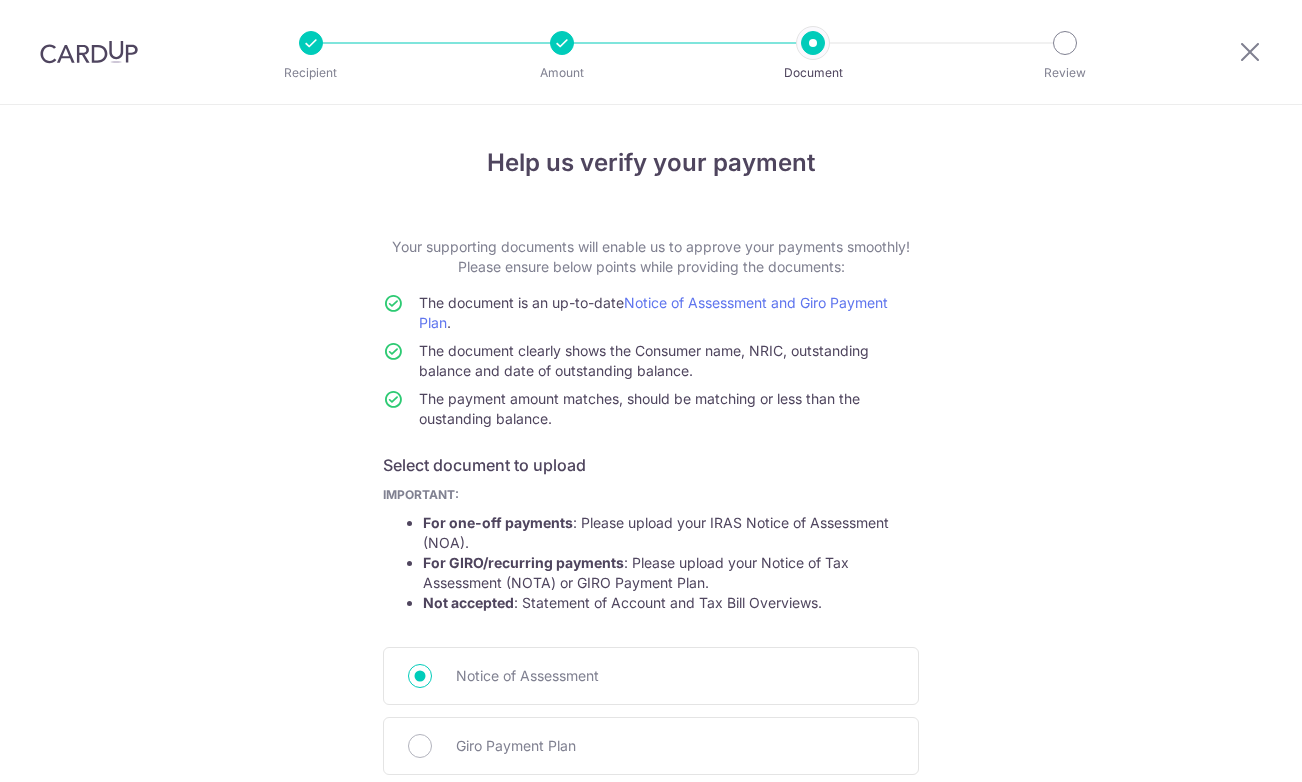 scroll, scrollTop: 0, scrollLeft: 0, axis: both 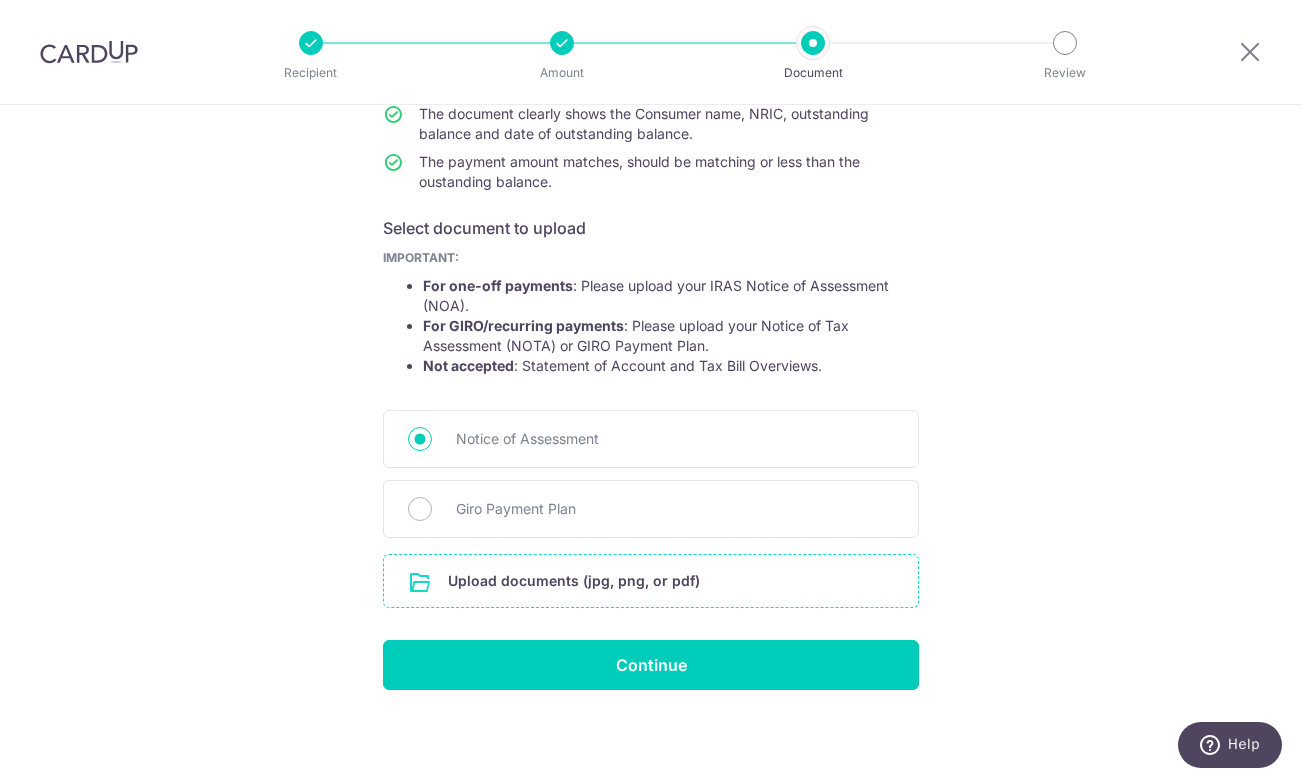 click at bounding box center (651, 581) 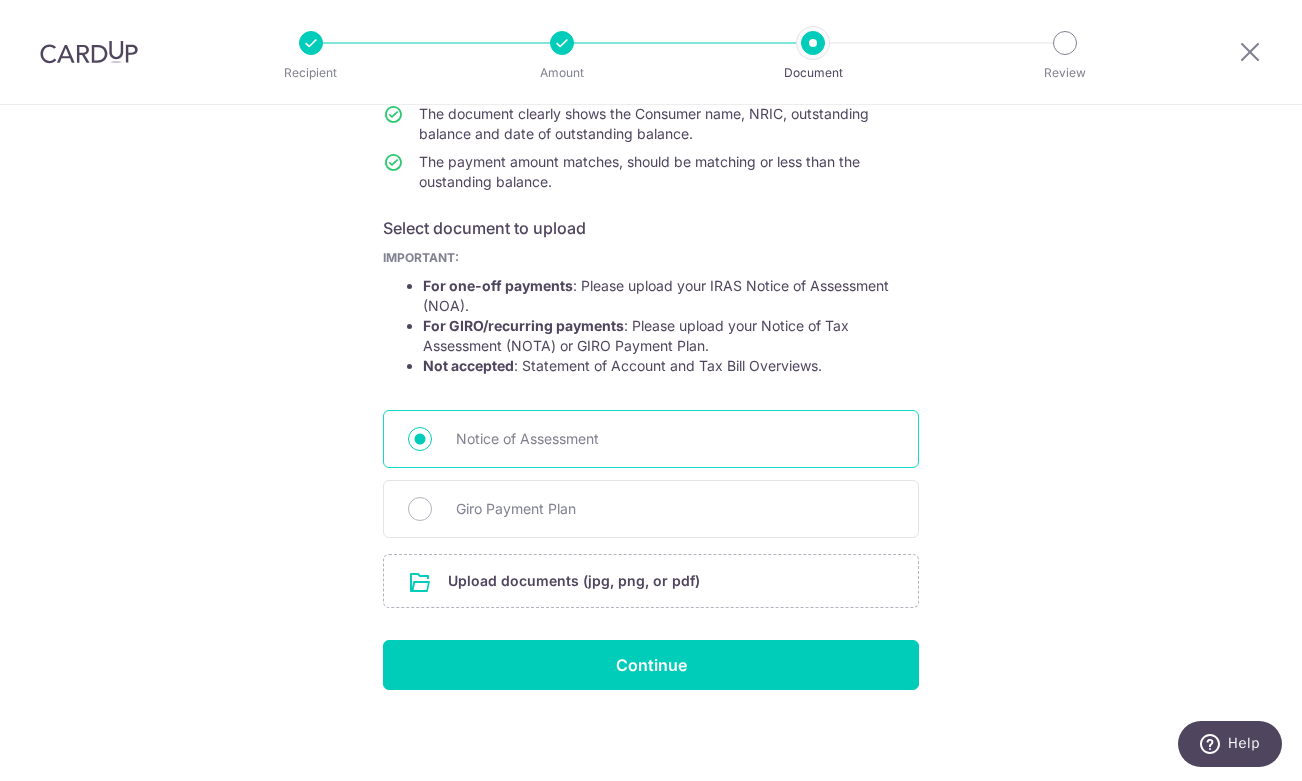 scroll, scrollTop: 238, scrollLeft: 0, axis: vertical 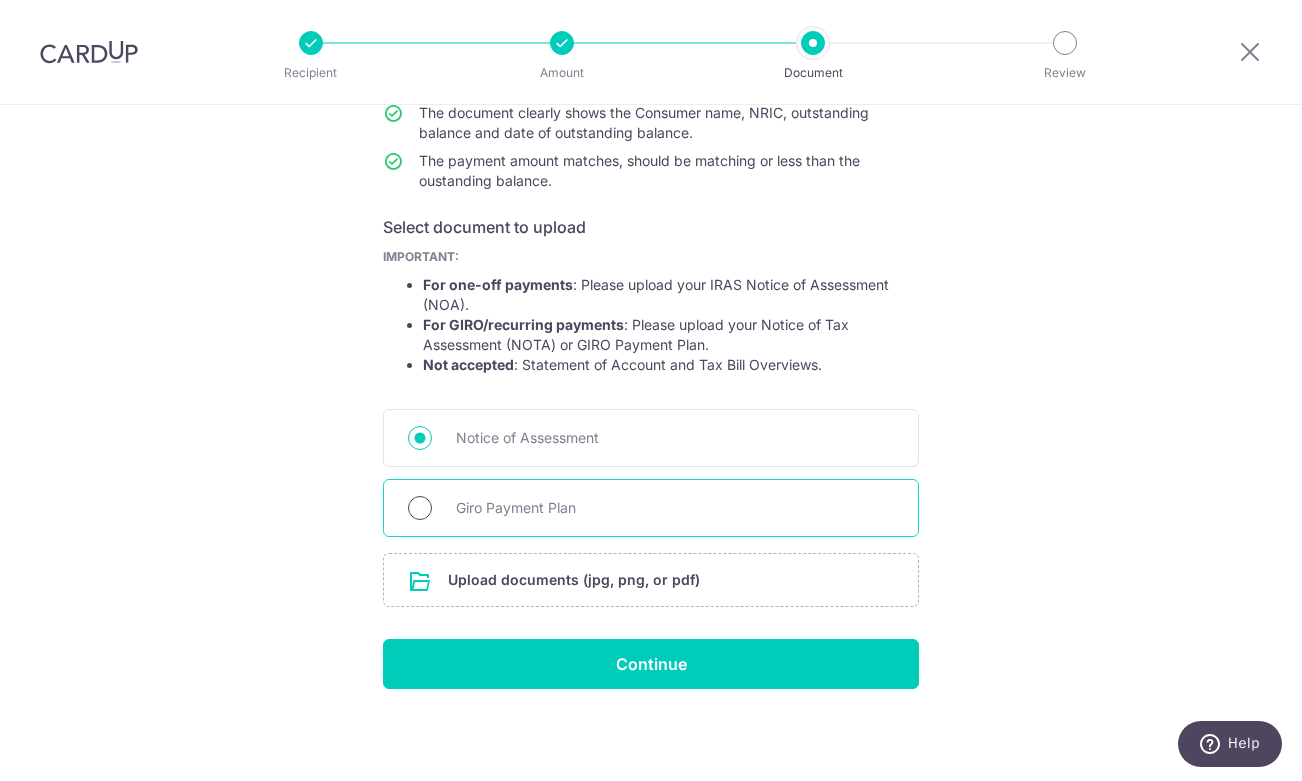 click on "Giro Payment Plan" at bounding box center [420, 508] 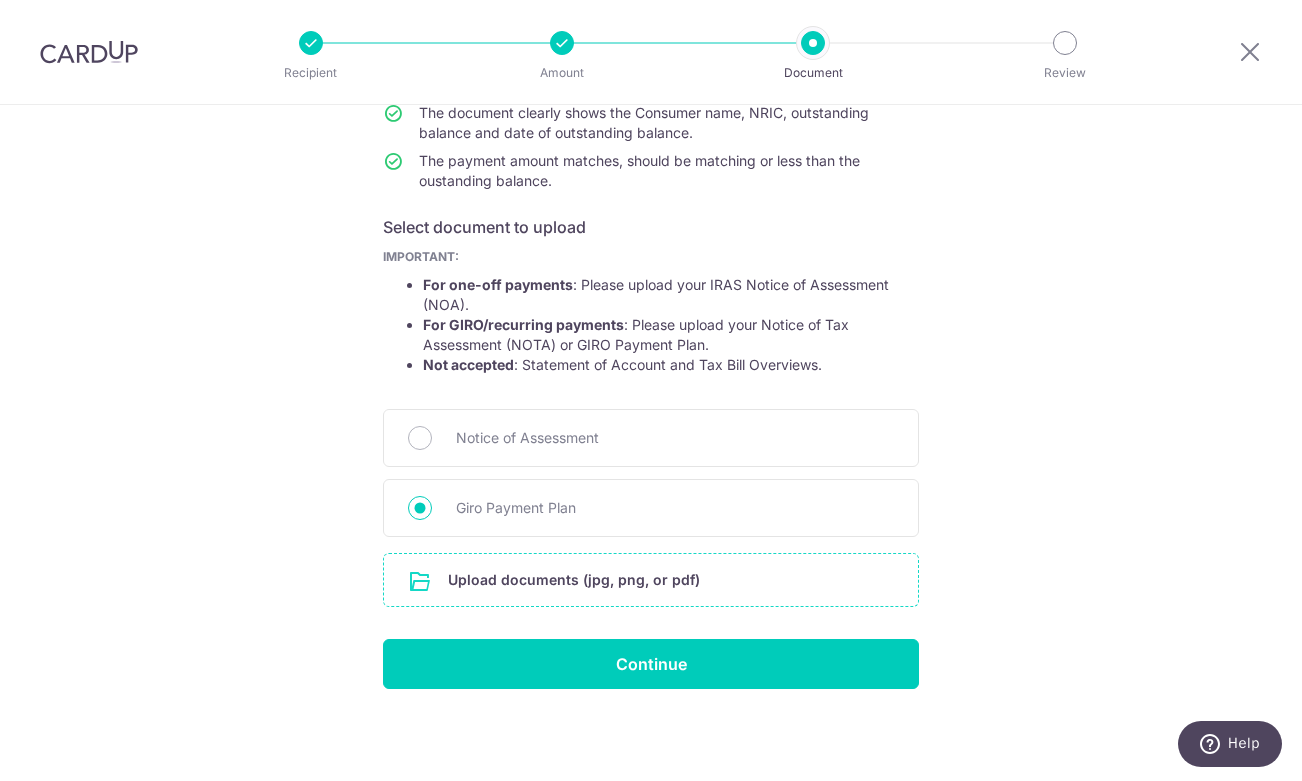 click at bounding box center [651, 580] 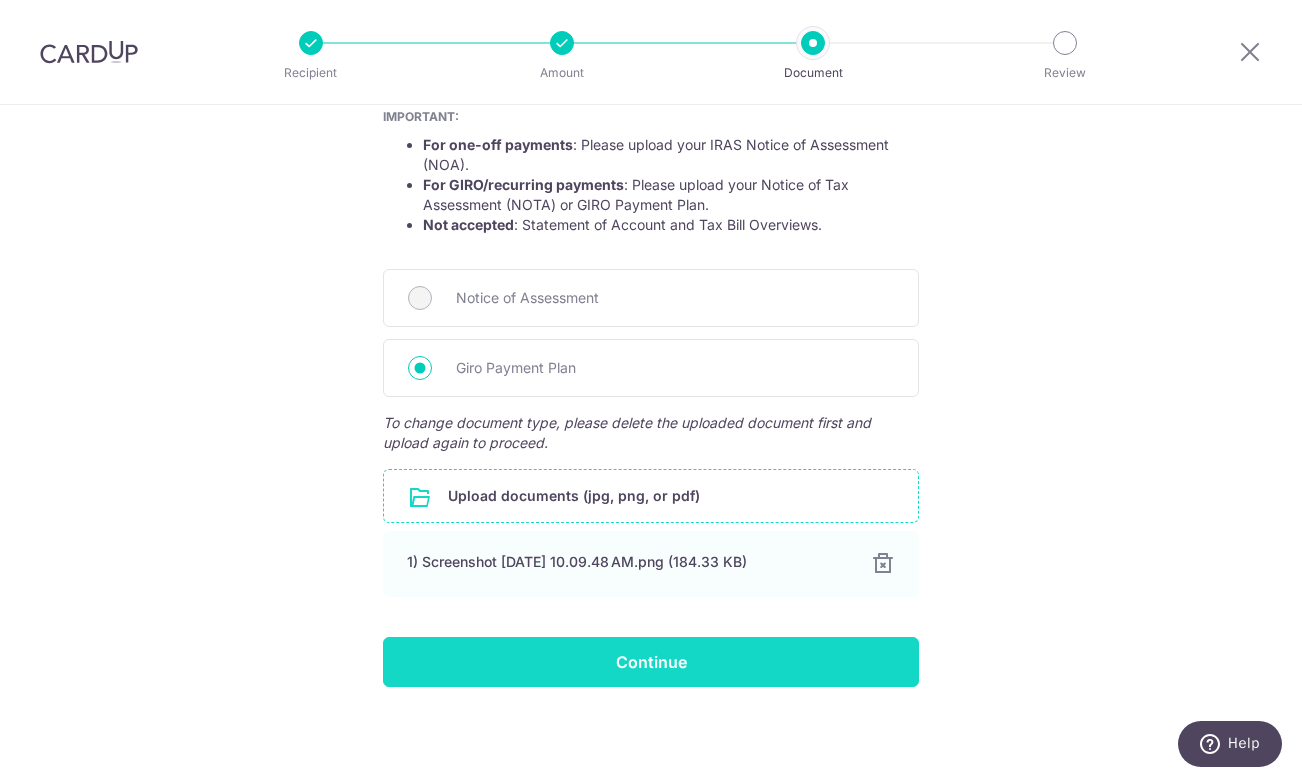 scroll, scrollTop: 378, scrollLeft: 0, axis: vertical 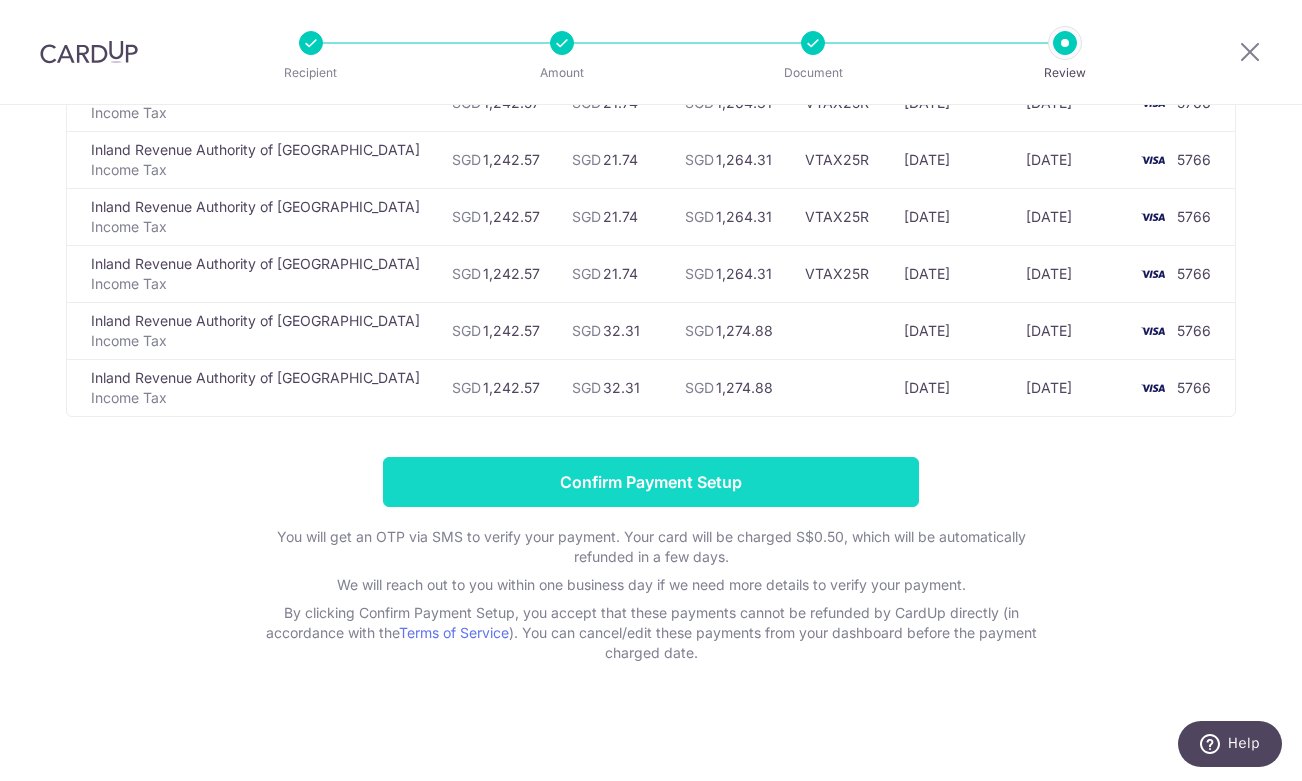click on "Confirm Payment Setup" at bounding box center [651, 482] 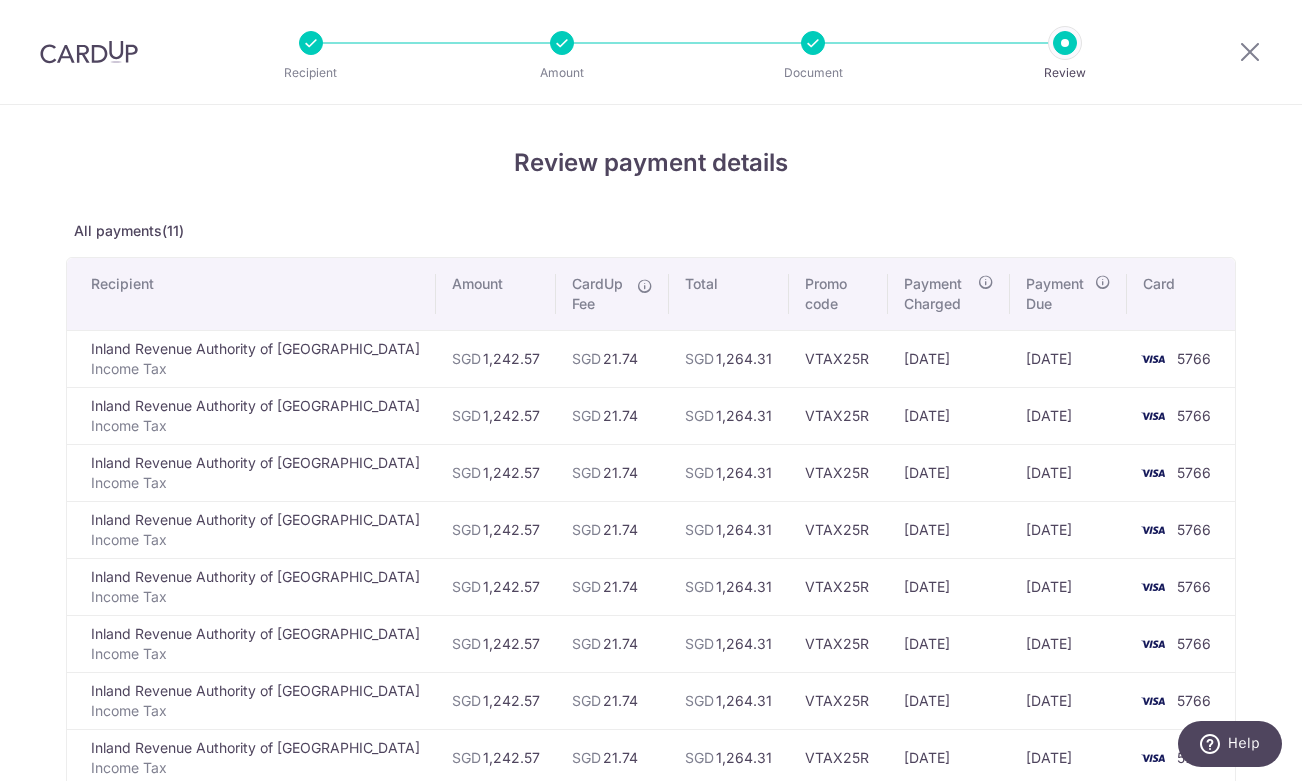 scroll, scrollTop: 0, scrollLeft: 0, axis: both 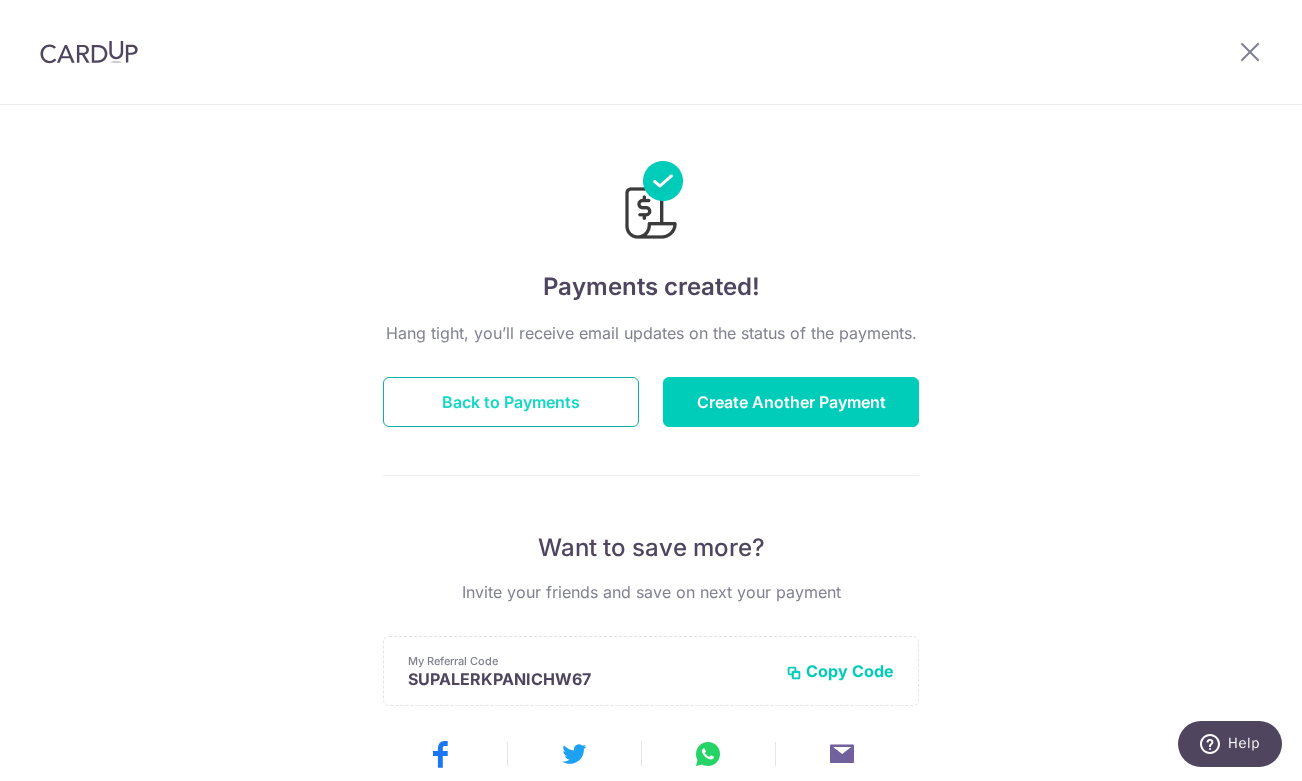 click on "Back to Payments" at bounding box center (511, 402) 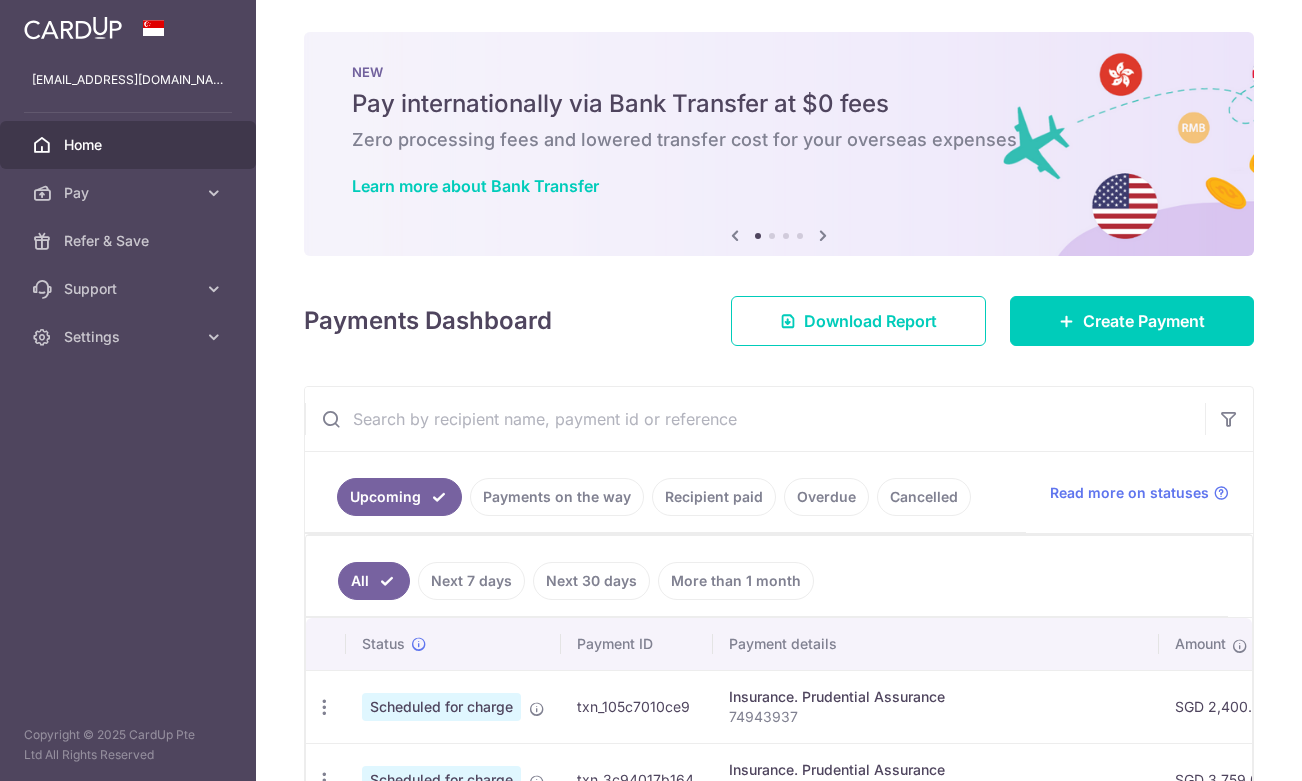 scroll, scrollTop: 0, scrollLeft: 0, axis: both 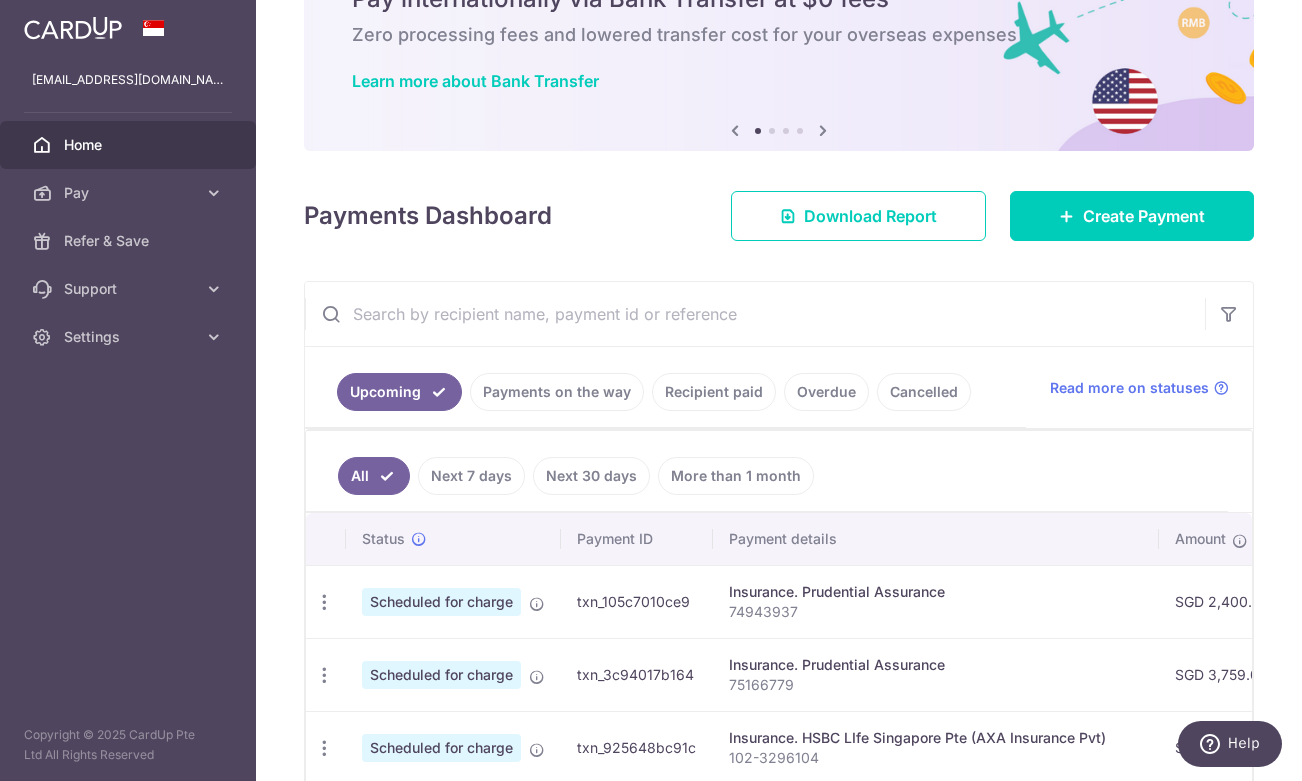 click on "Cancelled" at bounding box center (924, 392) 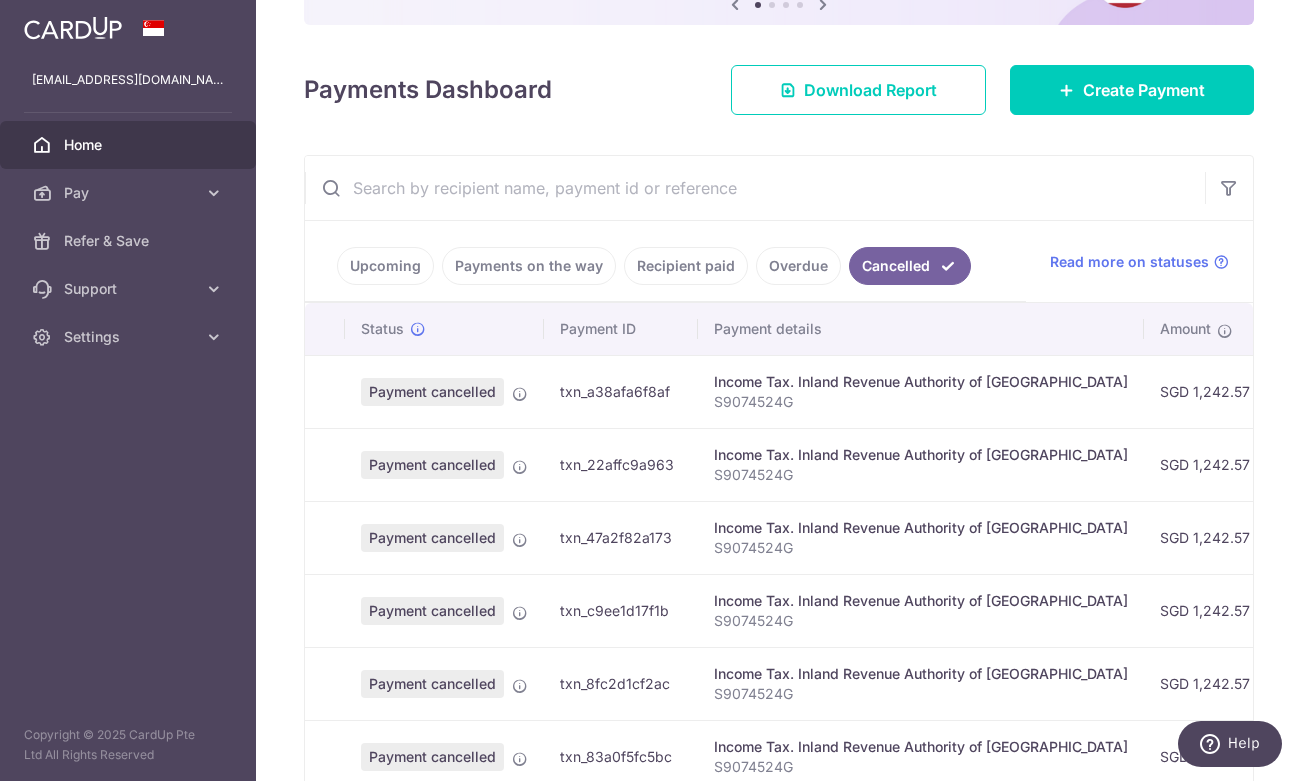 click on "Overdue" at bounding box center (798, 266) 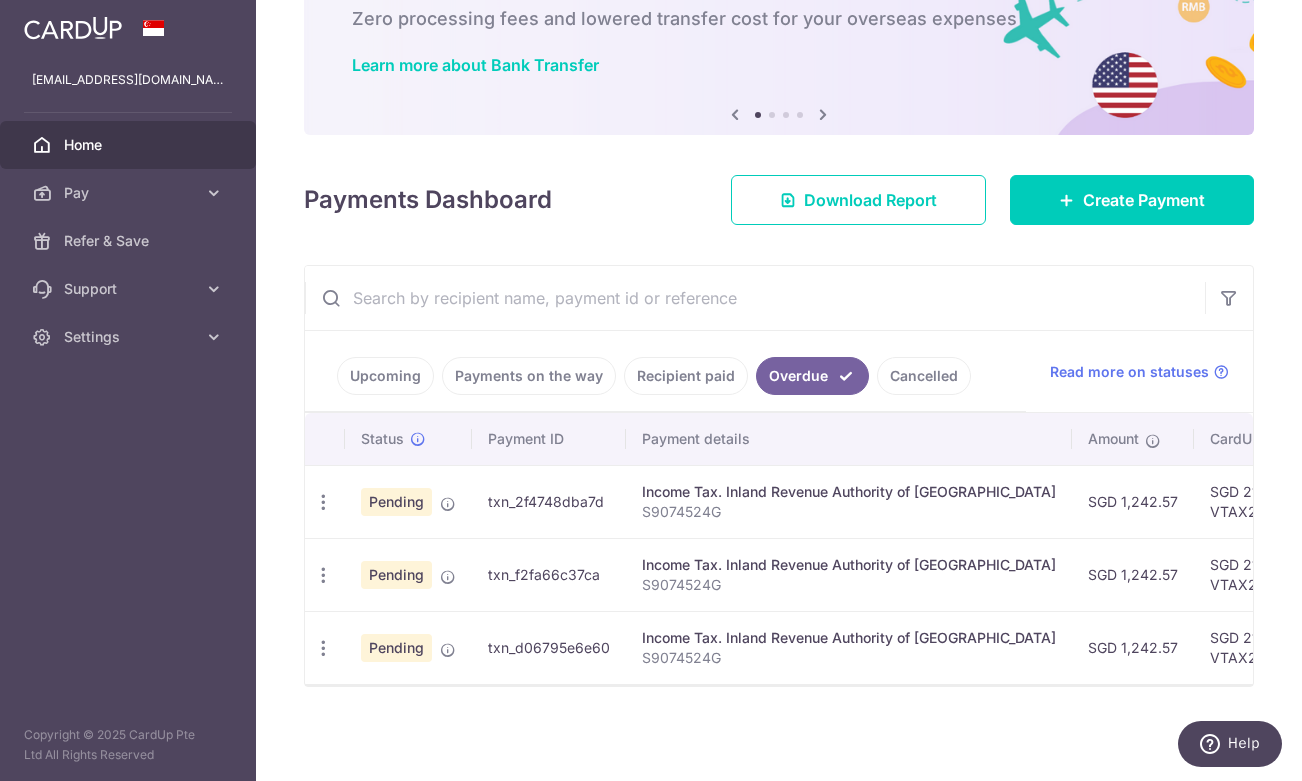 scroll, scrollTop: 121, scrollLeft: 0, axis: vertical 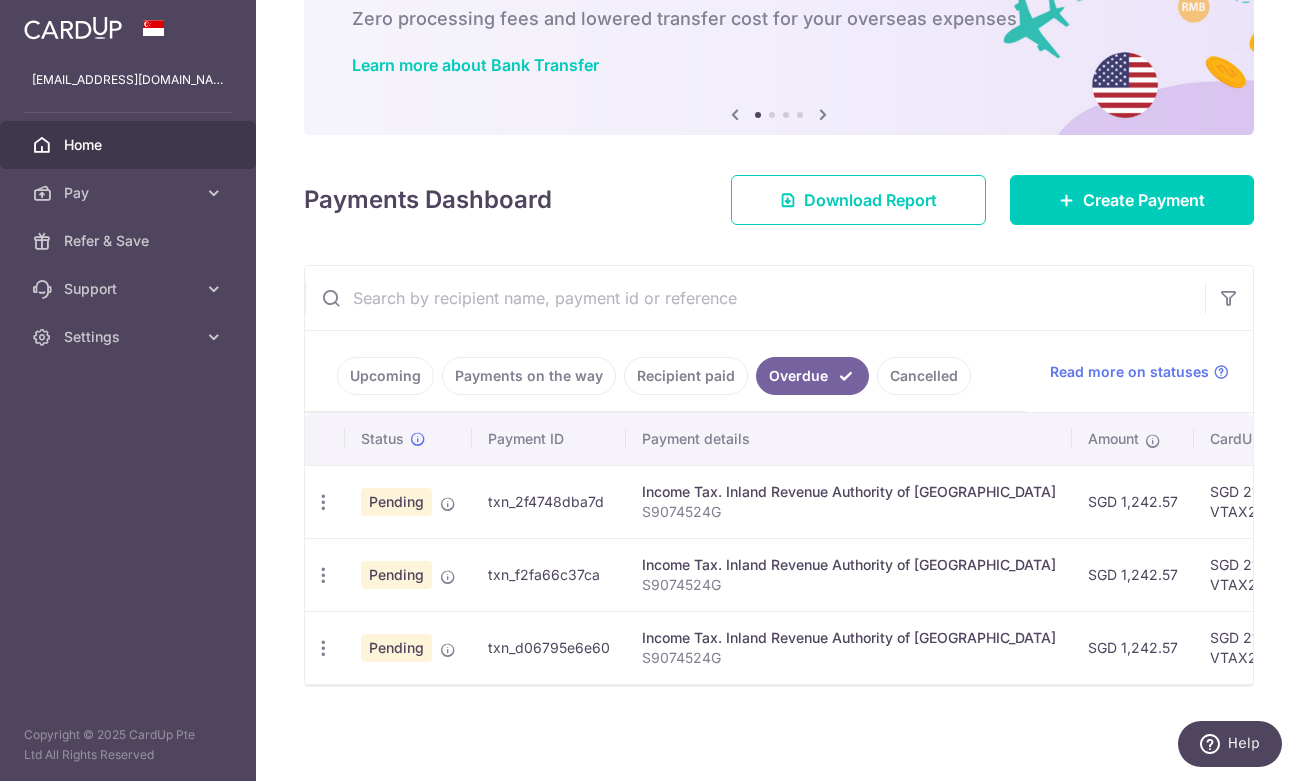 click on "Recipient paid" at bounding box center [686, 376] 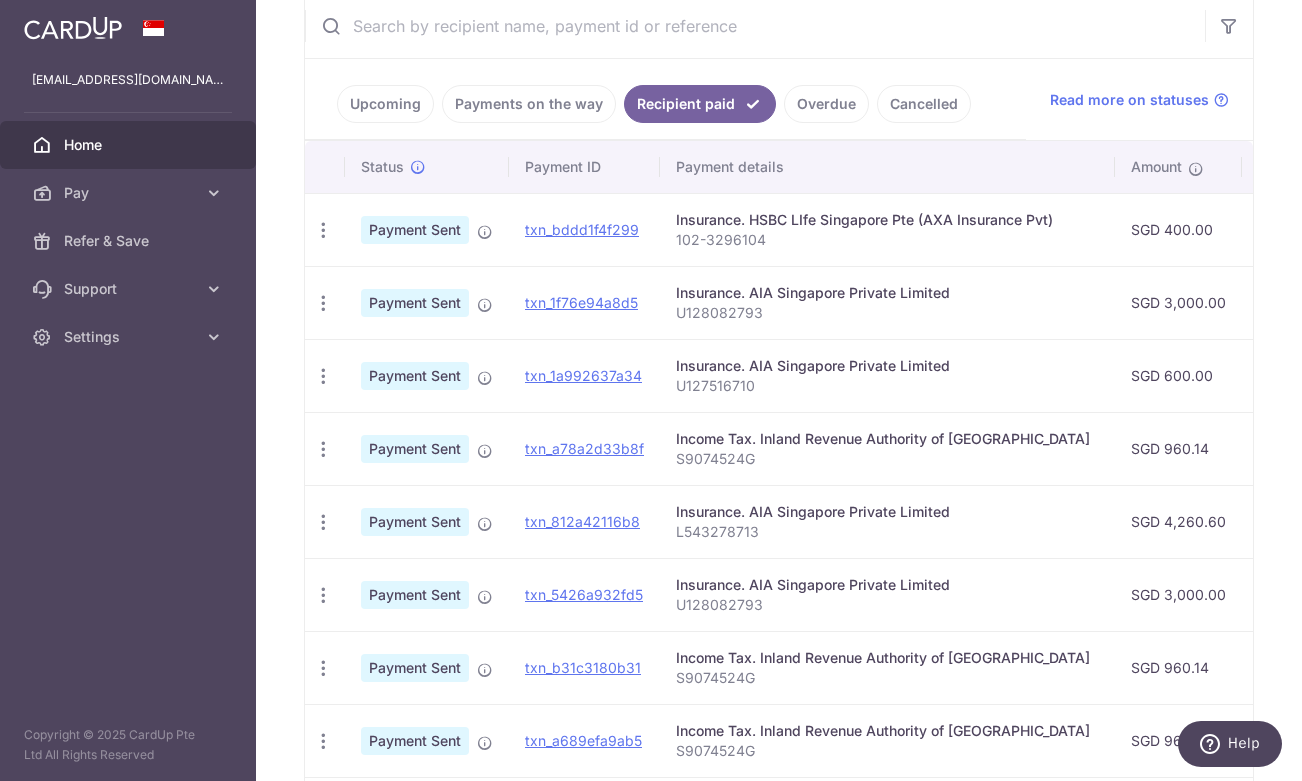 scroll, scrollTop: 392, scrollLeft: 0, axis: vertical 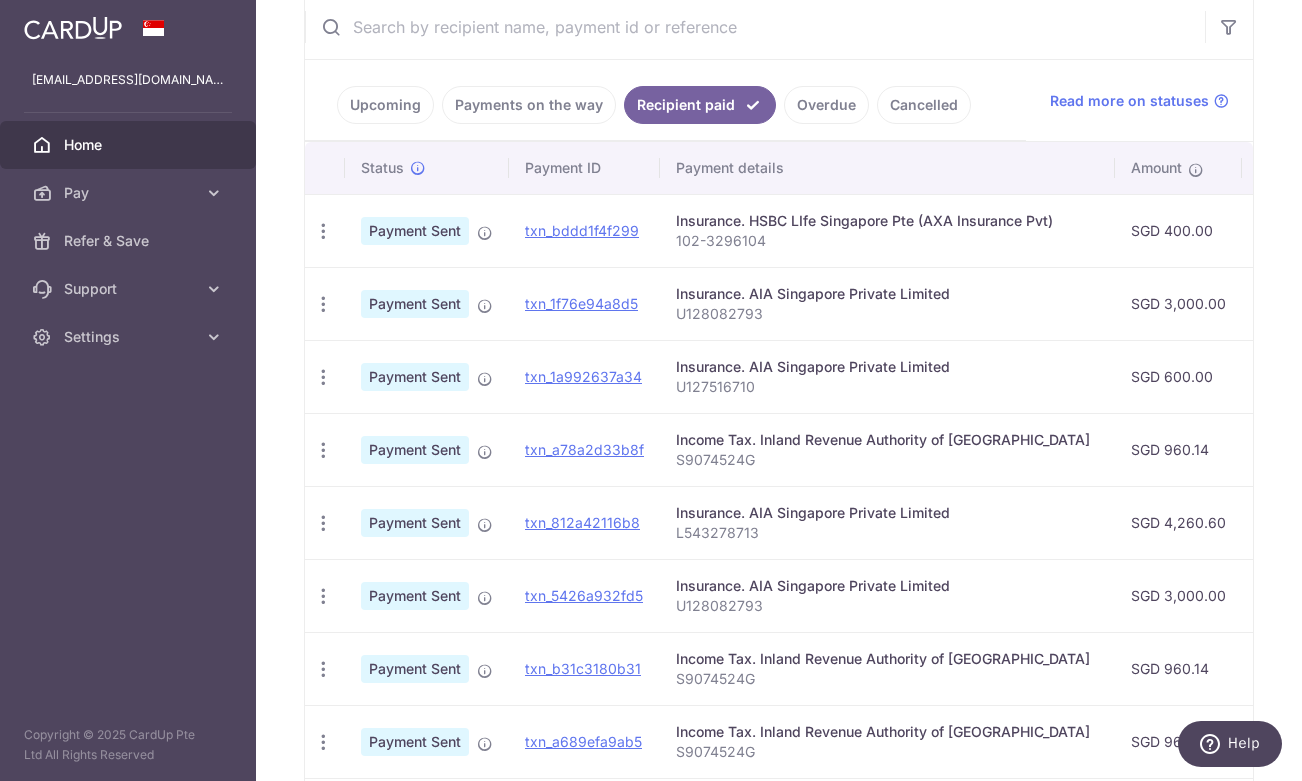 click on "Payments on the way" at bounding box center (529, 105) 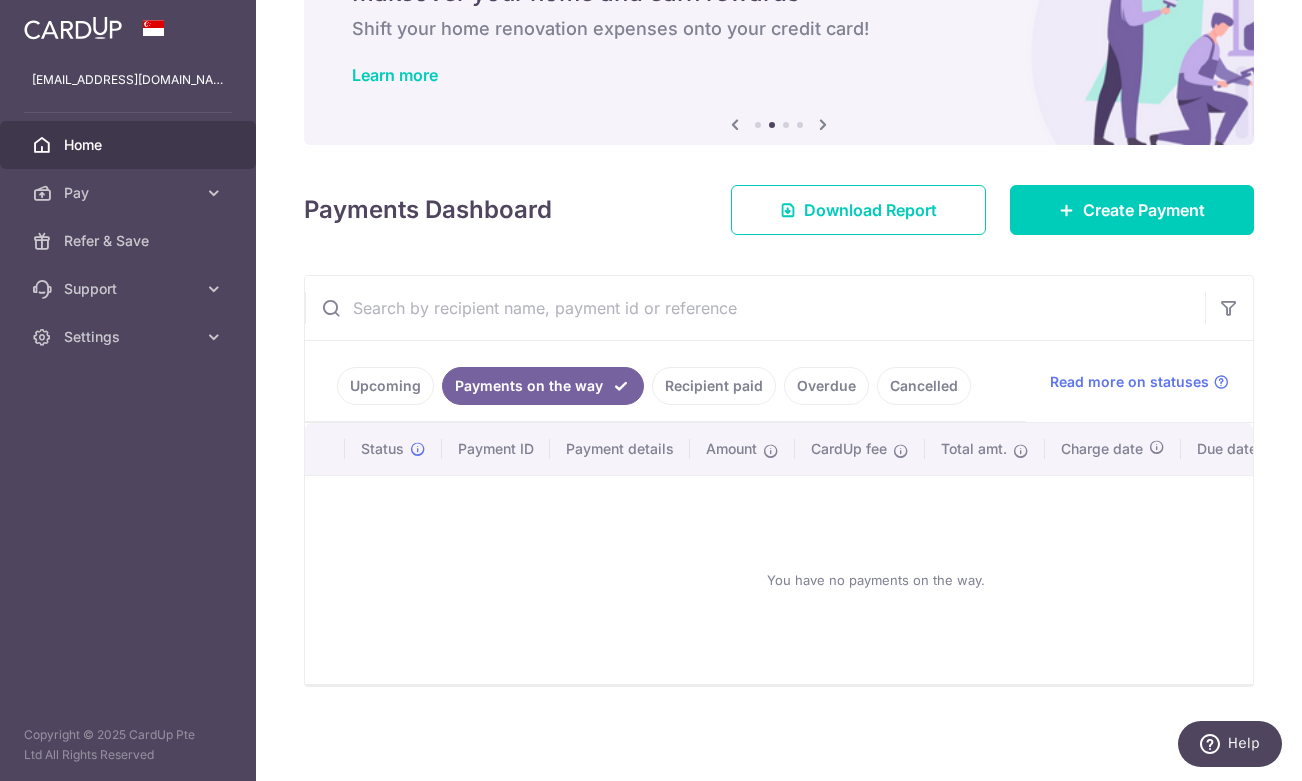 click on "Upcoming" at bounding box center [385, 386] 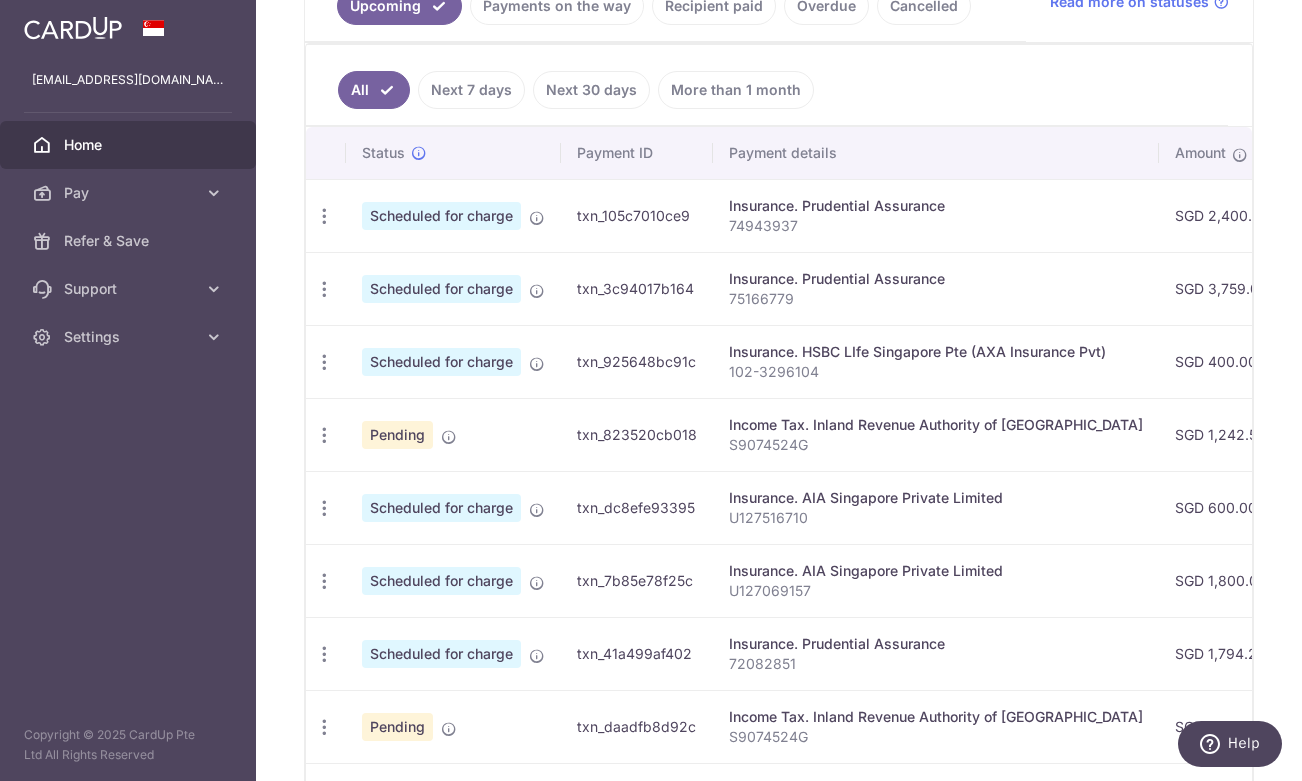 scroll, scrollTop: 132, scrollLeft: 0, axis: vertical 